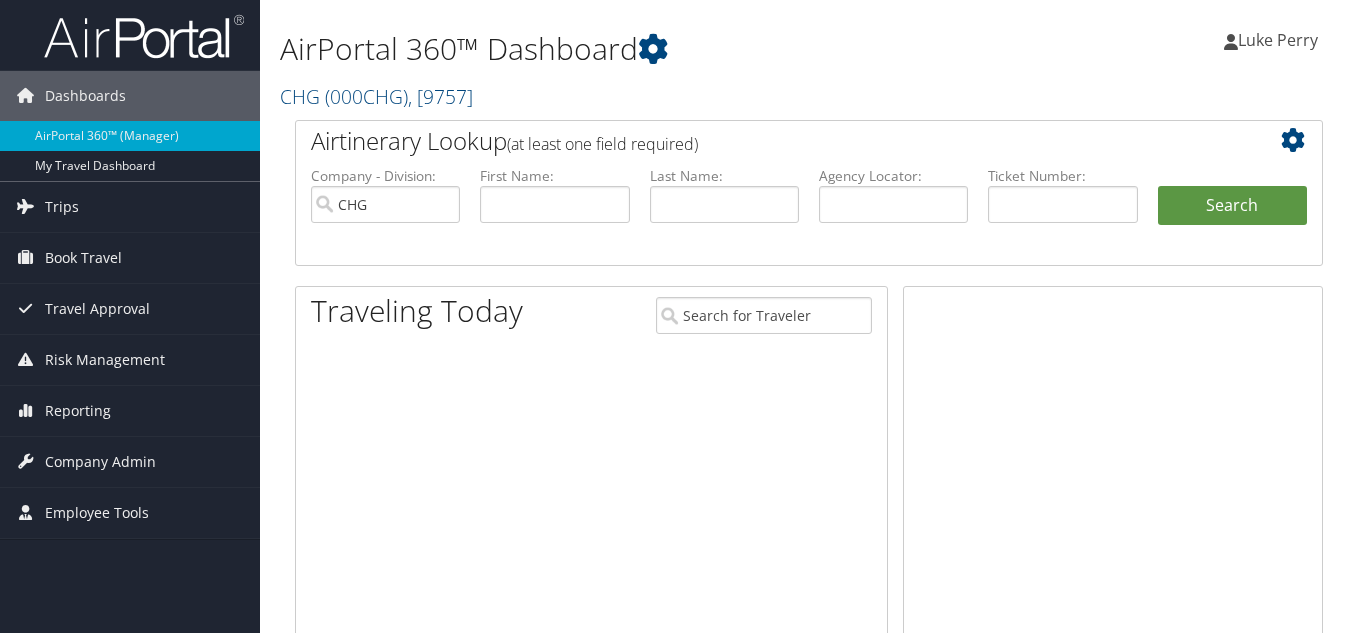 scroll, scrollTop: 0, scrollLeft: 0, axis: both 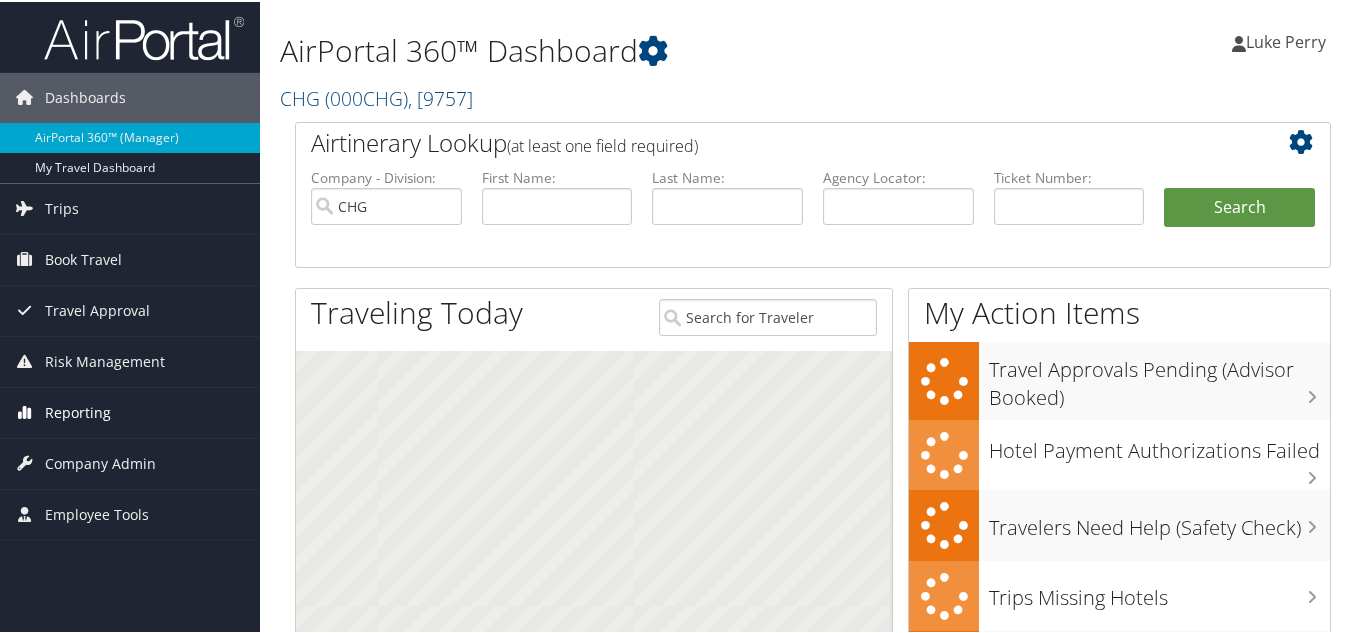 click on "Reporting" at bounding box center [78, 411] 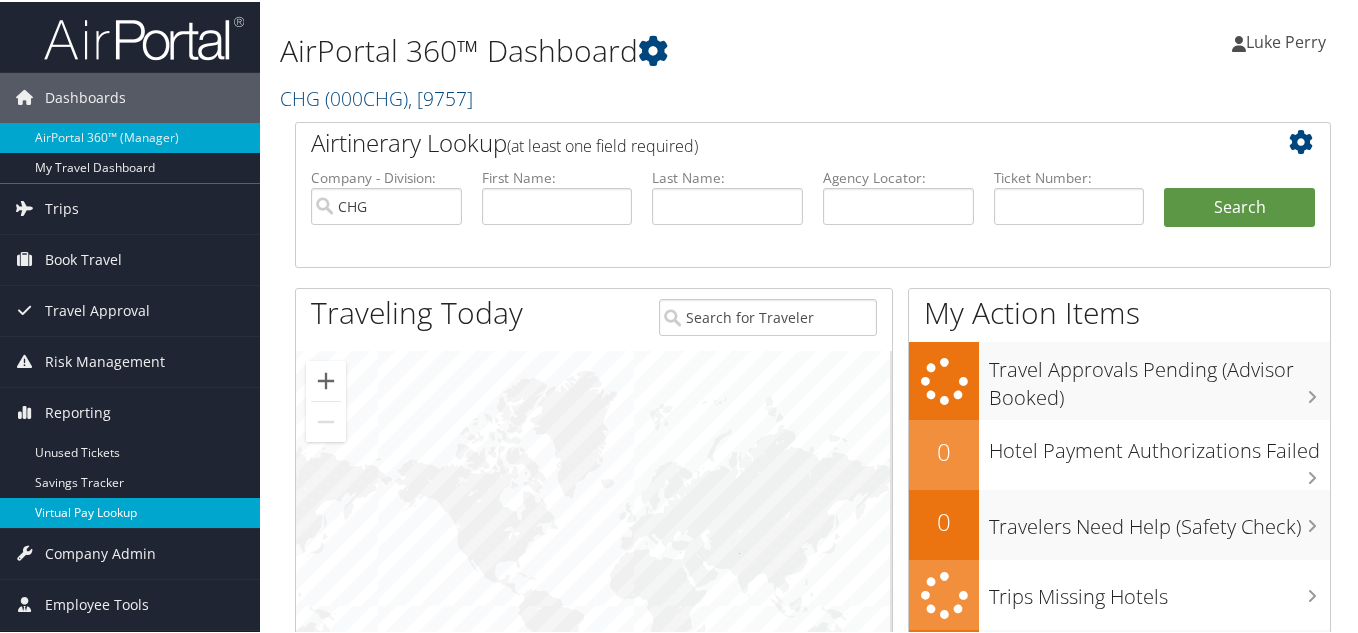 click on "Virtual Pay Lookup" at bounding box center [130, 511] 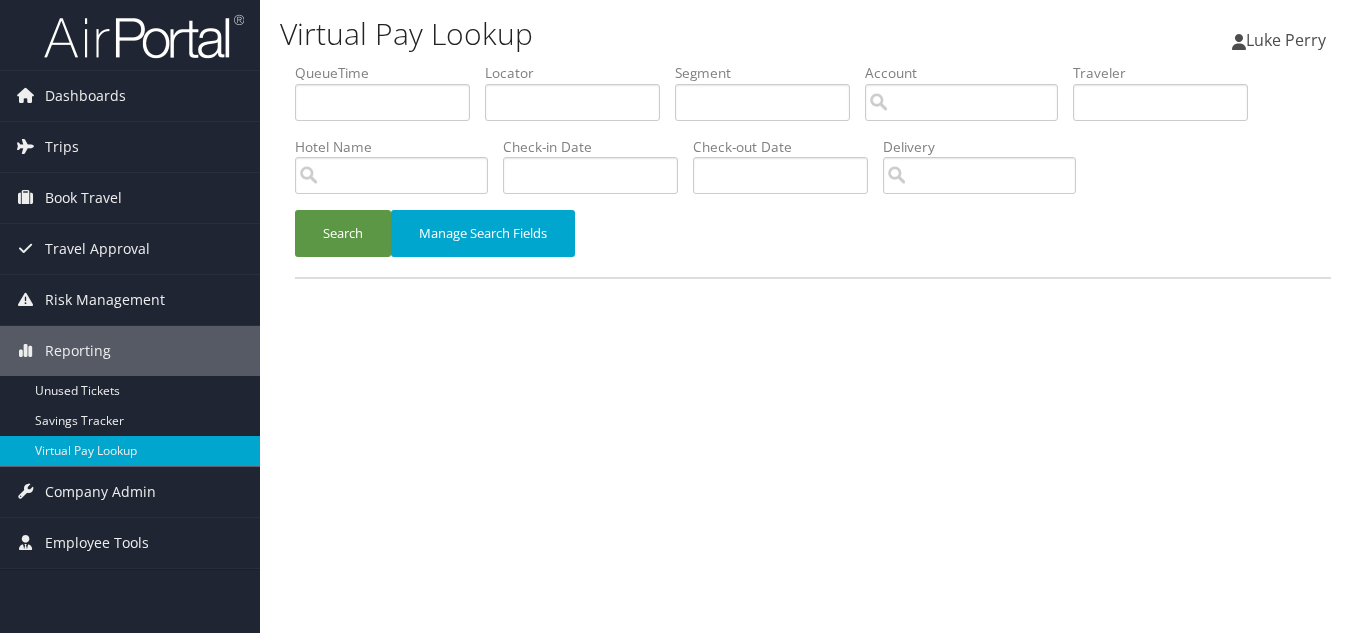 scroll, scrollTop: 0, scrollLeft: 0, axis: both 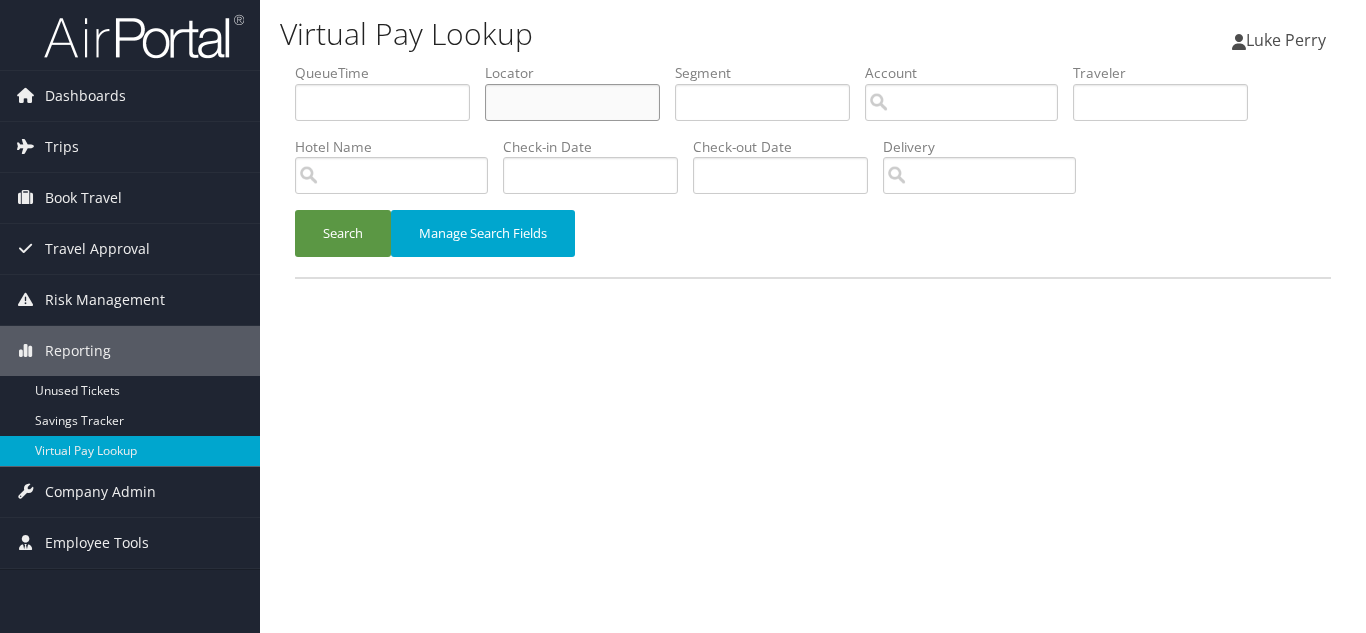 click at bounding box center [572, 102] 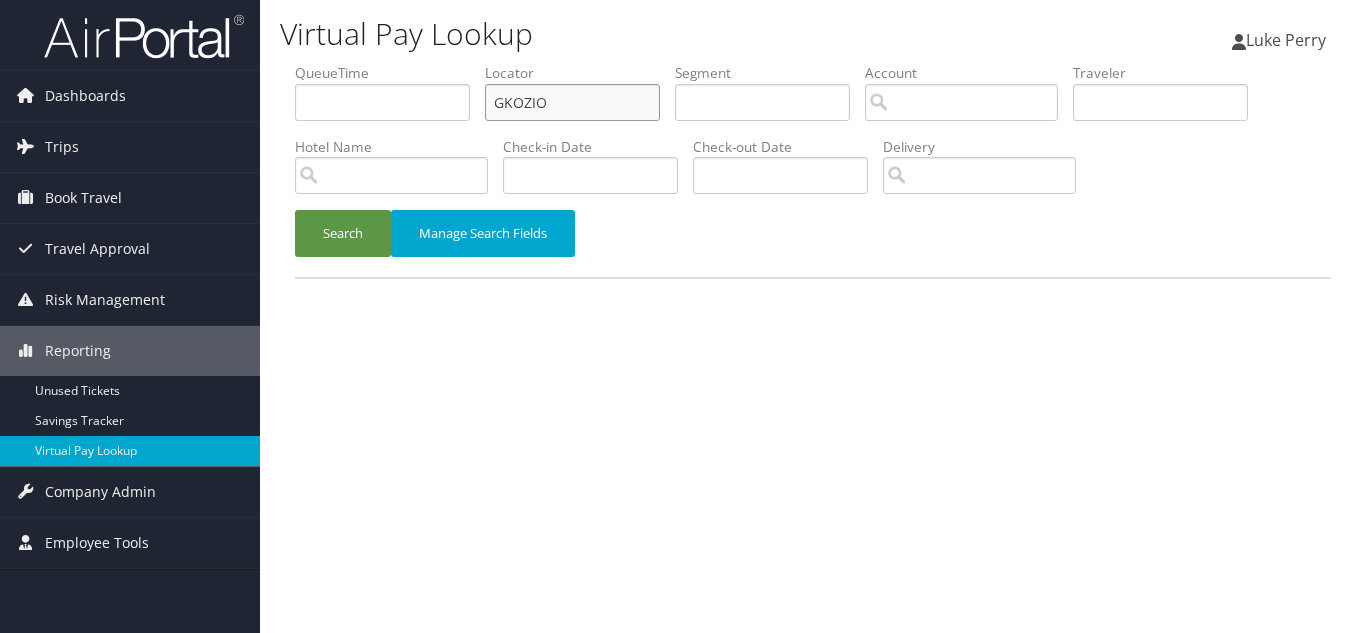 click on "Search" at bounding box center [343, 233] 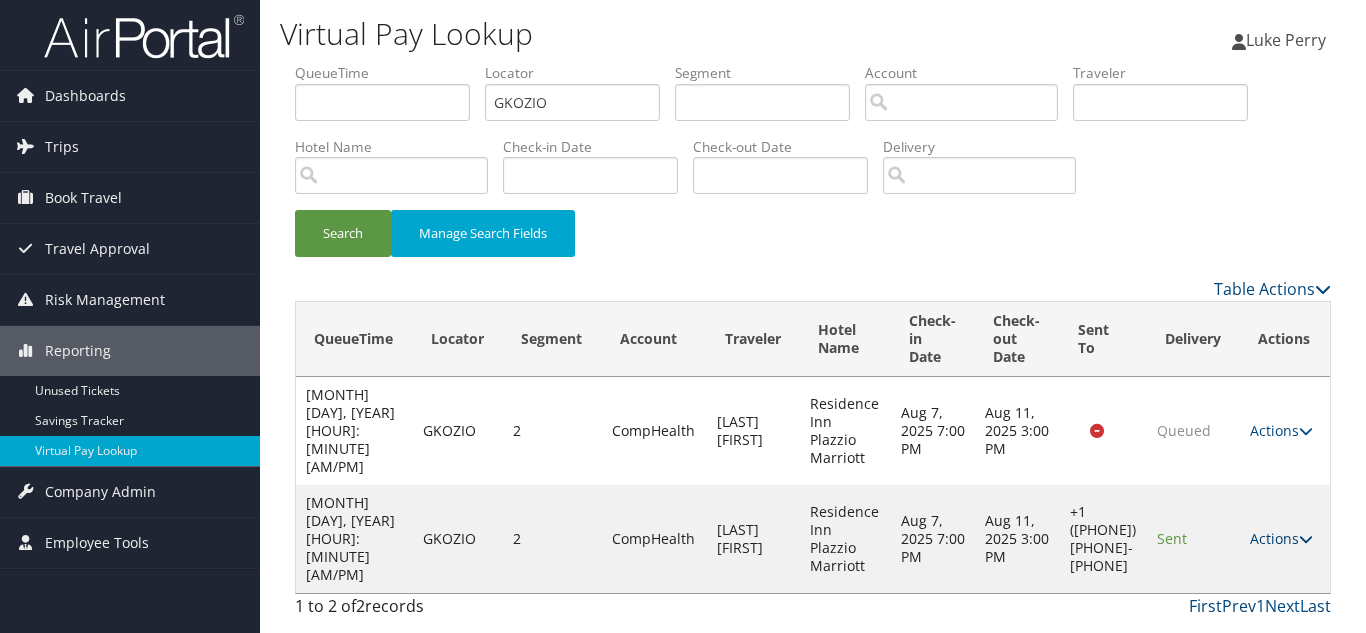 click on "Actions" at bounding box center (1281, 538) 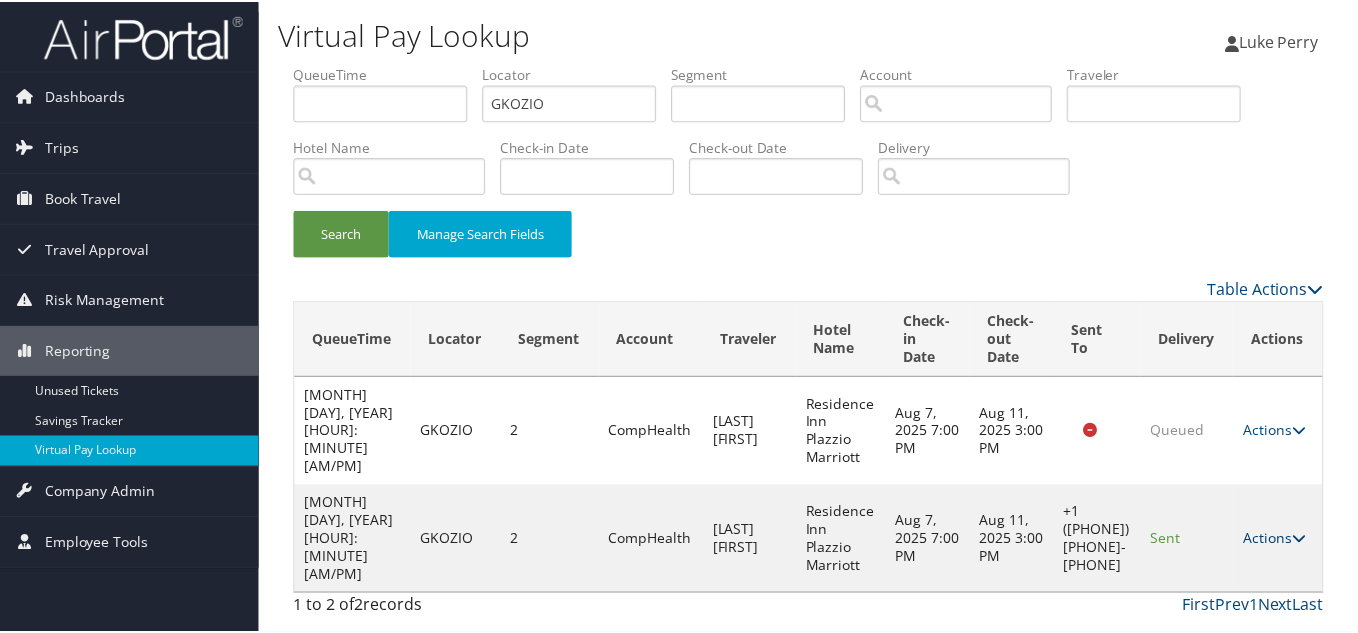 scroll, scrollTop: 28, scrollLeft: 0, axis: vertical 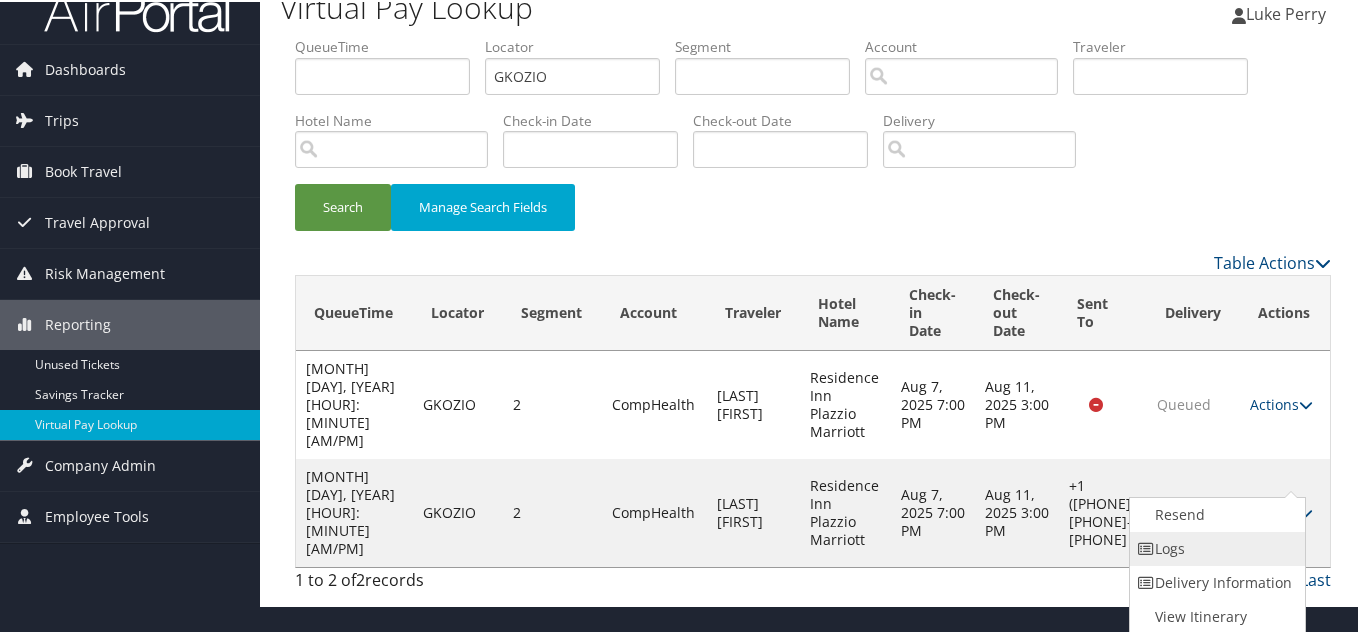 click on "Logs" at bounding box center (1215, 547) 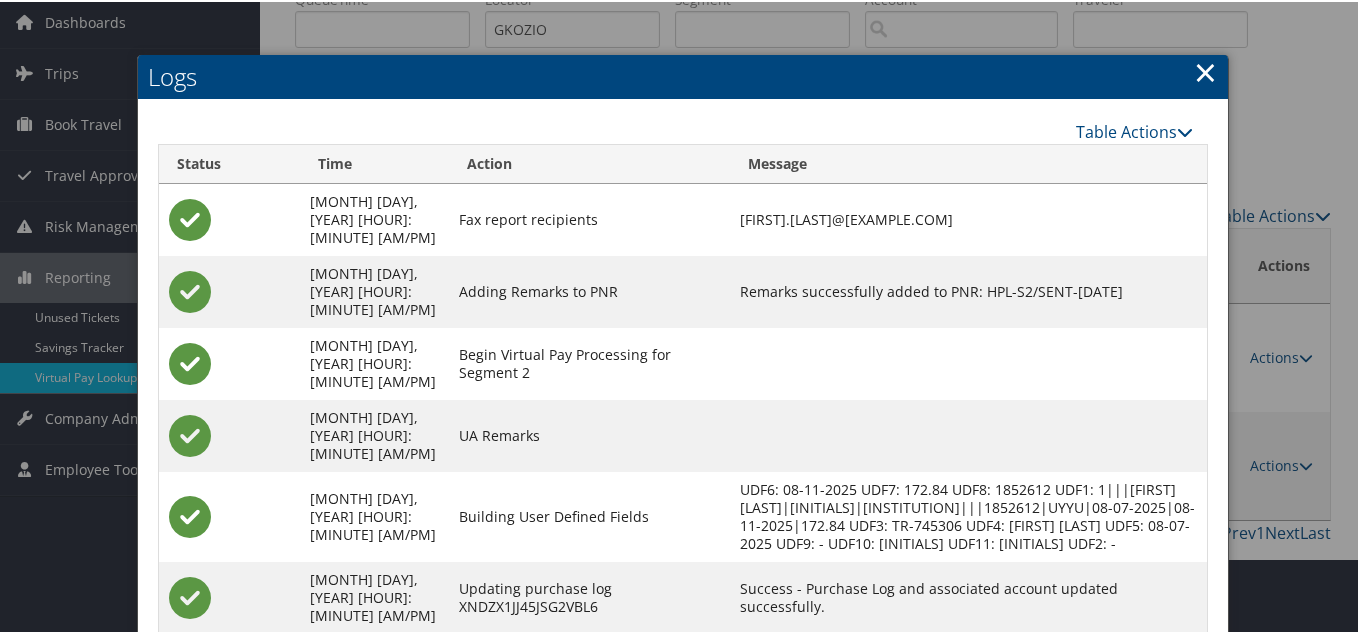 scroll, scrollTop: 190, scrollLeft: 0, axis: vertical 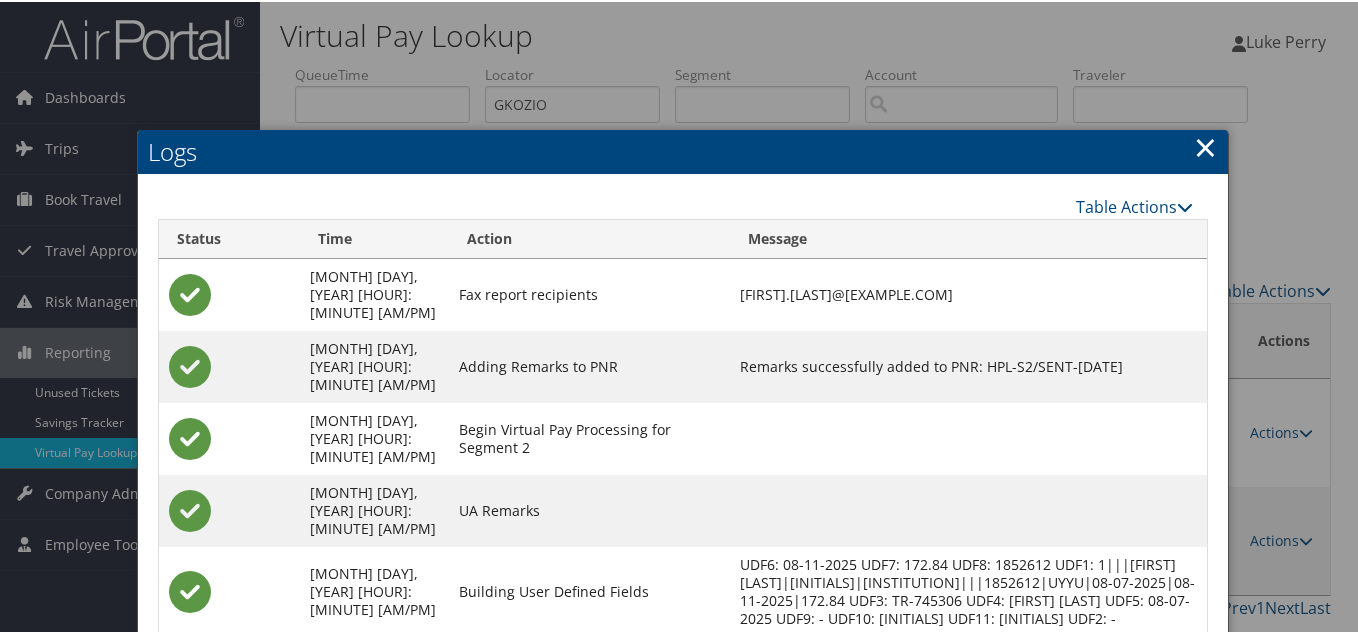 click on "×" at bounding box center (1205, 145) 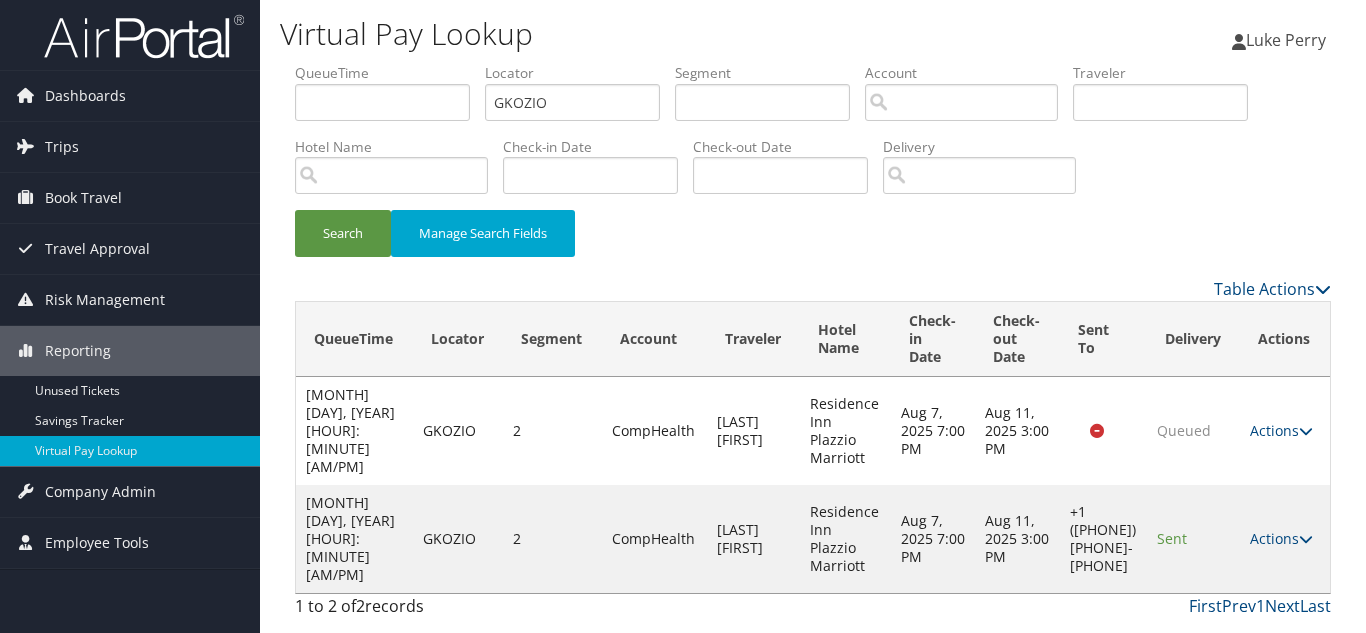 drag, startPoint x: 806, startPoint y: 266, endPoint x: 821, endPoint y: 253, distance: 19.849434 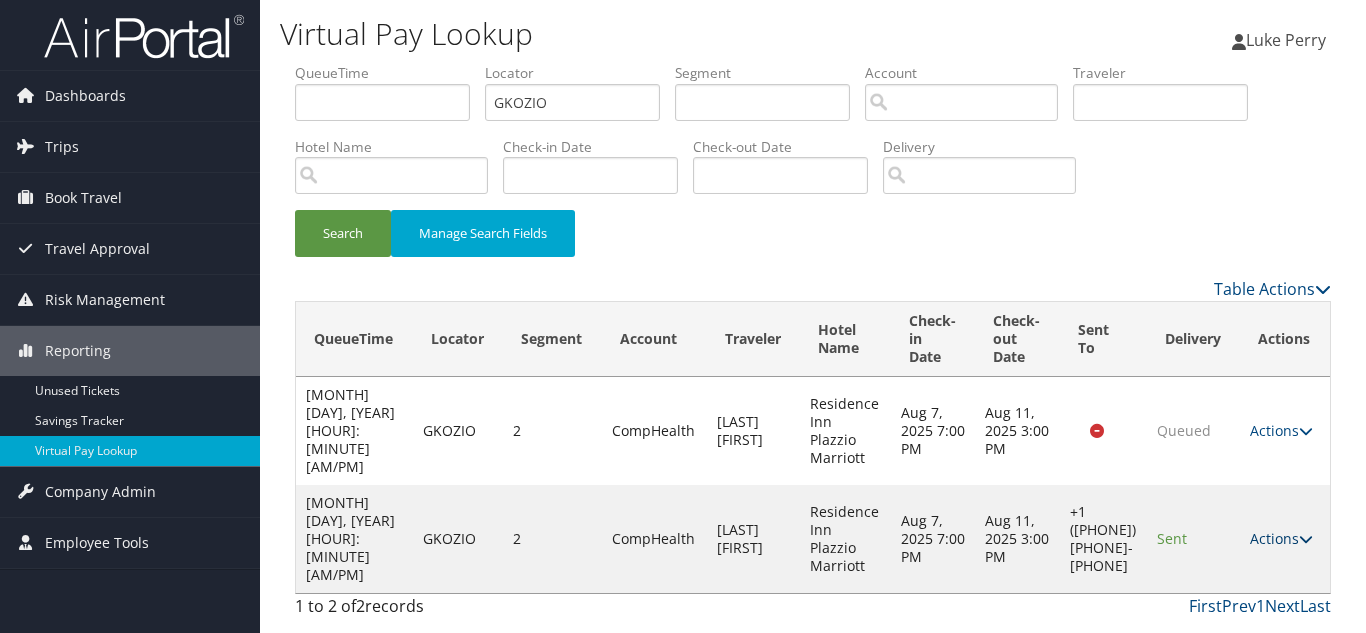 click on "Actions" at bounding box center (1281, 538) 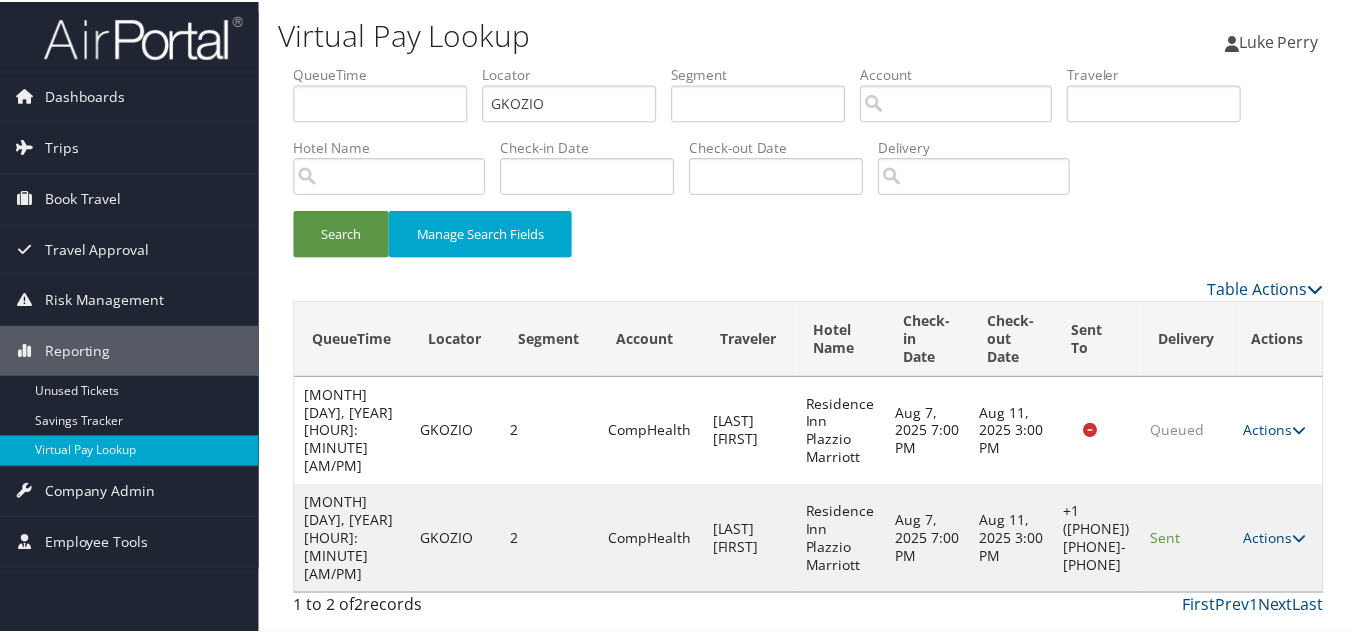 scroll, scrollTop: 28, scrollLeft: 0, axis: vertical 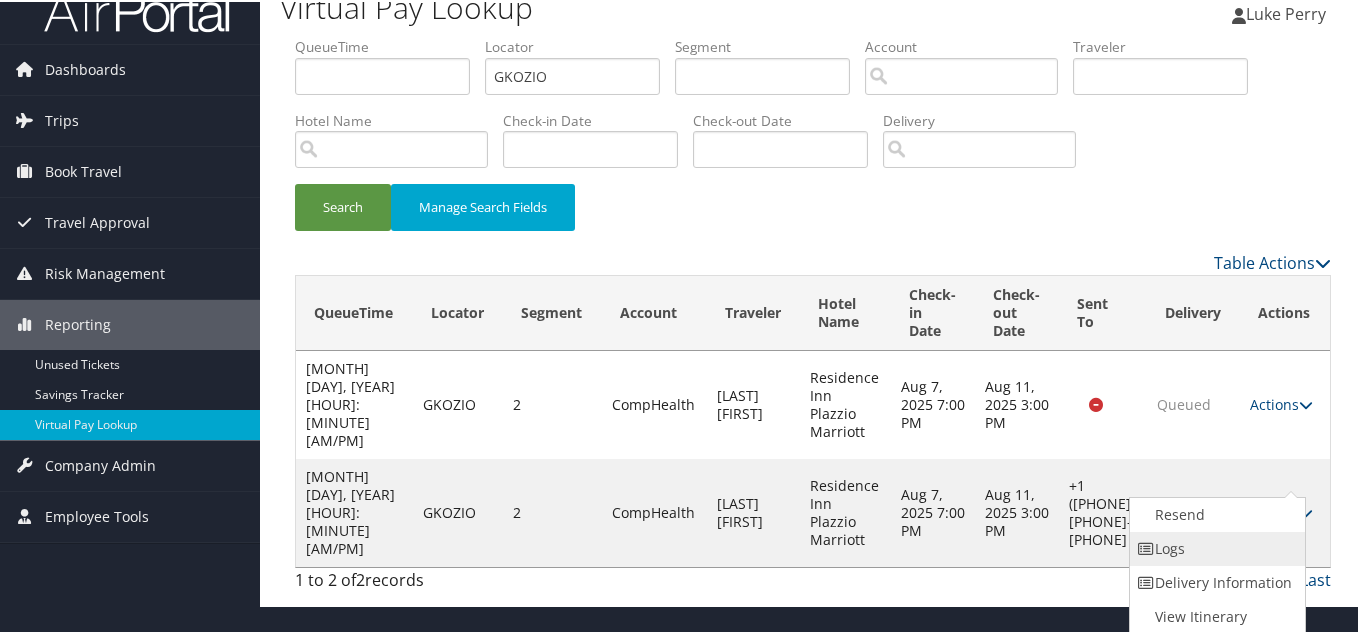 click on "Logs" at bounding box center [1215, 547] 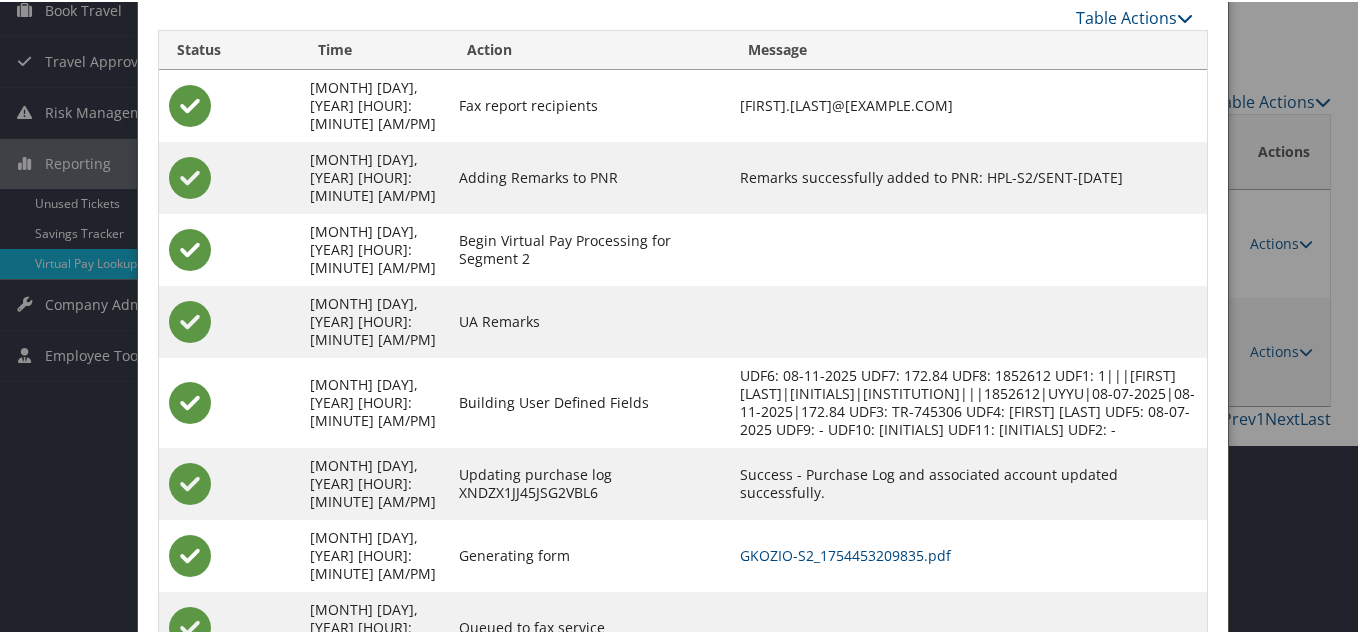 scroll, scrollTop: 190, scrollLeft: 0, axis: vertical 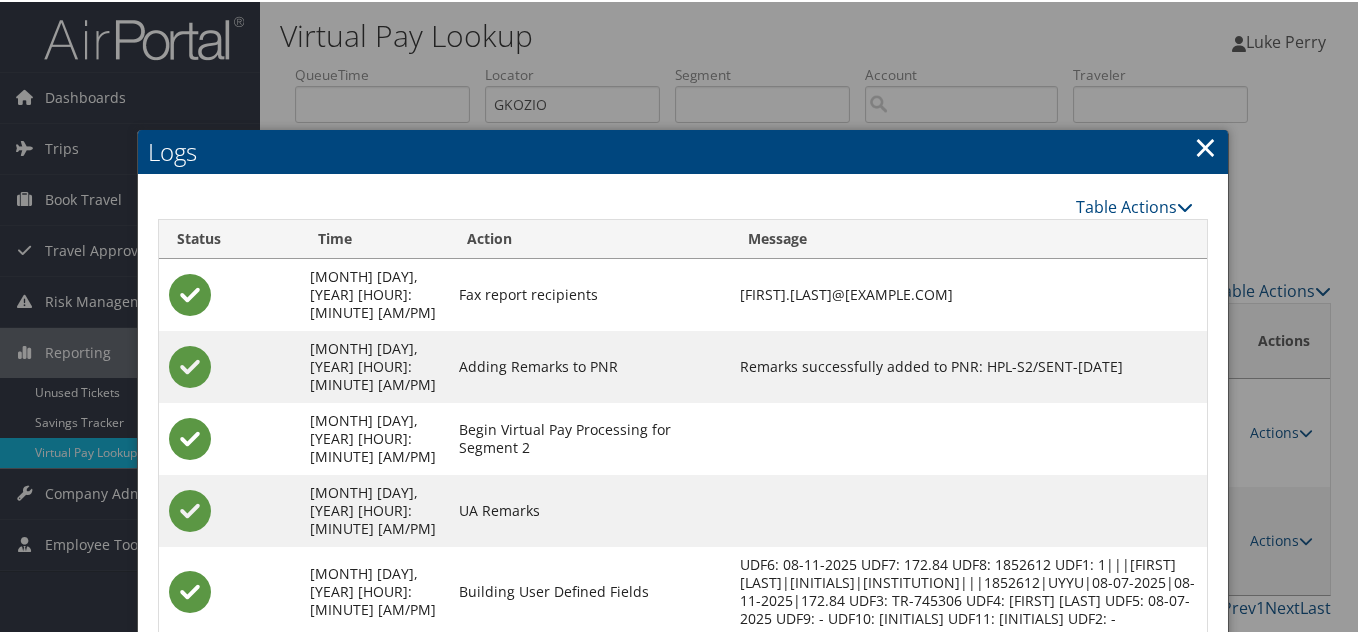 click on "×" at bounding box center [1205, 145] 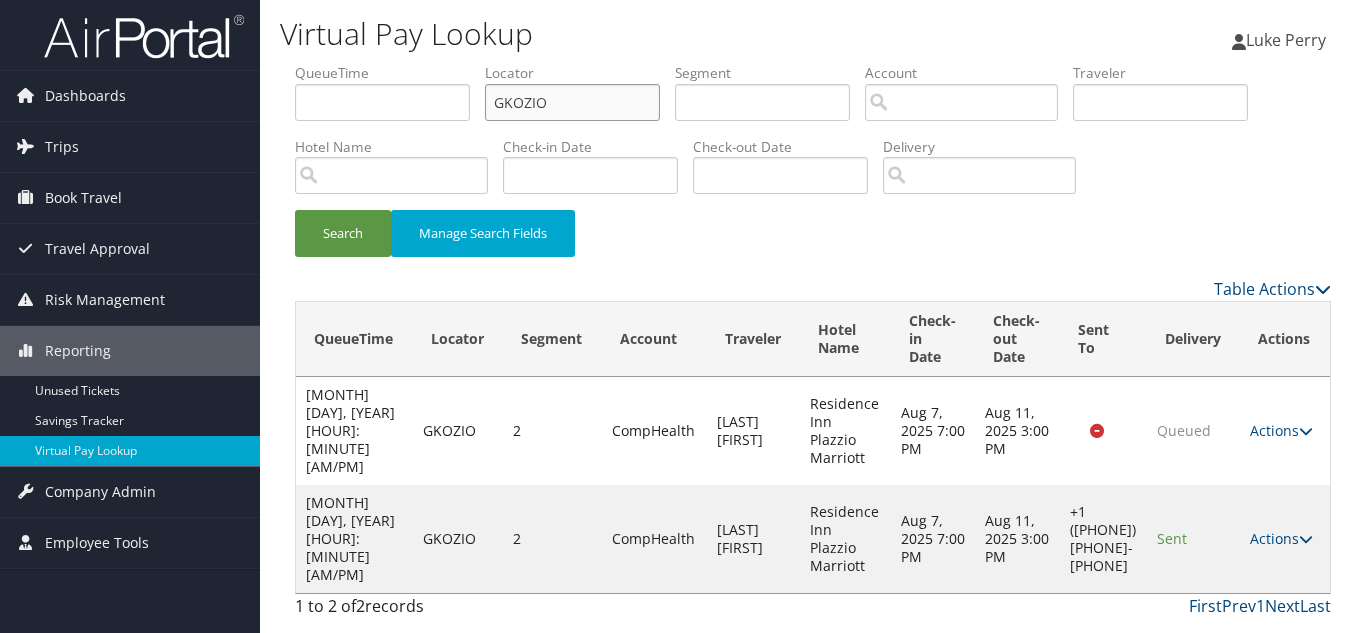 drag, startPoint x: 570, startPoint y: 108, endPoint x: 322, endPoint y: 83, distance: 249.2569 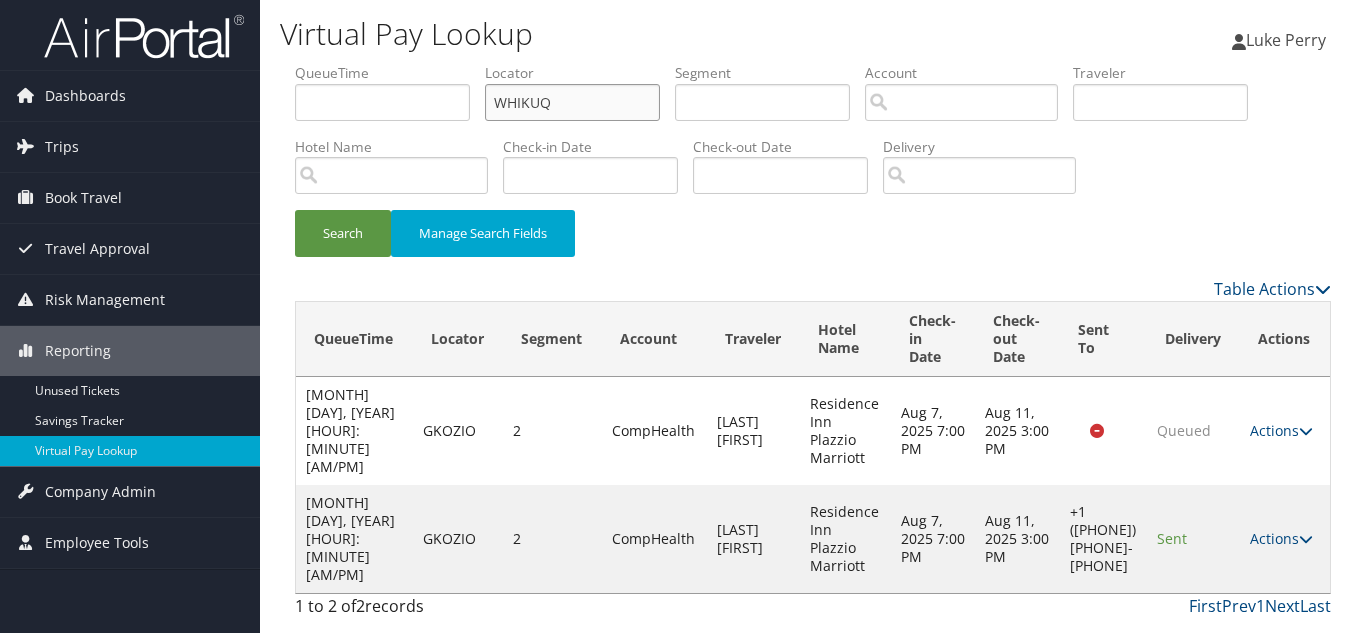 click on "Search" at bounding box center [343, 233] 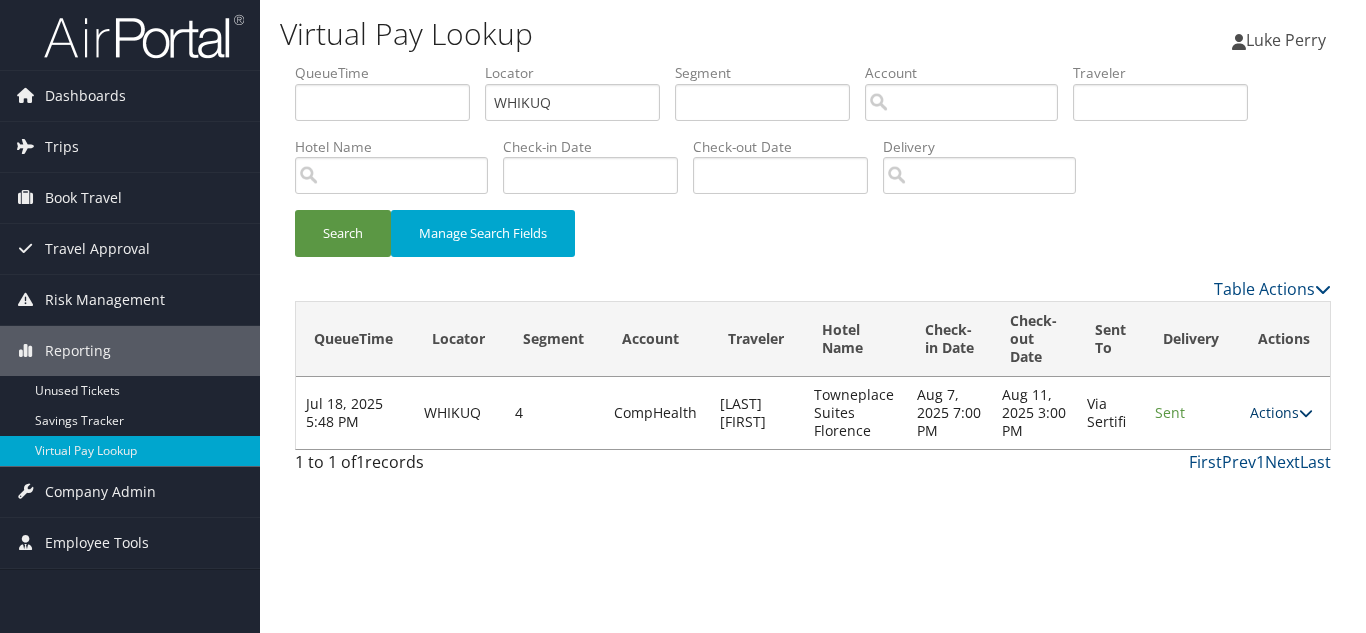 click on "Actions" at bounding box center (1281, 412) 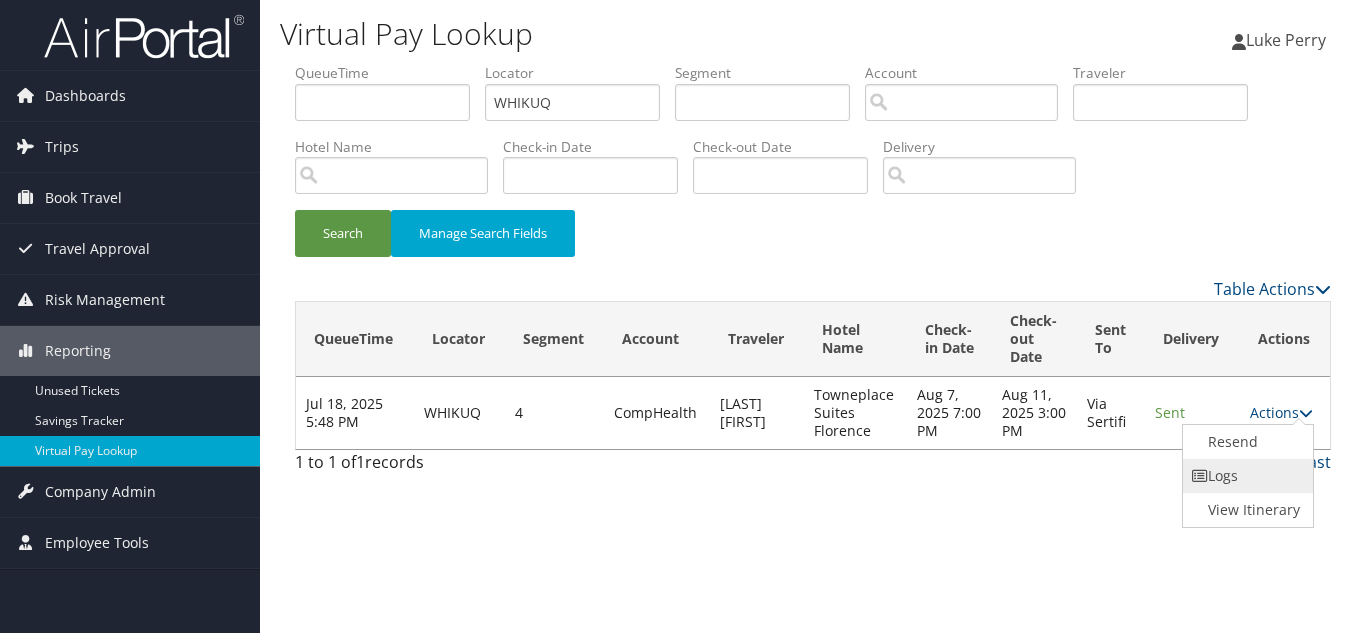 click on "Logs" at bounding box center [1246, 476] 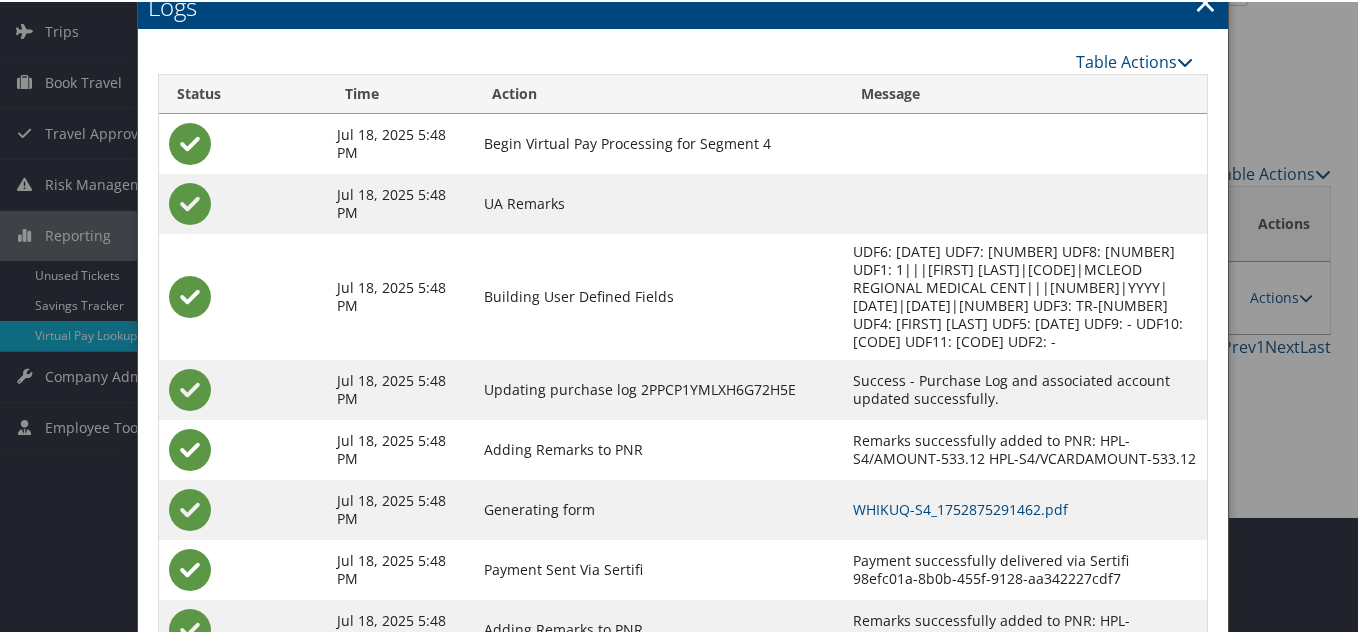 scroll, scrollTop: 198, scrollLeft: 0, axis: vertical 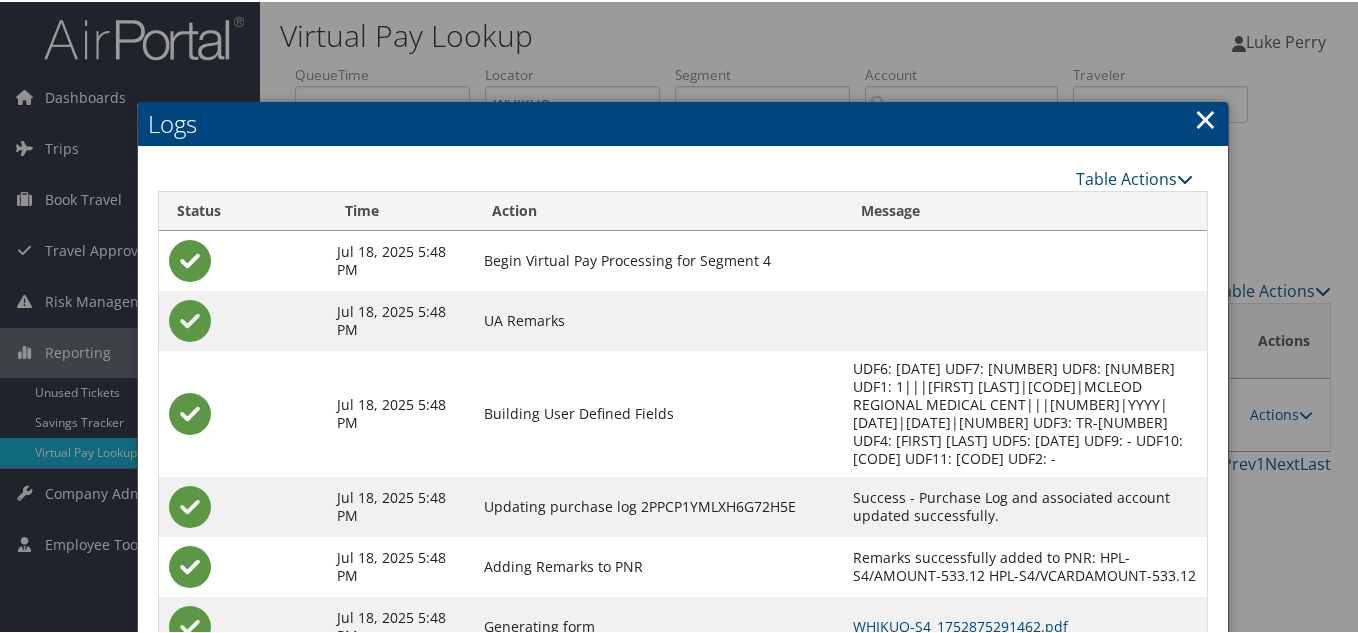 click on "×" at bounding box center (1205, 117) 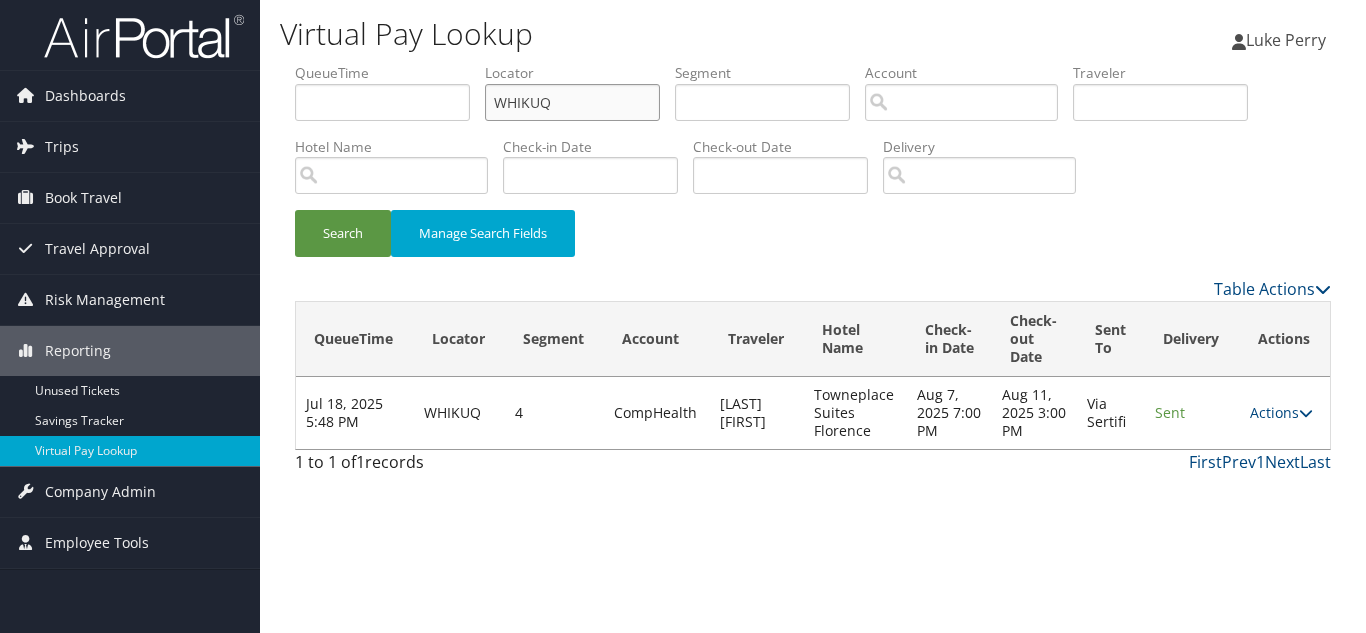 drag, startPoint x: 569, startPoint y: 103, endPoint x: 183, endPoint y: 63, distance: 388.06702 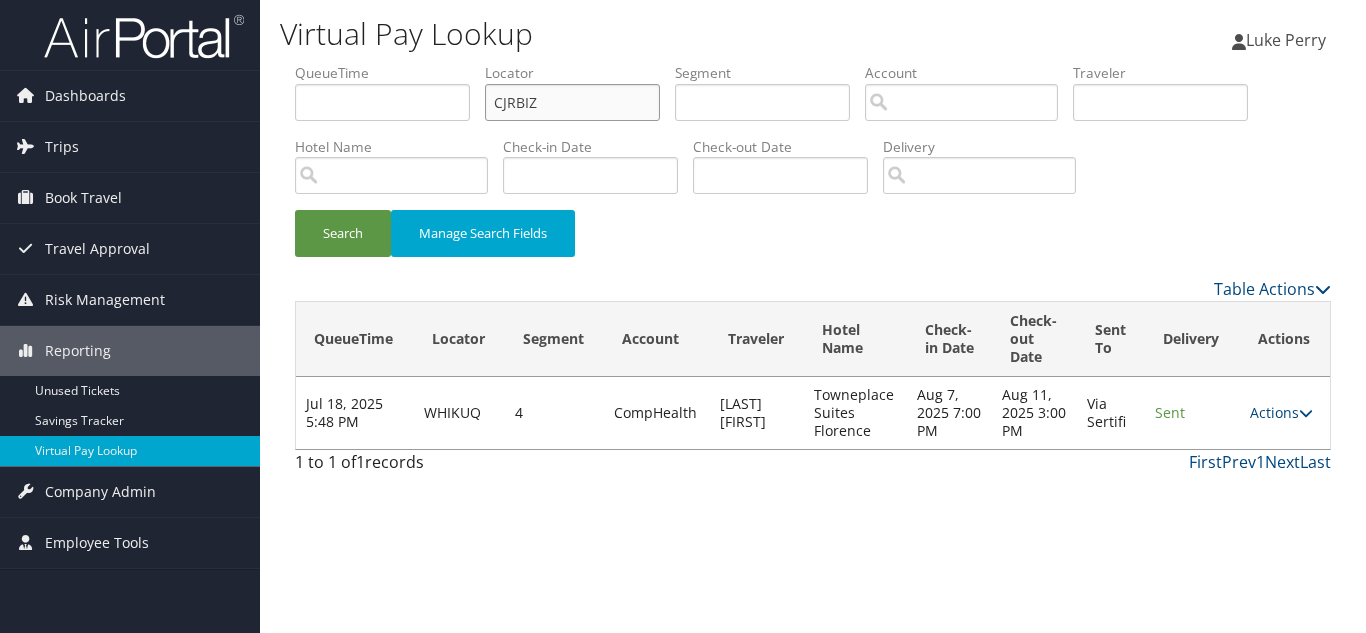 click on "Search" at bounding box center (343, 233) 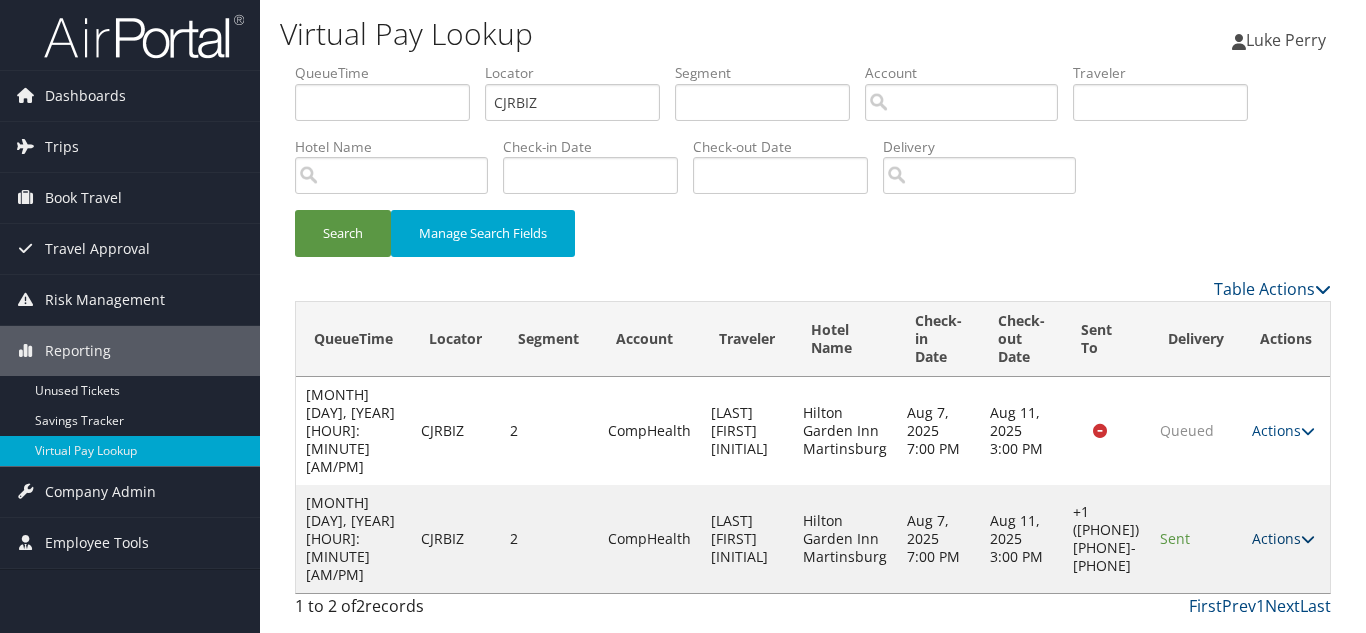 click on "Actions" at bounding box center [1283, 538] 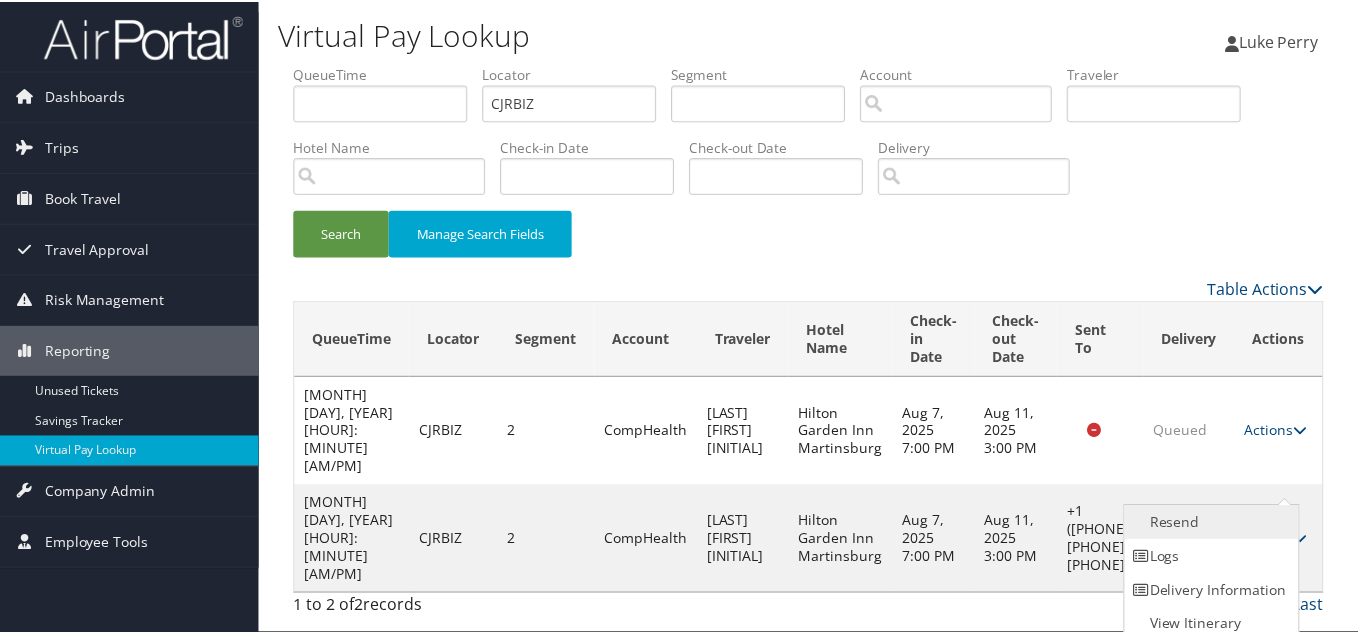 scroll, scrollTop: 10, scrollLeft: 0, axis: vertical 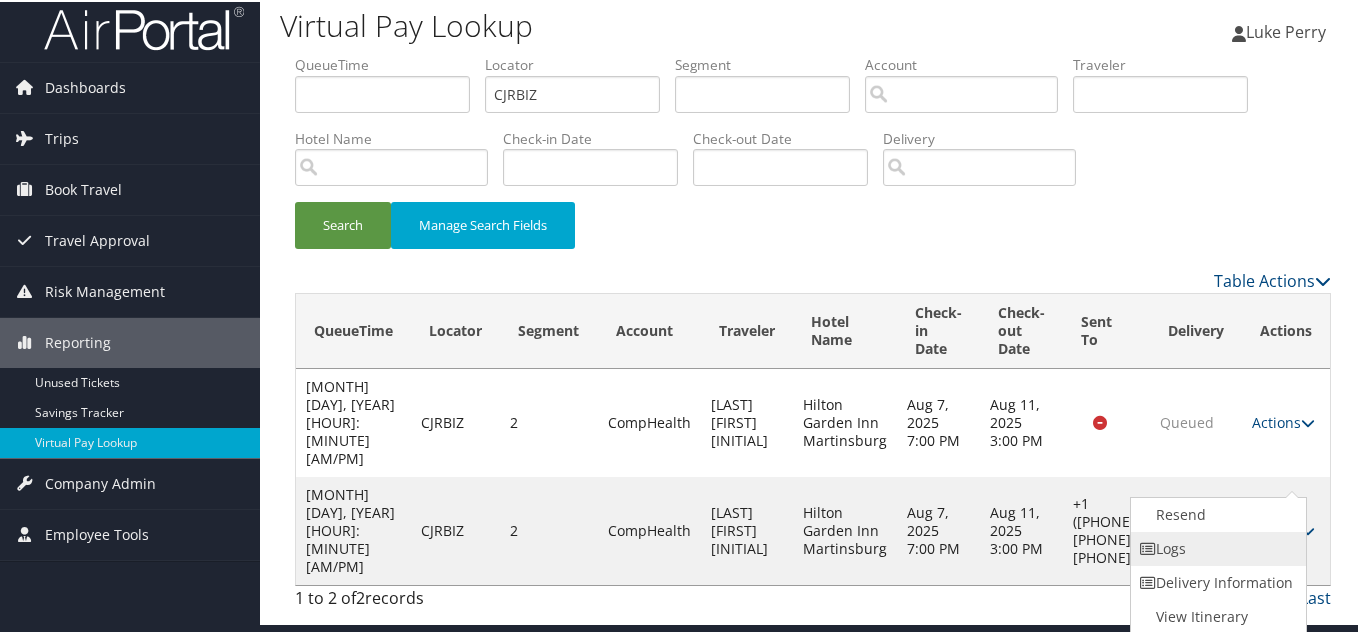 click on "Logs" at bounding box center [1216, 547] 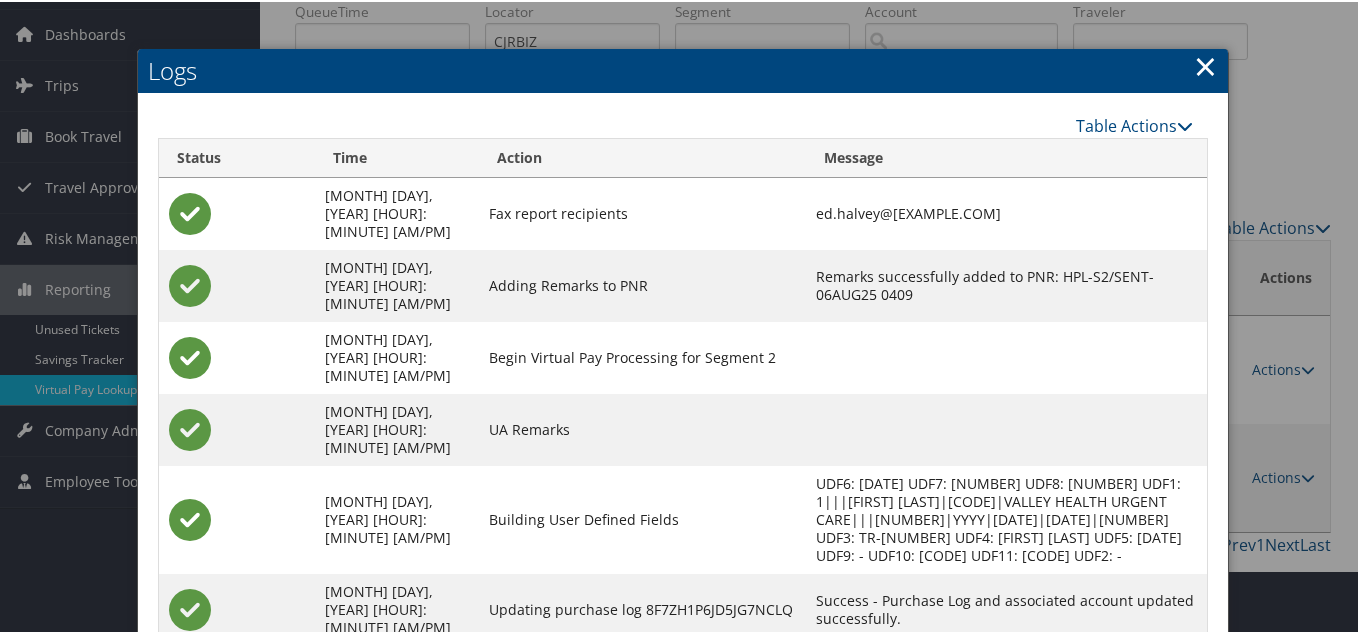 scroll, scrollTop: 190, scrollLeft: 0, axis: vertical 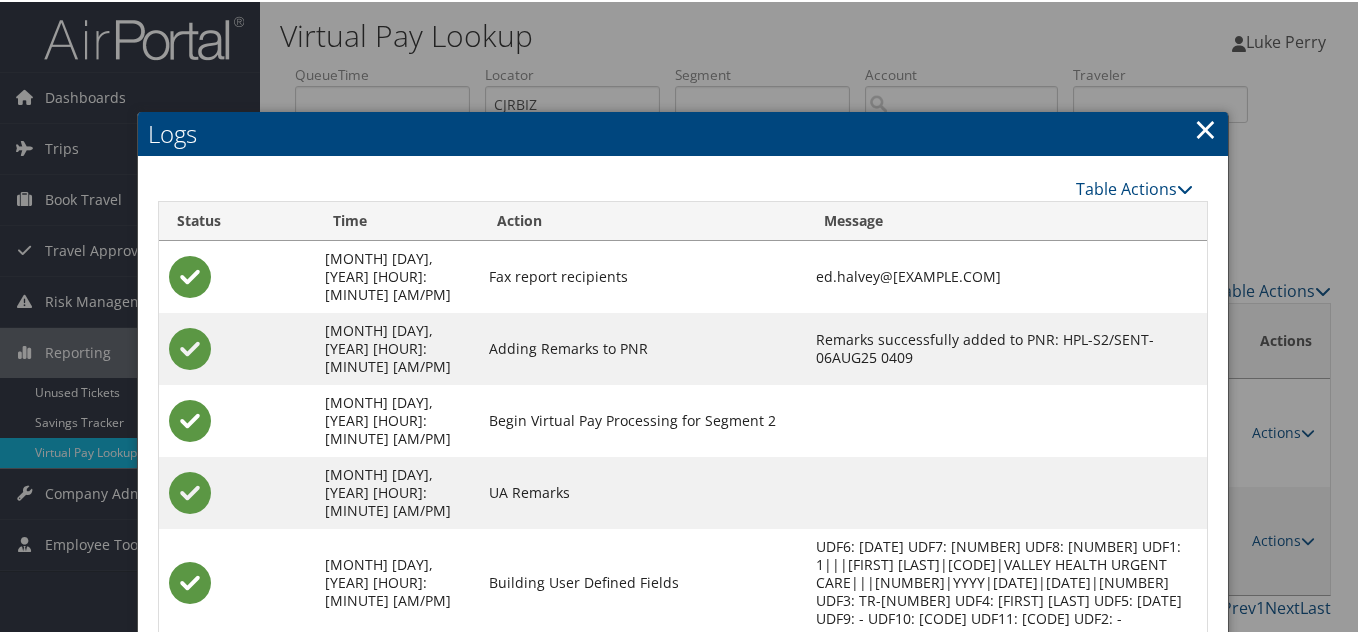 drag, startPoint x: 1200, startPoint y: 135, endPoint x: 704, endPoint y: 175, distance: 497.6103 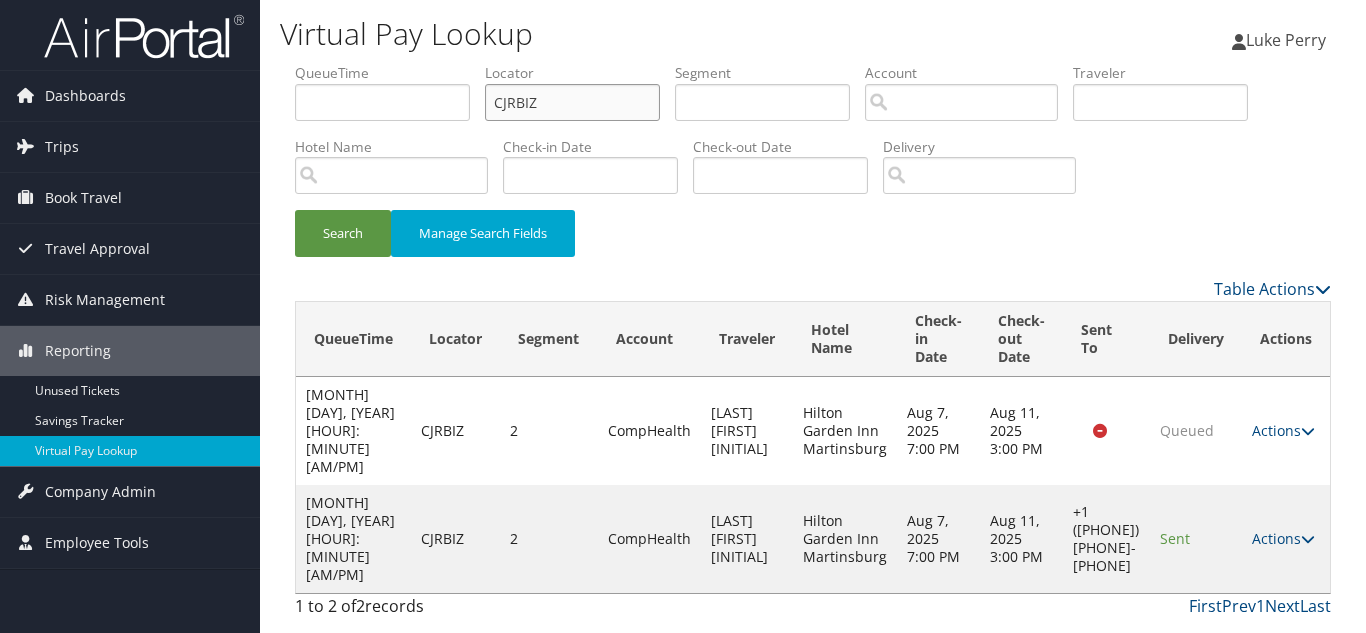 drag, startPoint x: 559, startPoint y: 95, endPoint x: 304, endPoint y: 99, distance: 255.03137 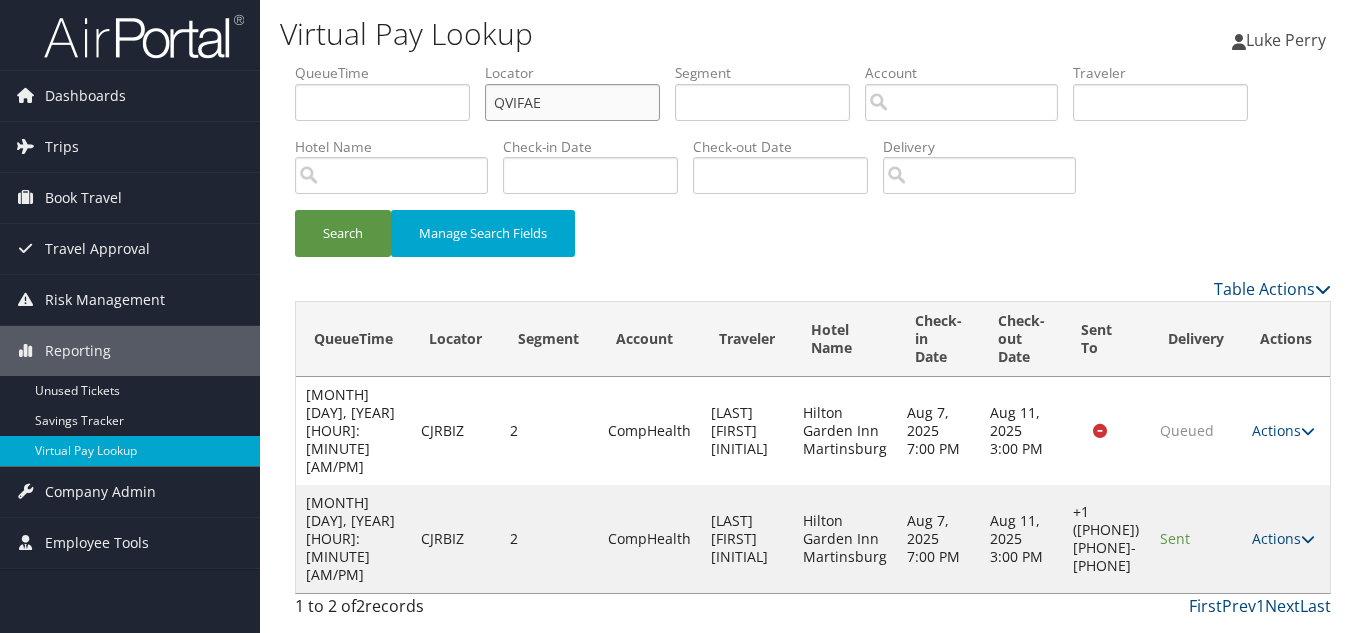 click on "Search" at bounding box center [343, 233] 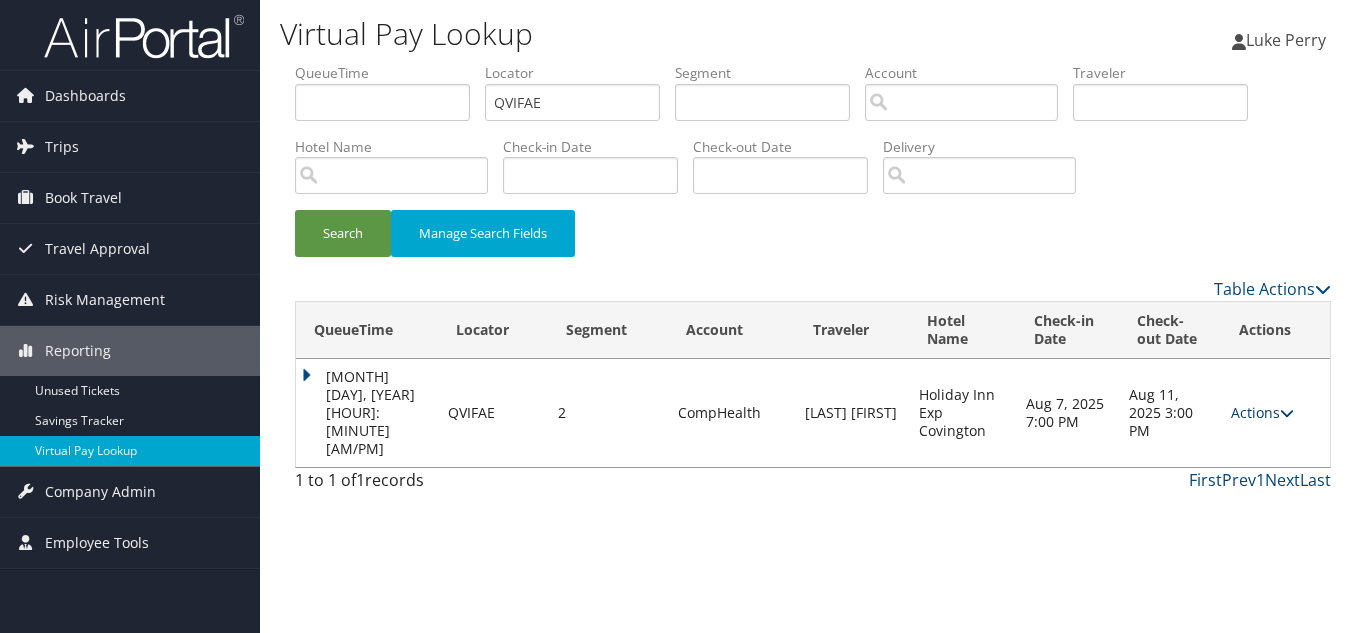 click on "Actions" at bounding box center [1262, 412] 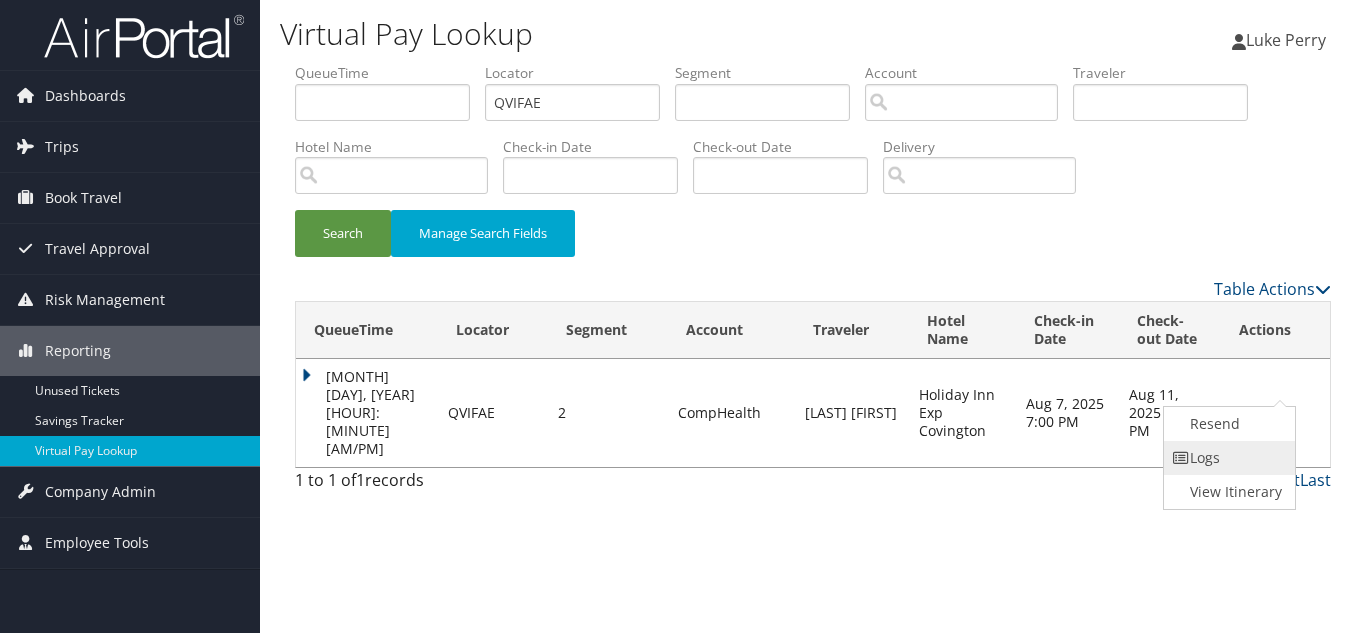 click on "Logs" at bounding box center [1227, 458] 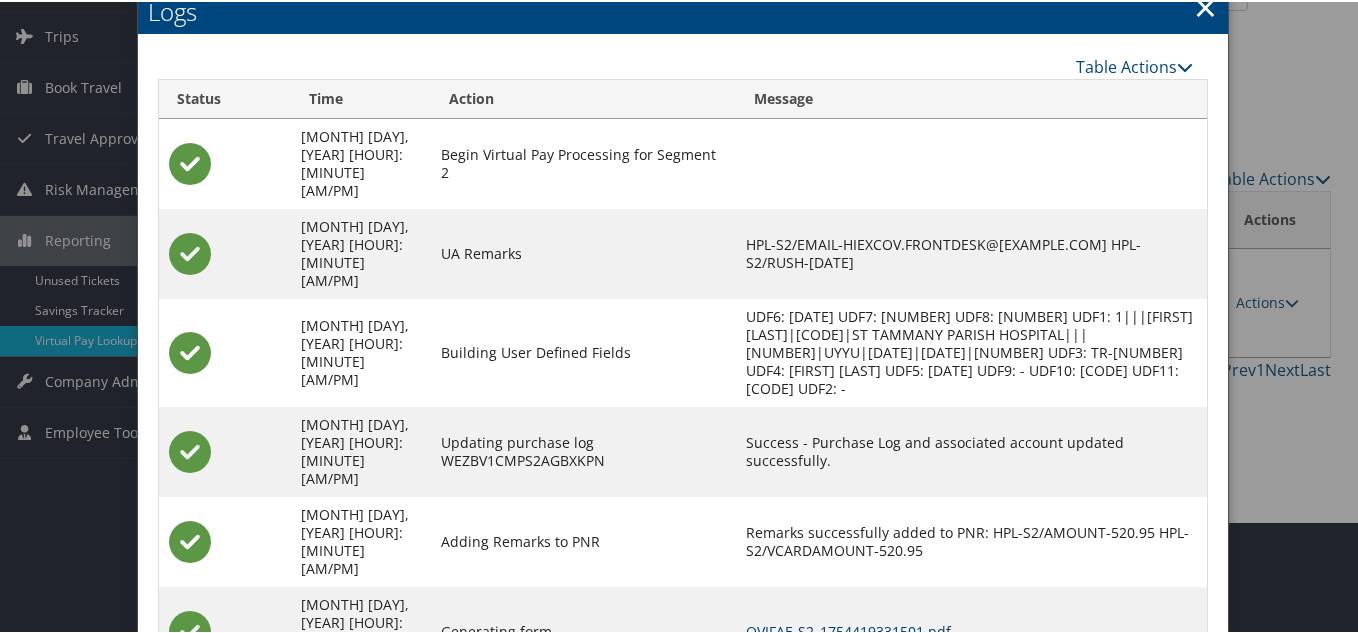 scroll, scrollTop: 180, scrollLeft: 0, axis: vertical 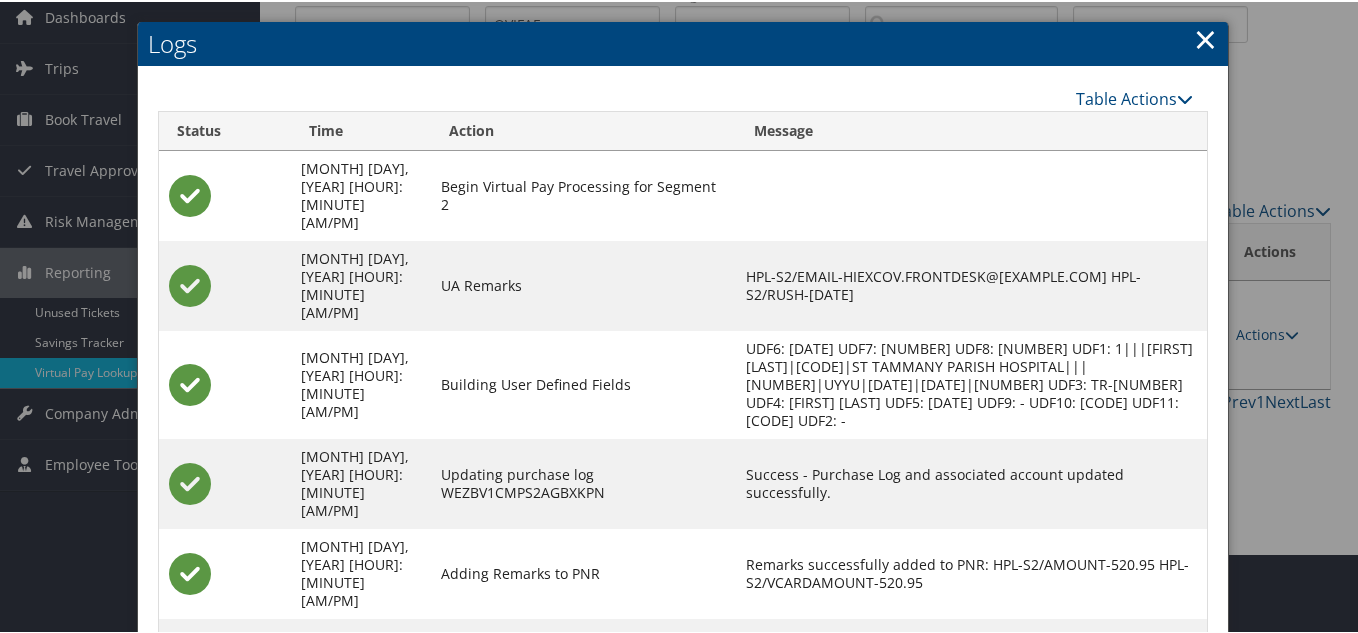 click on "×" at bounding box center (1205, 37) 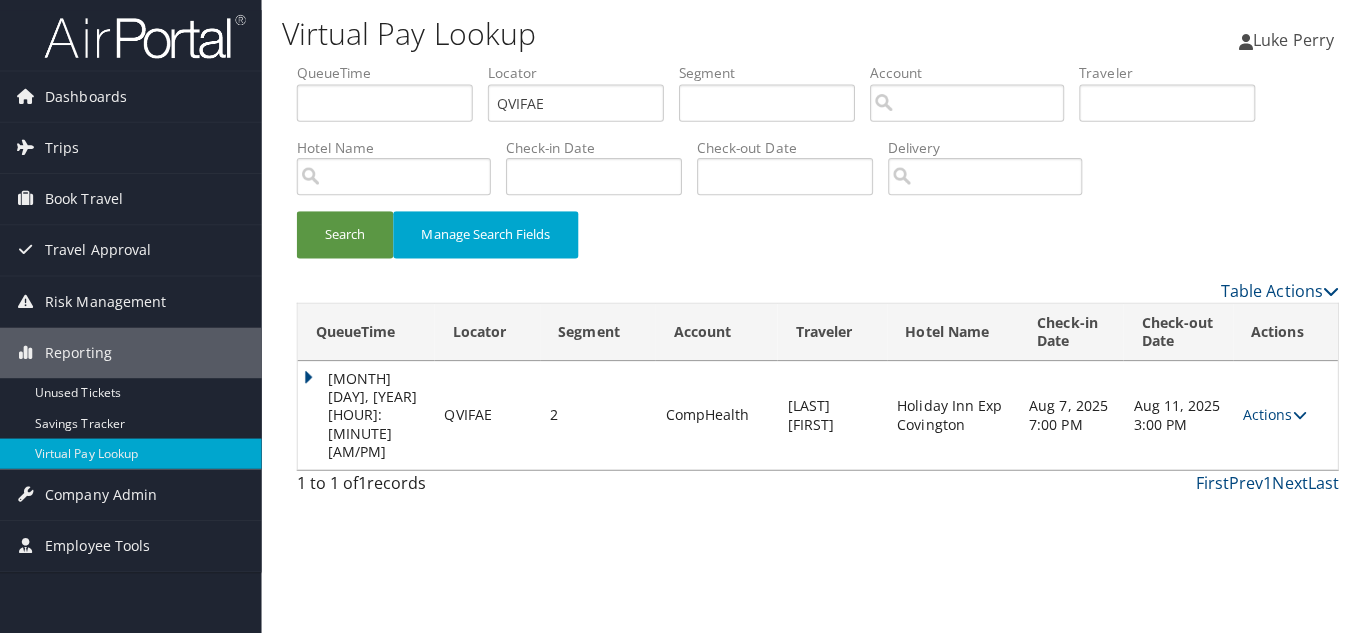 scroll, scrollTop: 0, scrollLeft: 0, axis: both 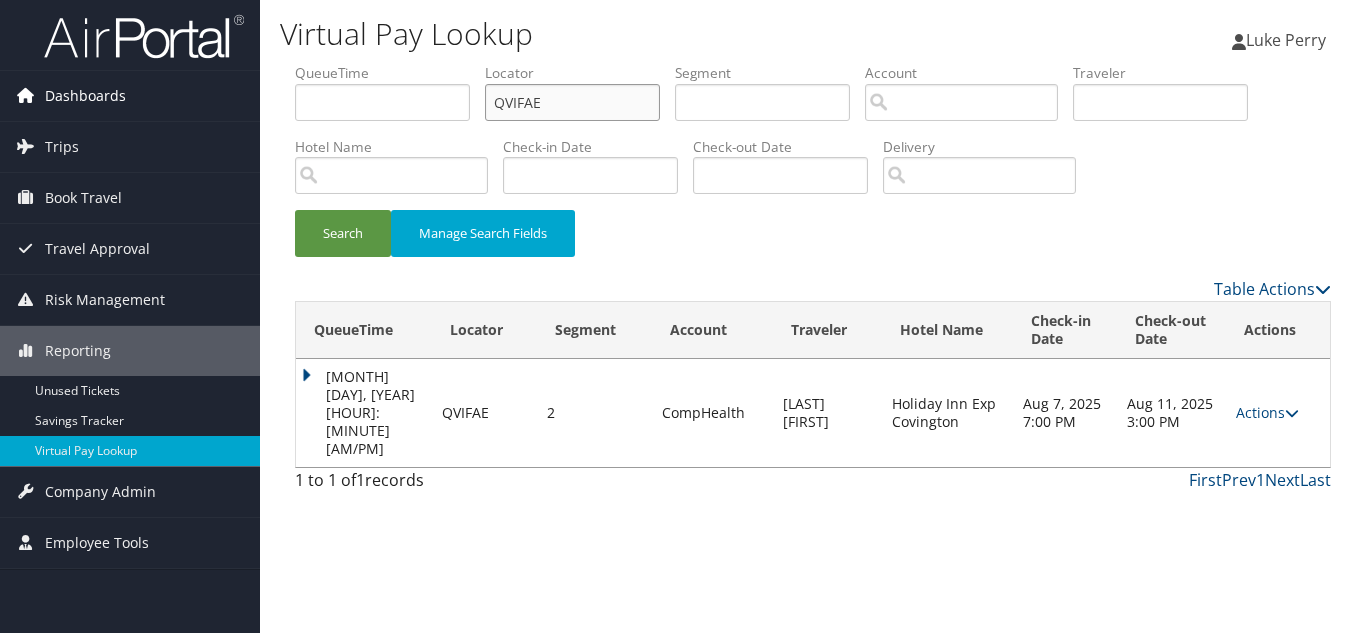 drag, startPoint x: 261, startPoint y: 103, endPoint x: 123, endPoint y: 101, distance: 138.0145 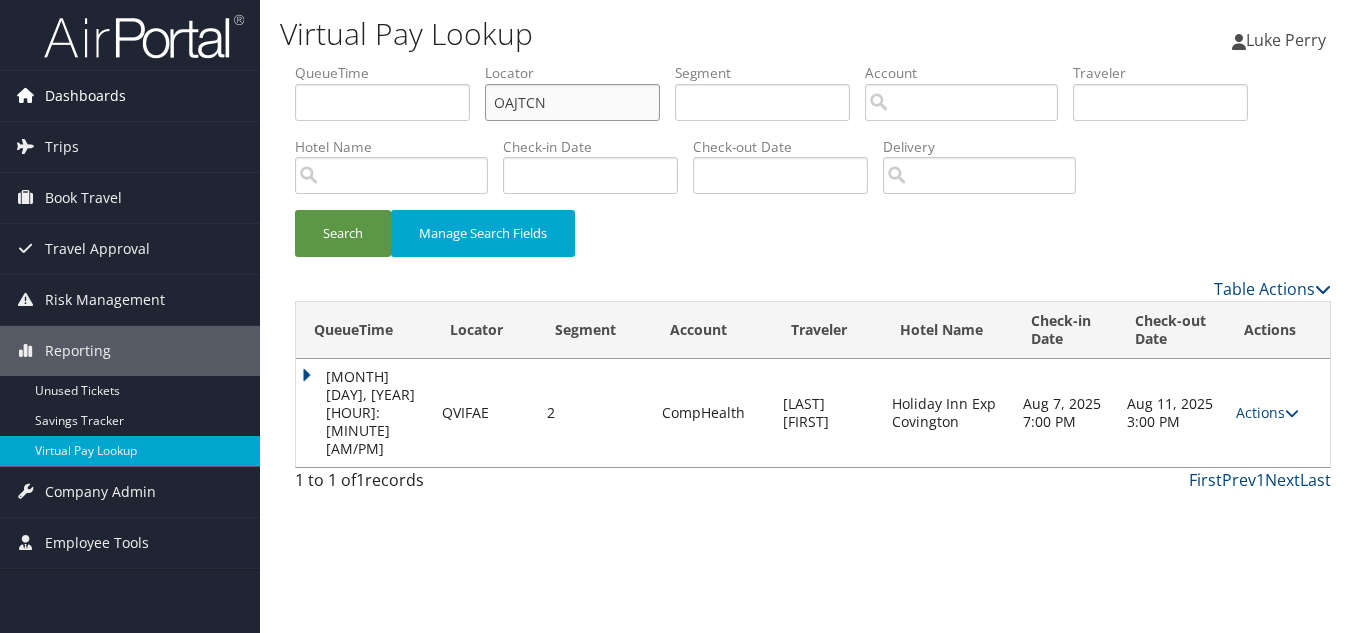 click on "Search" at bounding box center (343, 233) 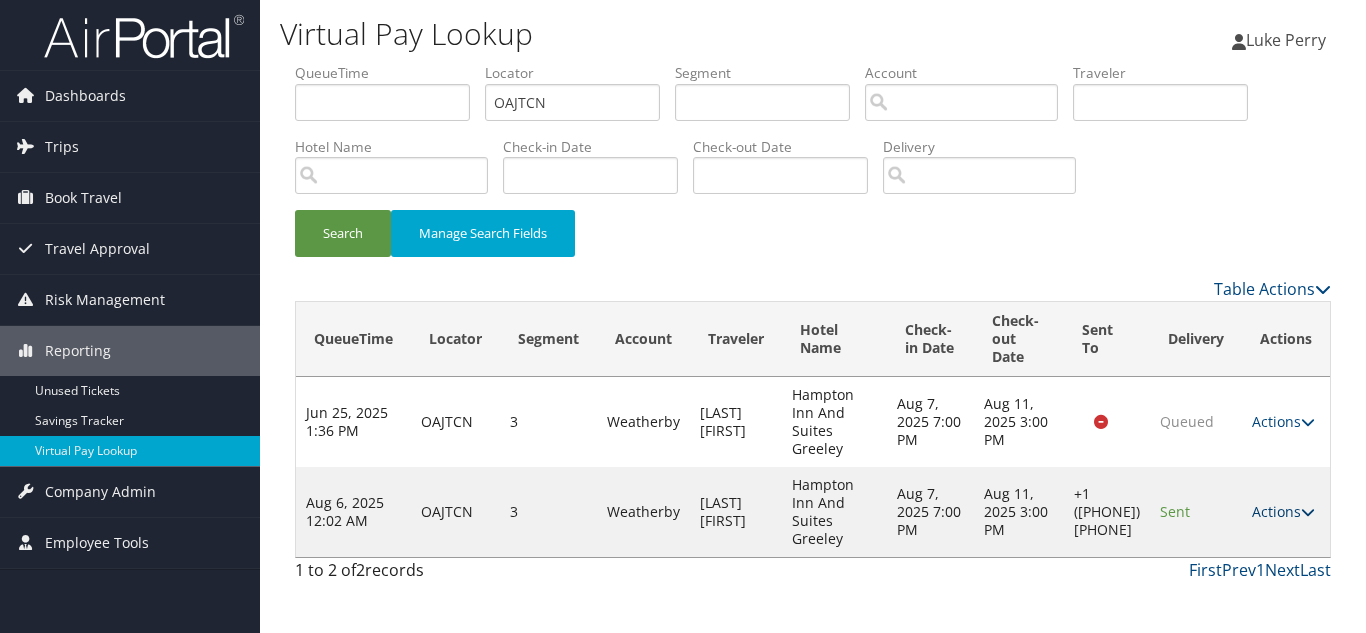 click on "Actions" at bounding box center (1283, 511) 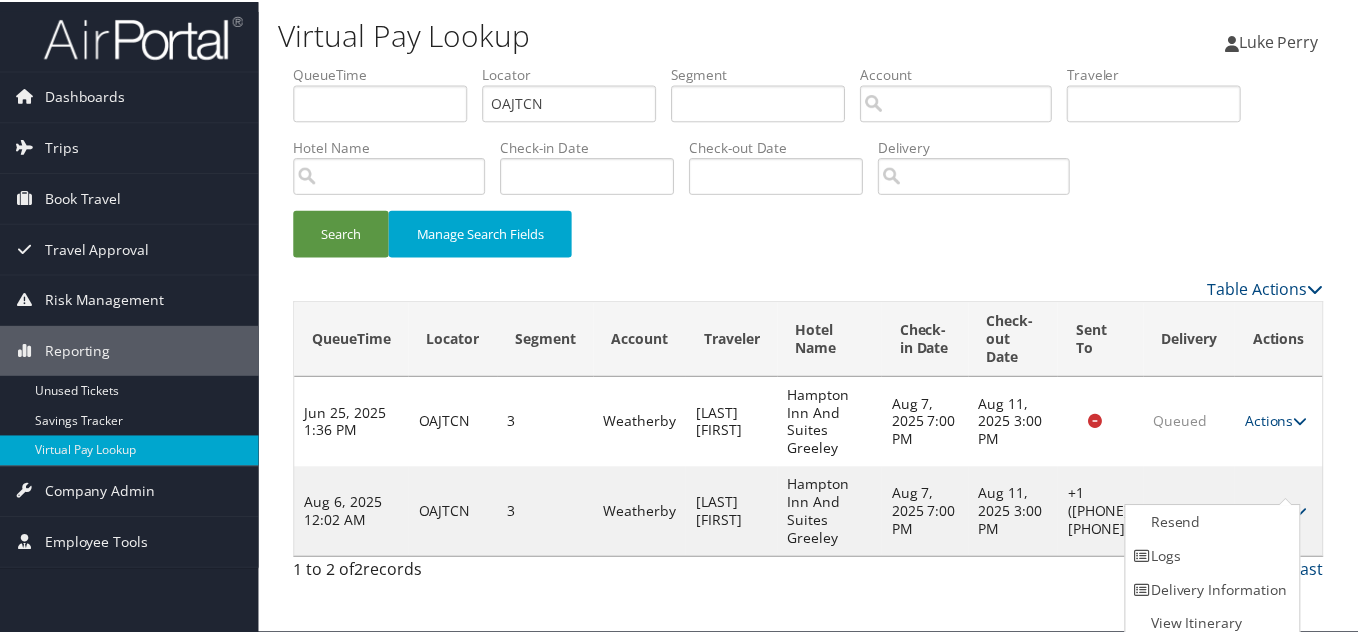 scroll, scrollTop: 10, scrollLeft: 0, axis: vertical 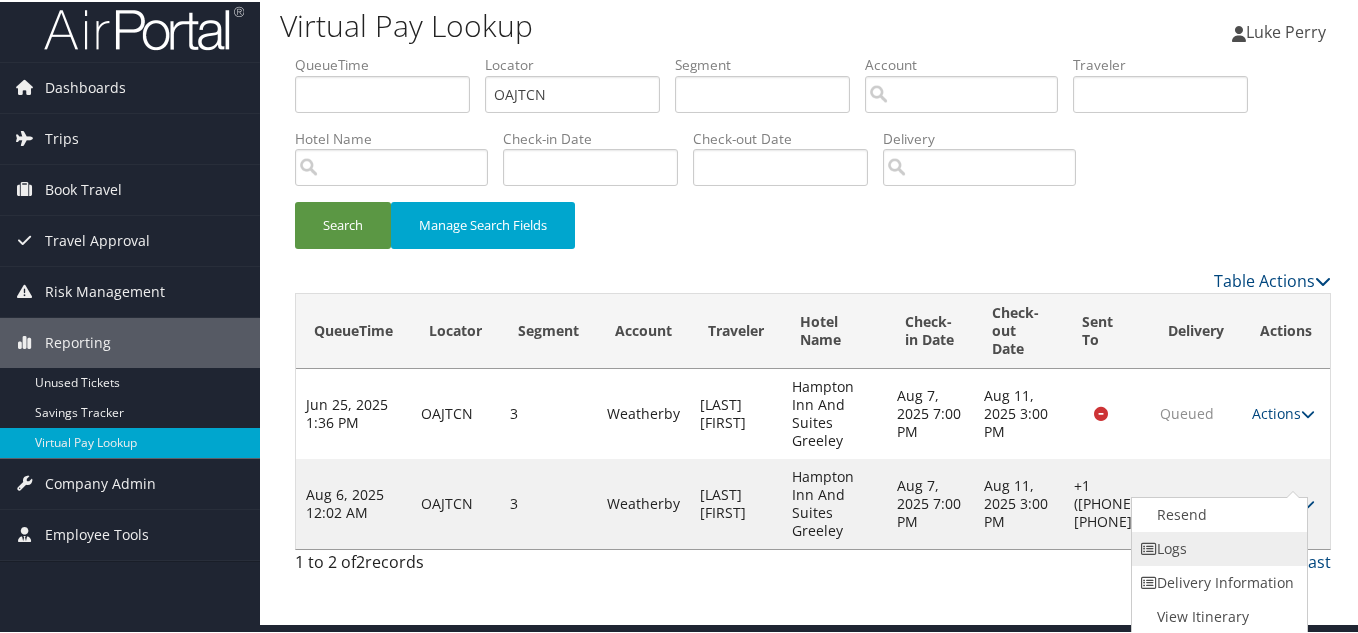 click on "Logs" at bounding box center [1217, 547] 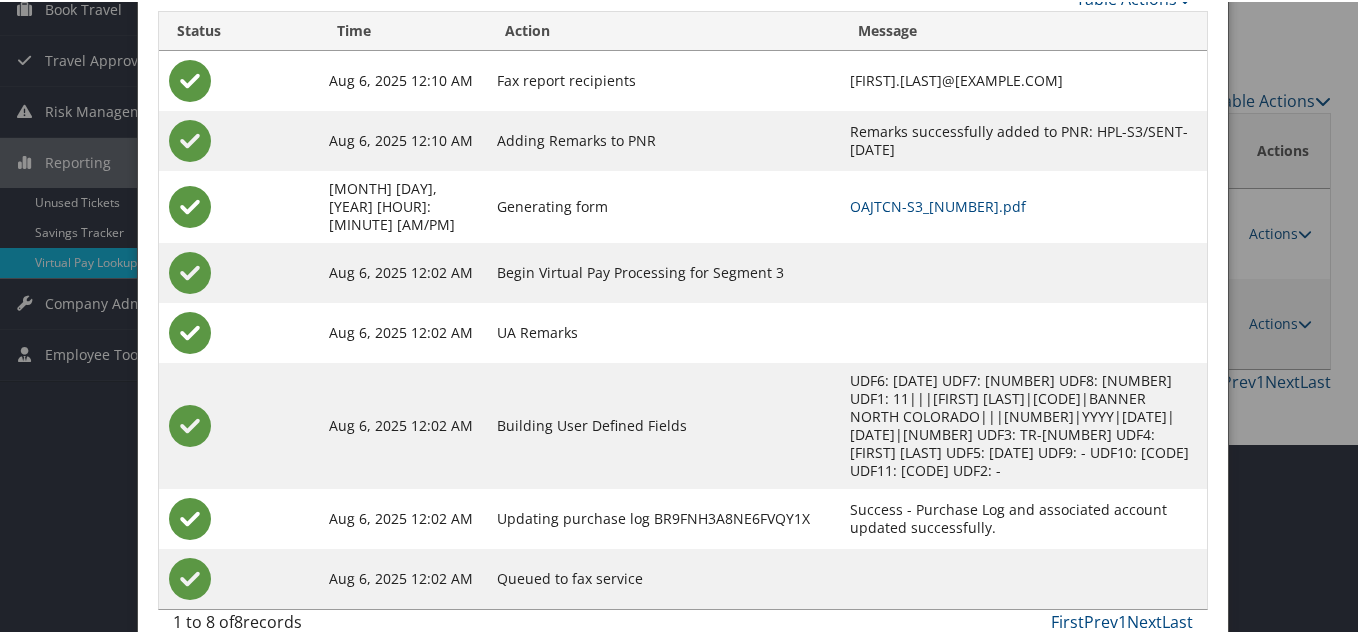 scroll, scrollTop: 90, scrollLeft: 0, axis: vertical 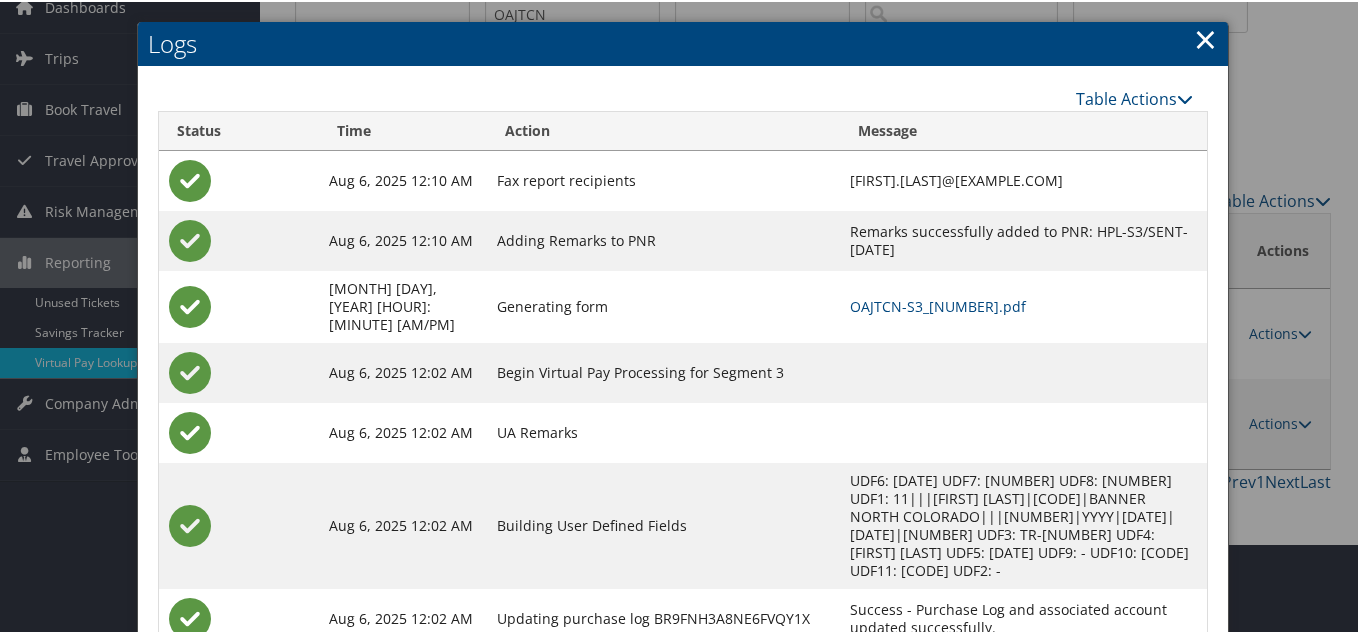 drag, startPoint x: 1198, startPoint y: 33, endPoint x: 1210, endPoint y: 80, distance: 48.507732 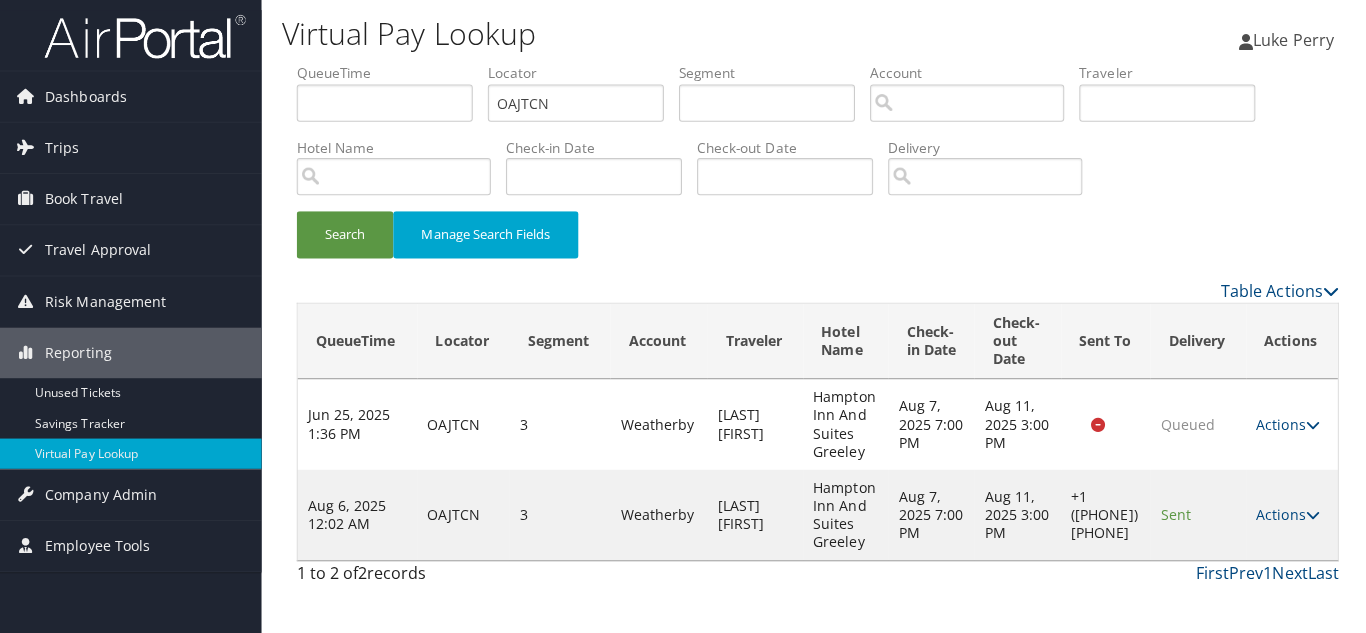 scroll, scrollTop: 0, scrollLeft: 0, axis: both 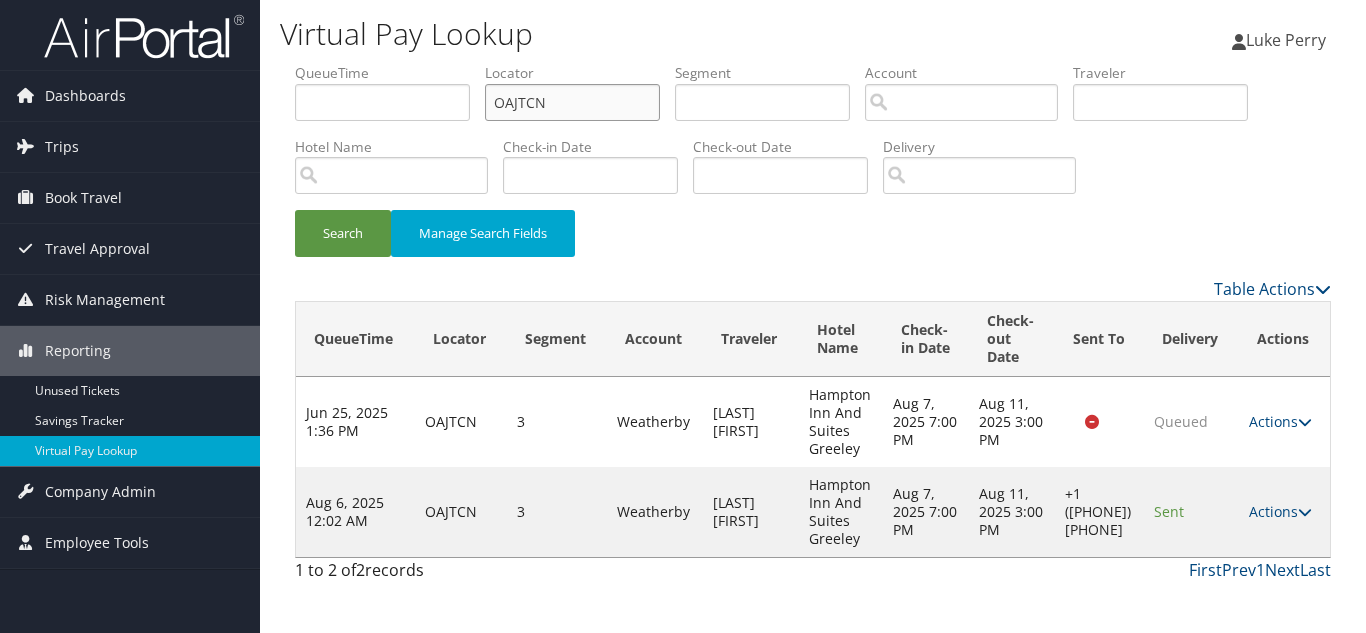drag, startPoint x: 370, startPoint y: 94, endPoint x: 348, endPoint y: 94, distance: 22 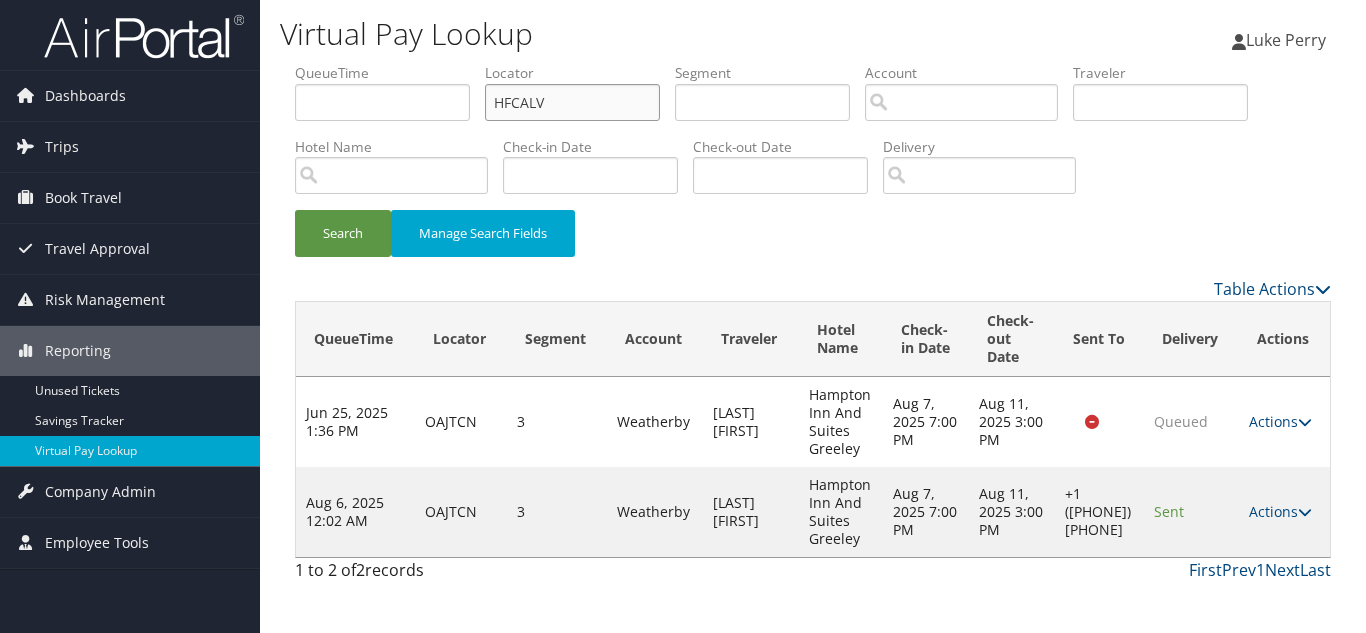 click on "Search" at bounding box center [343, 233] 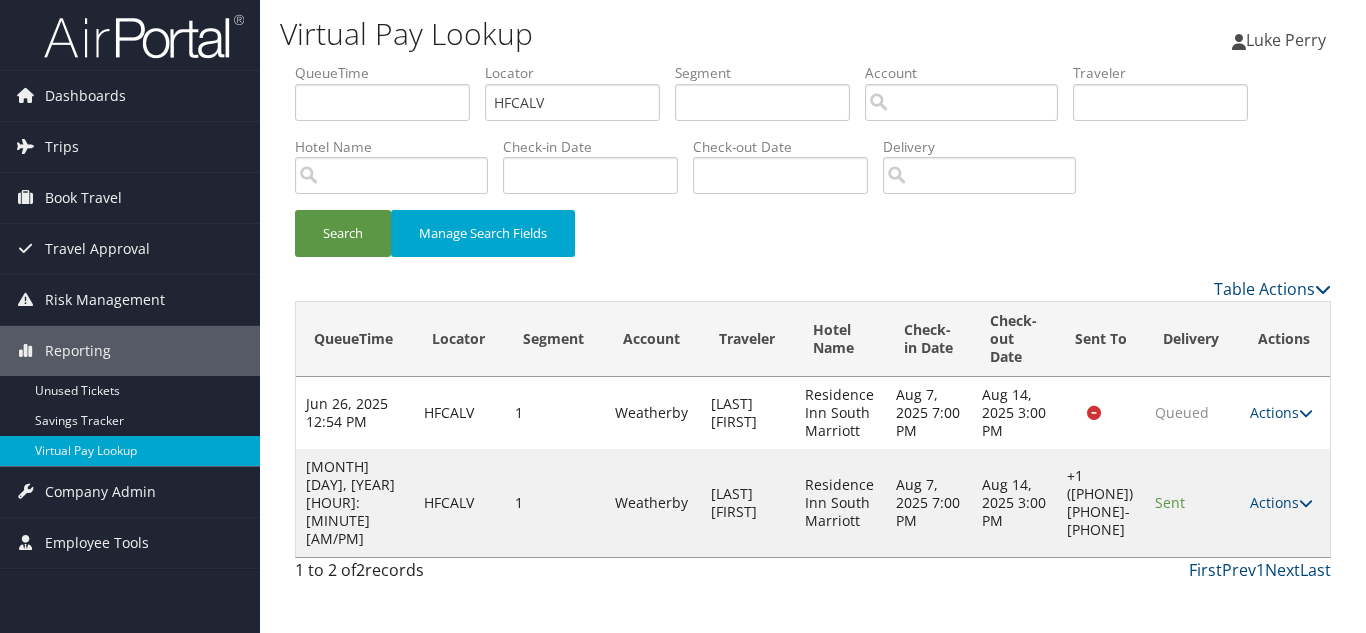 click on "Actions" at bounding box center (1281, 502) 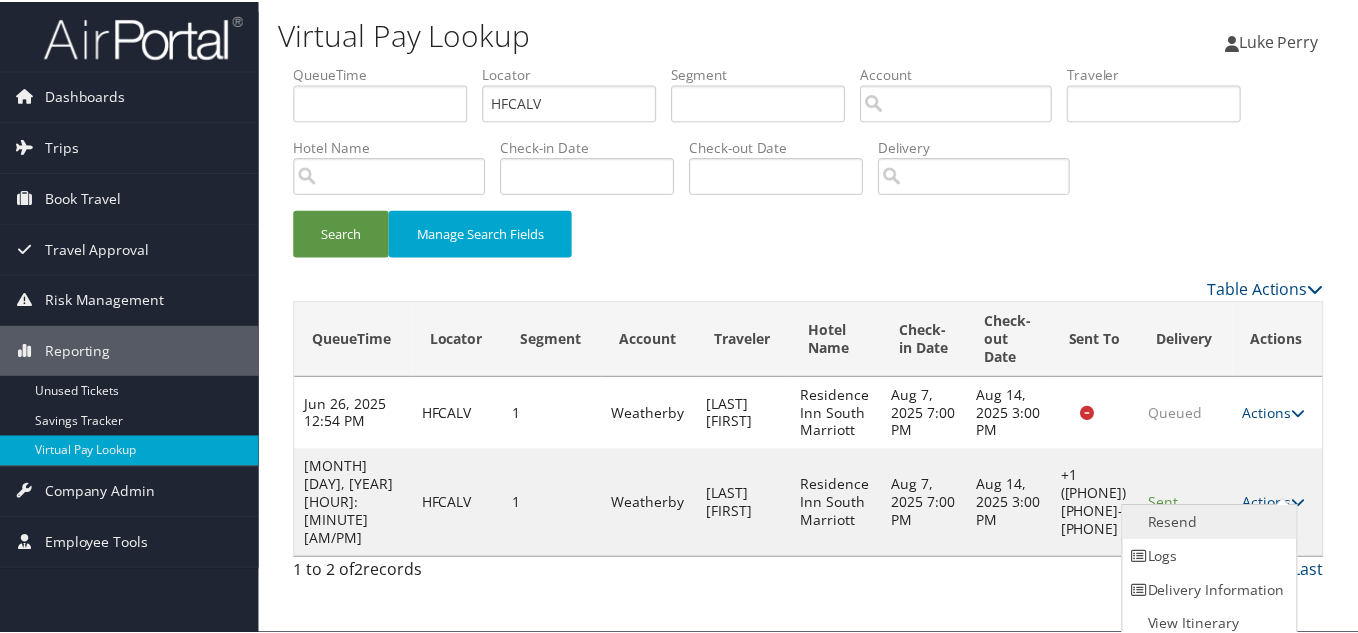 scroll, scrollTop: 10, scrollLeft: 0, axis: vertical 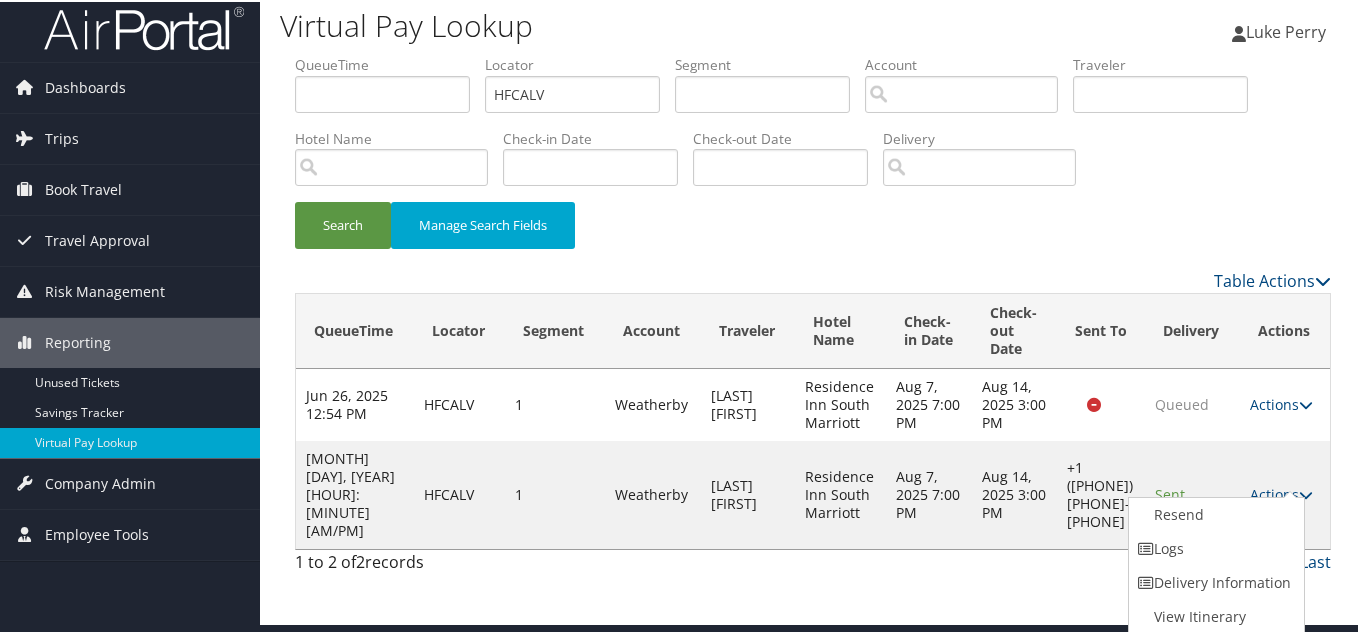 click on "Logs" at bounding box center [1214, 547] 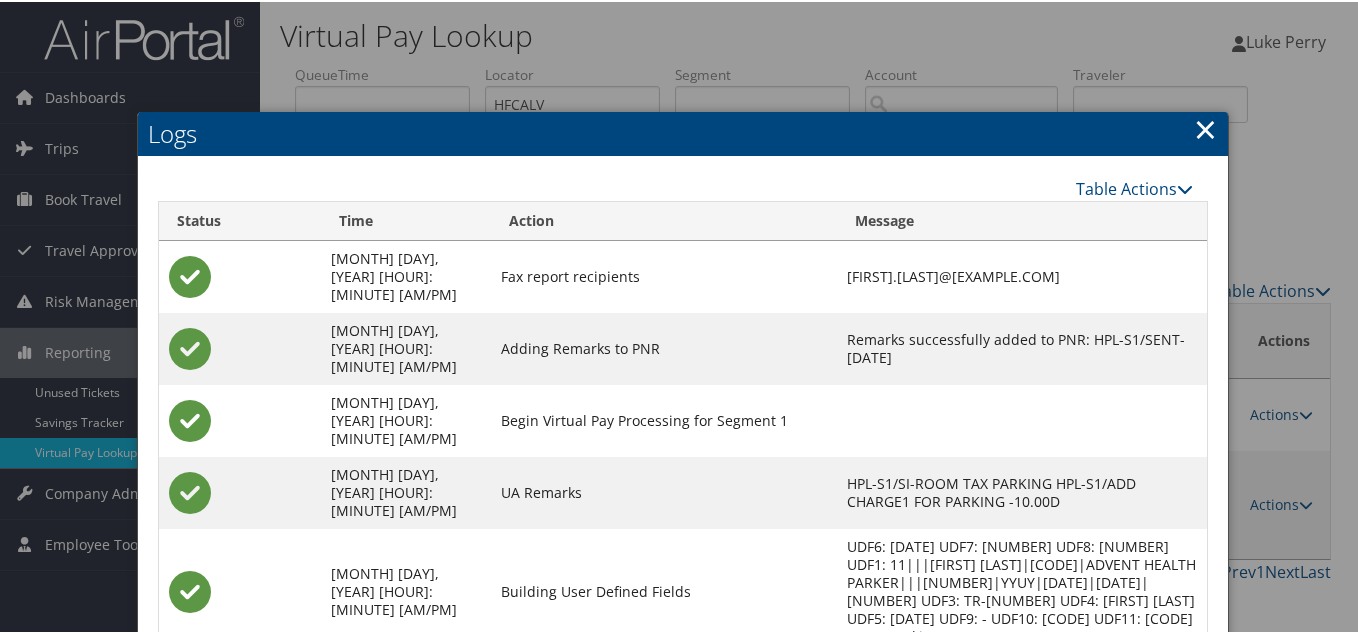 scroll, scrollTop: 190, scrollLeft: 0, axis: vertical 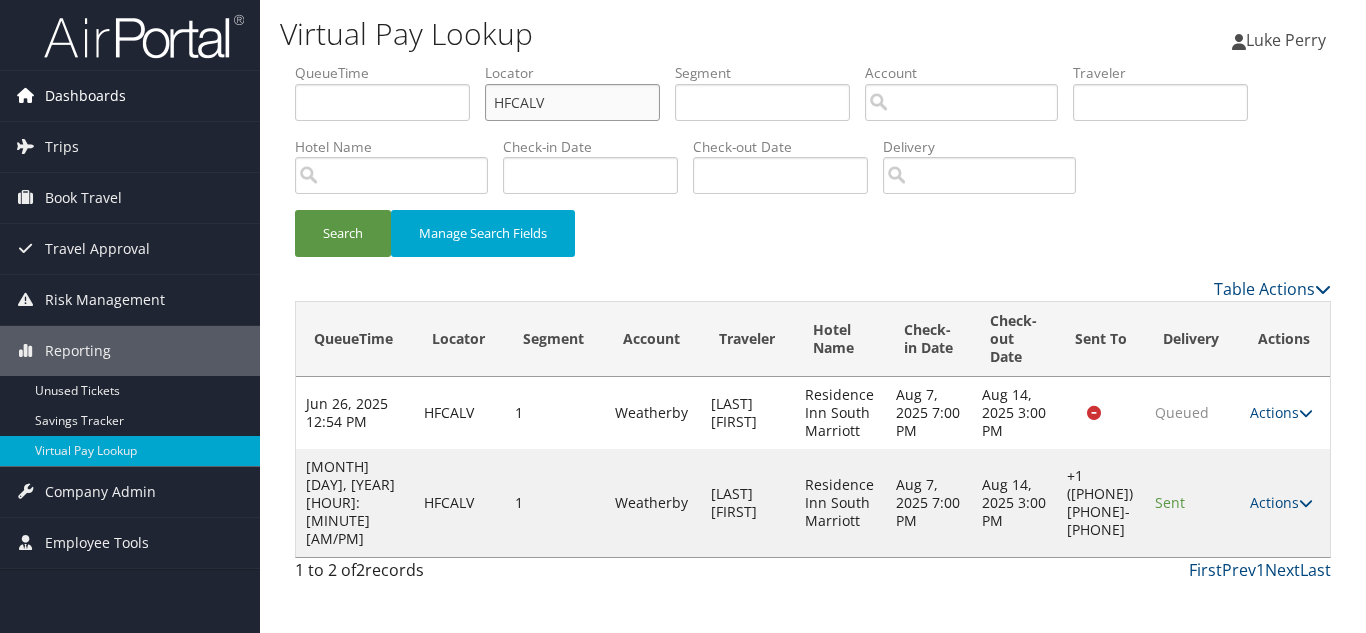 drag, startPoint x: 576, startPoint y: 87, endPoint x: 192, endPoint y: 95, distance: 384.0833 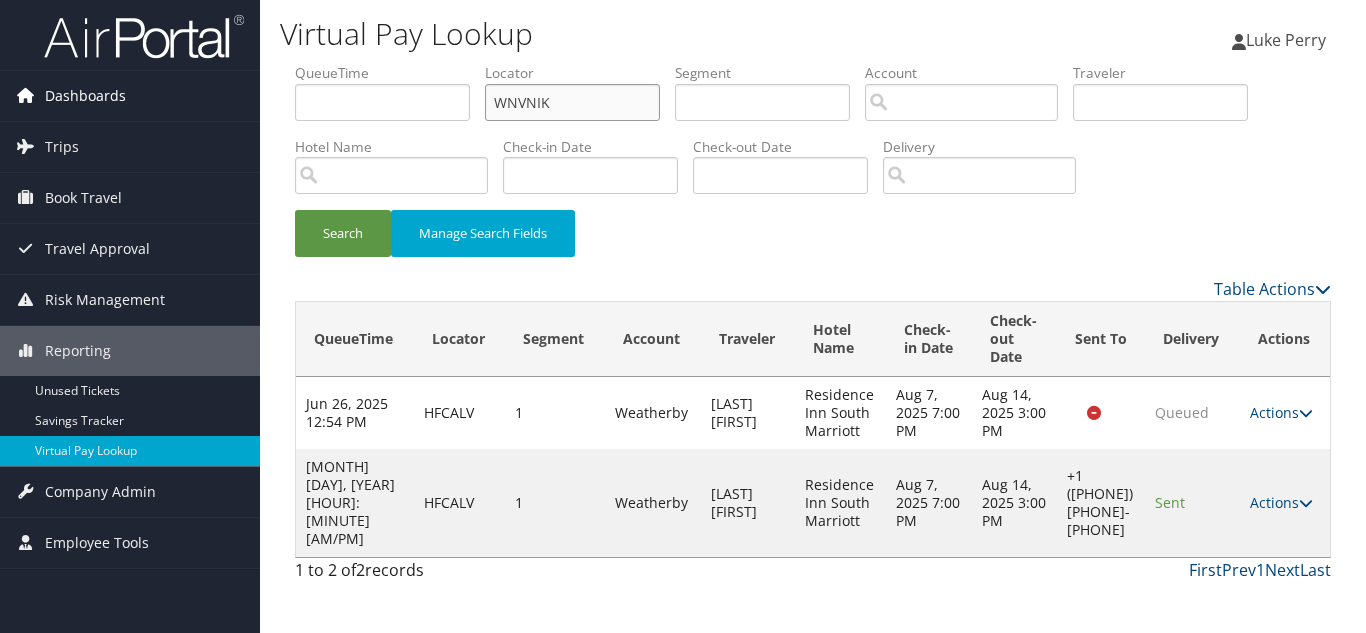 click on "Search" at bounding box center [343, 233] 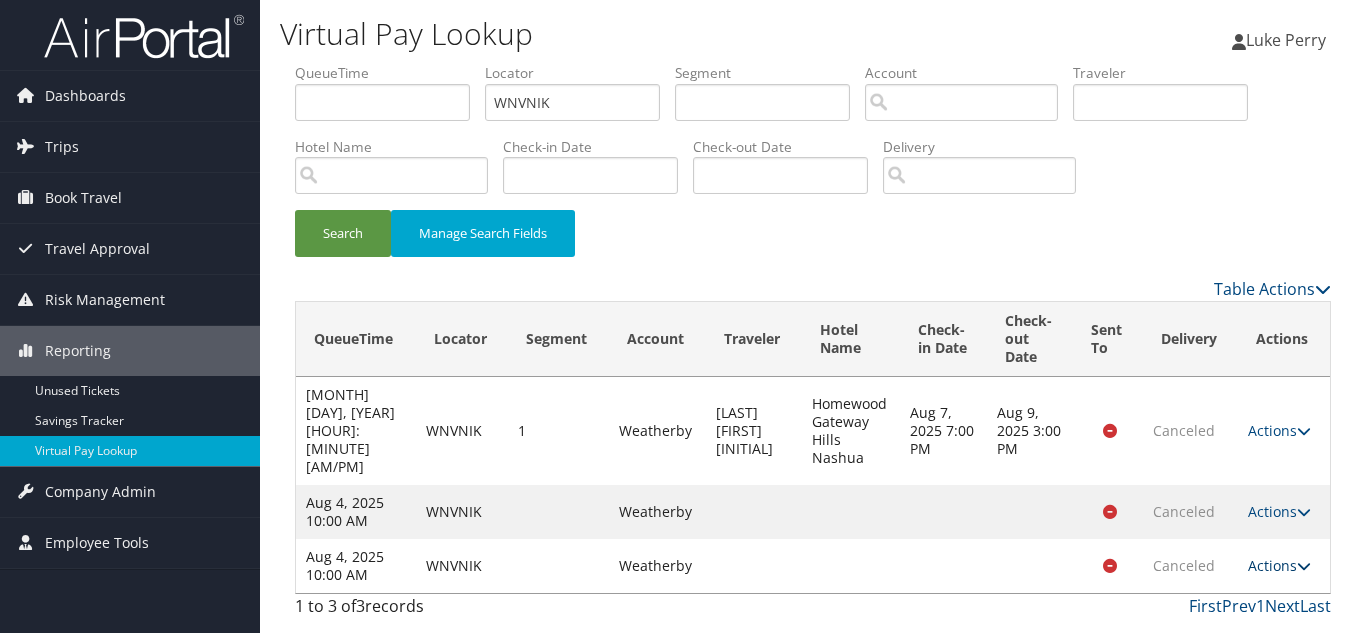 click on "Actions" at bounding box center [1279, 565] 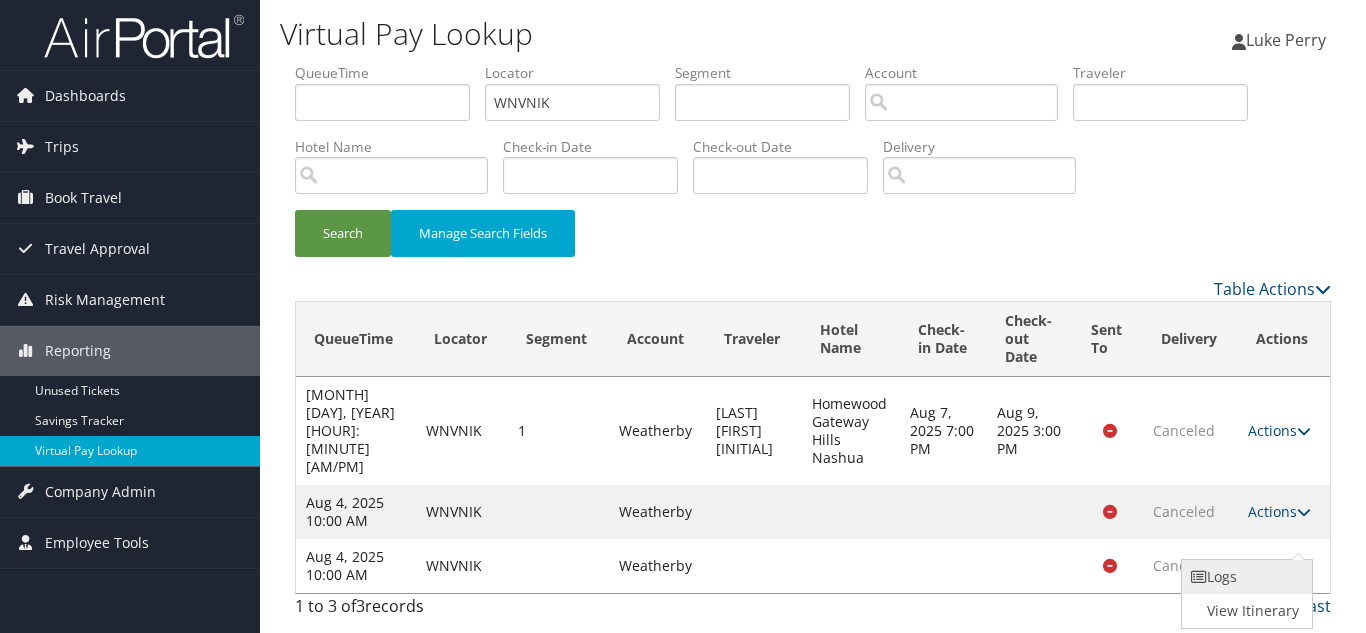 click on "Logs" at bounding box center [1245, 577] 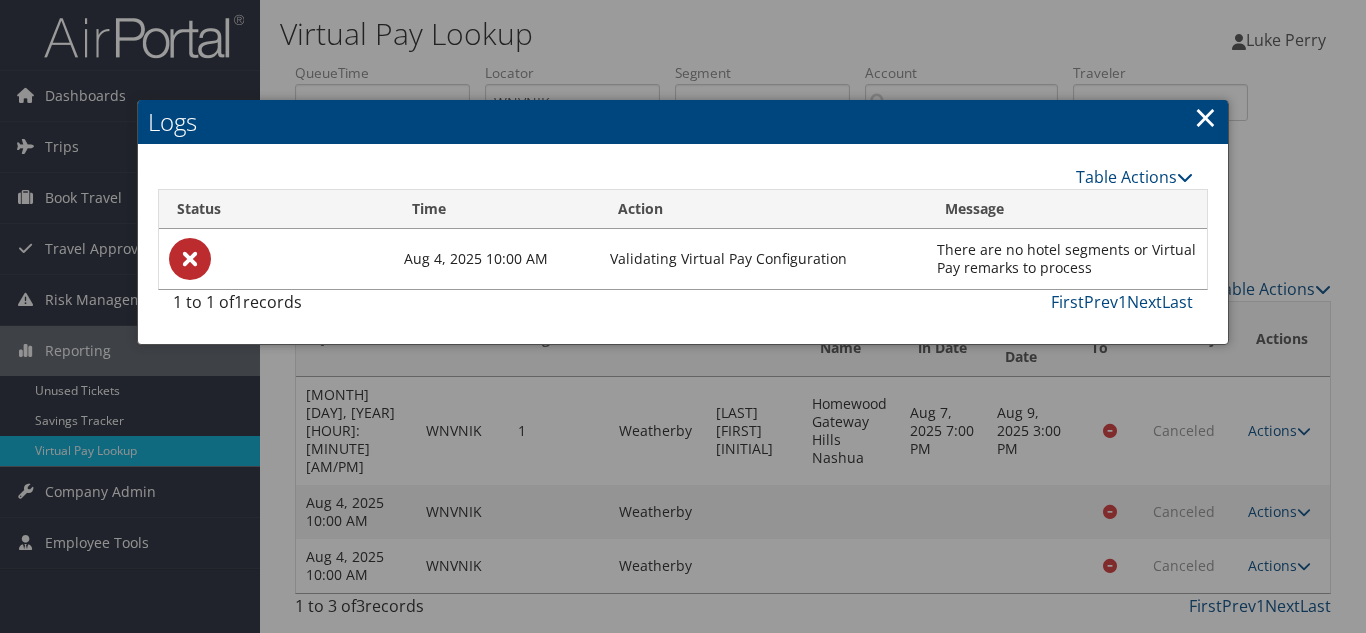 click on "×" at bounding box center [1205, 117] 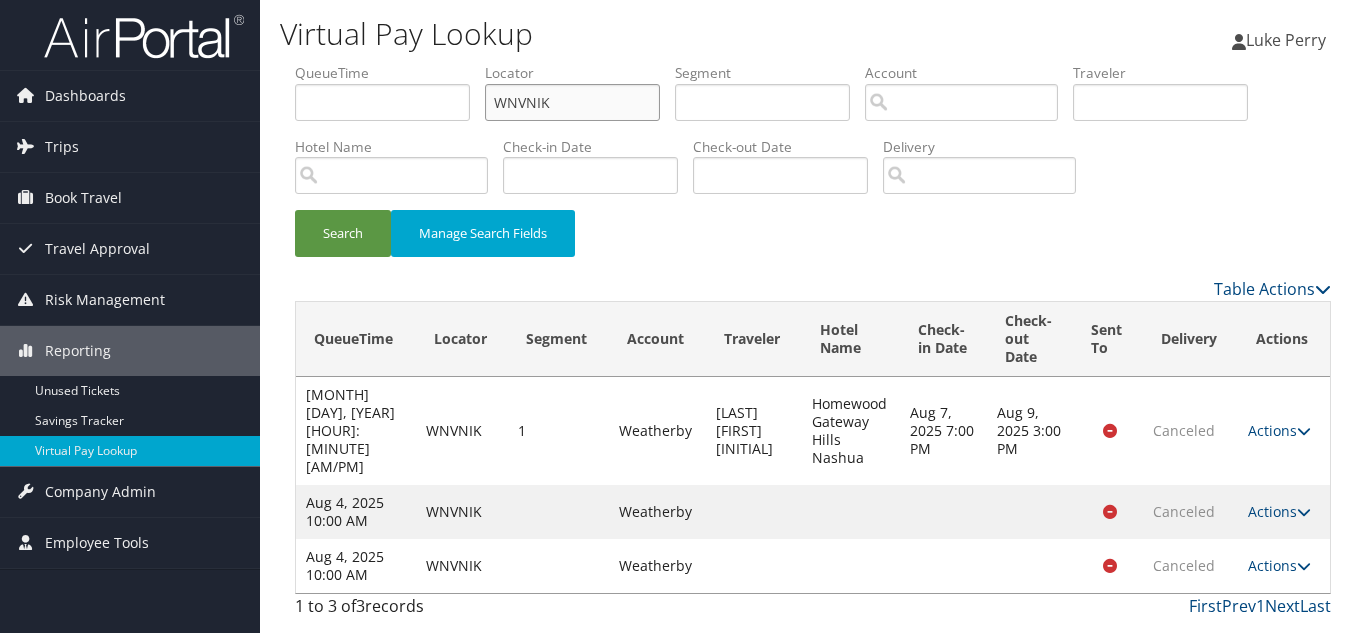 drag, startPoint x: 583, startPoint y: 98, endPoint x: 183, endPoint y: 58, distance: 401.99503 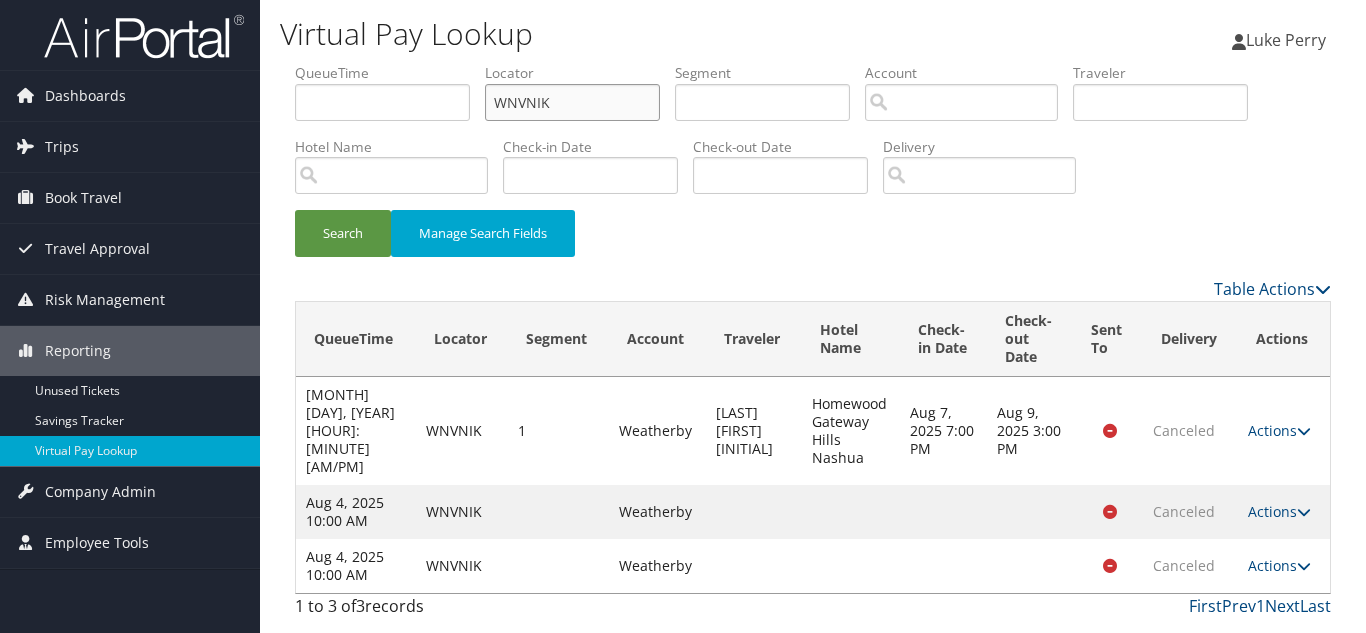 click on "WNVNIK" at bounding box center [572, 102] 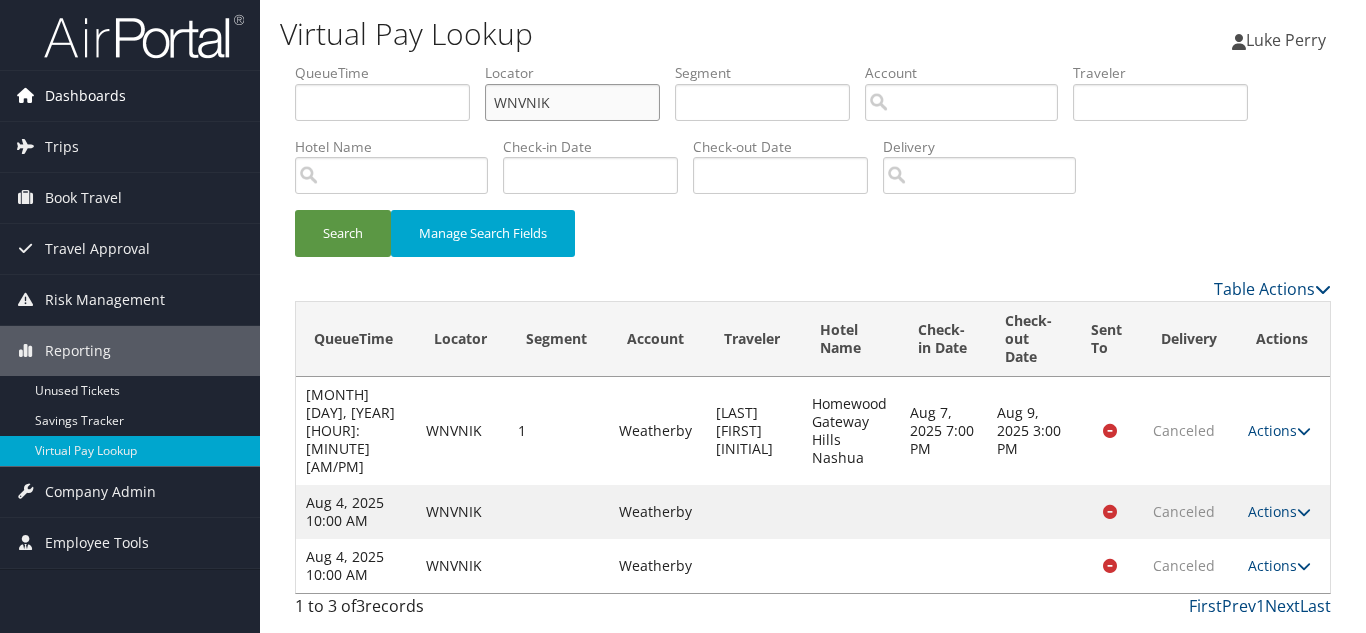 drag, startPoint x: 589, startPoint y: 102, endPoint x: 202, endPoint y: 105, distance: 387.01163 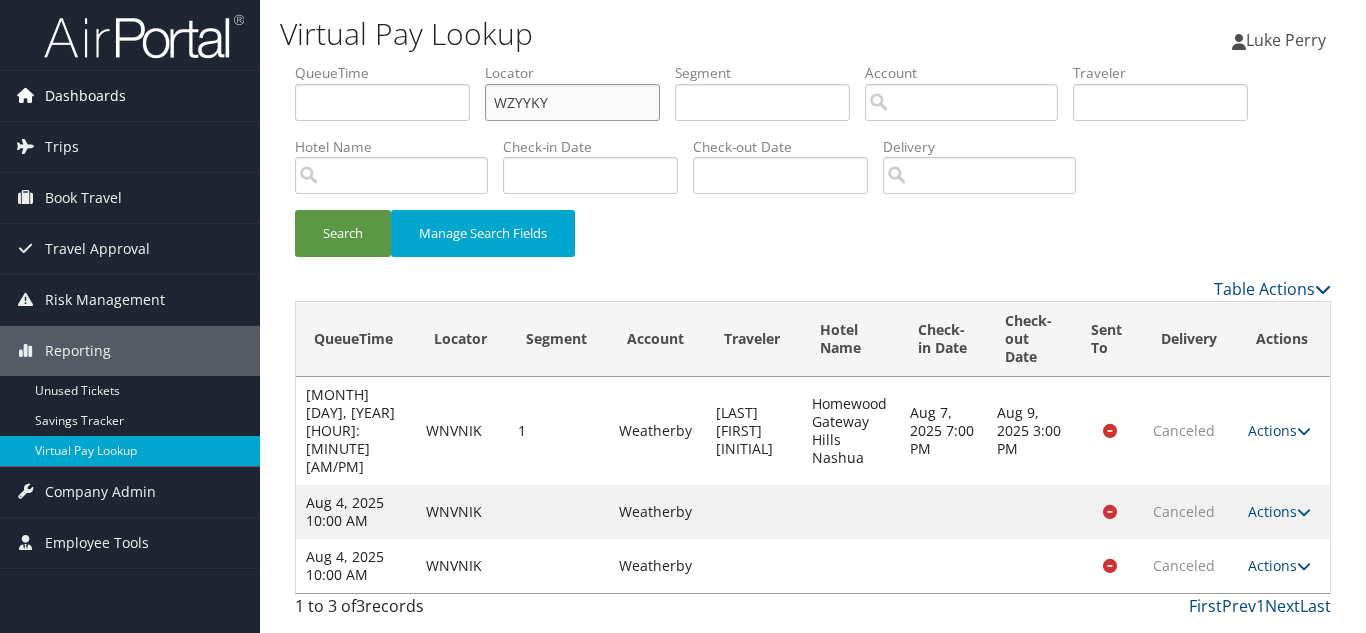 click on "Search" at bounding box center [343, 233] 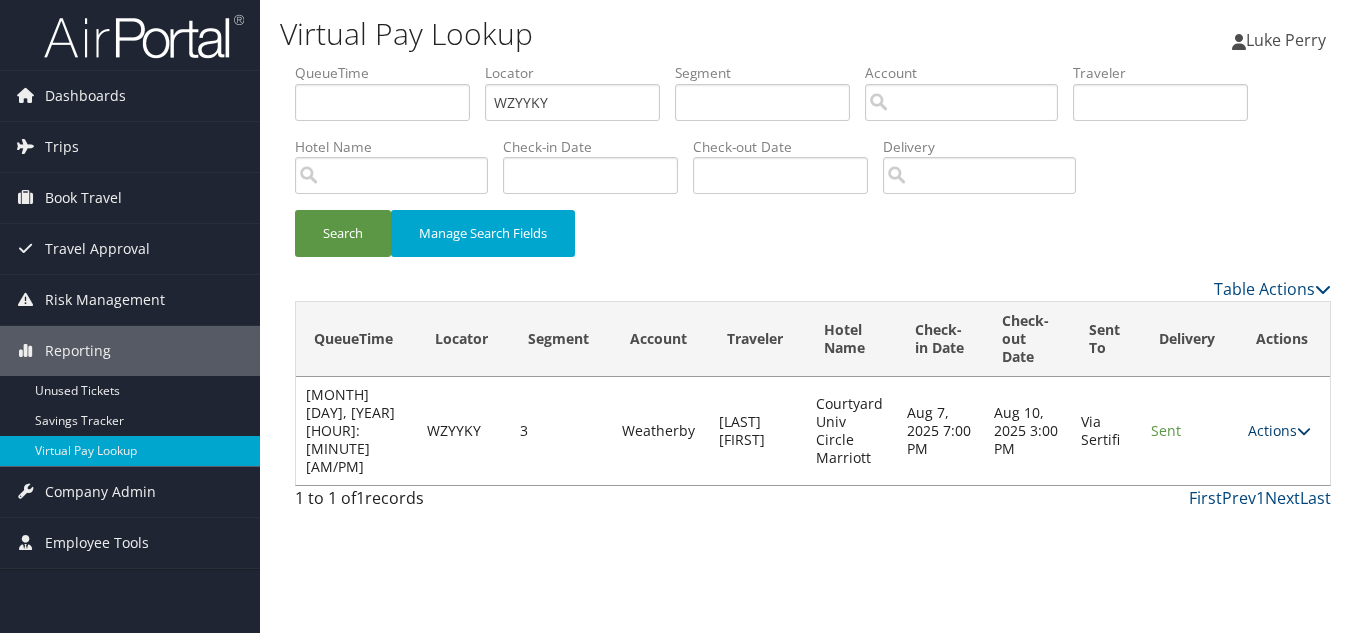 click on "Actions" at bounding box center [1279, 430] 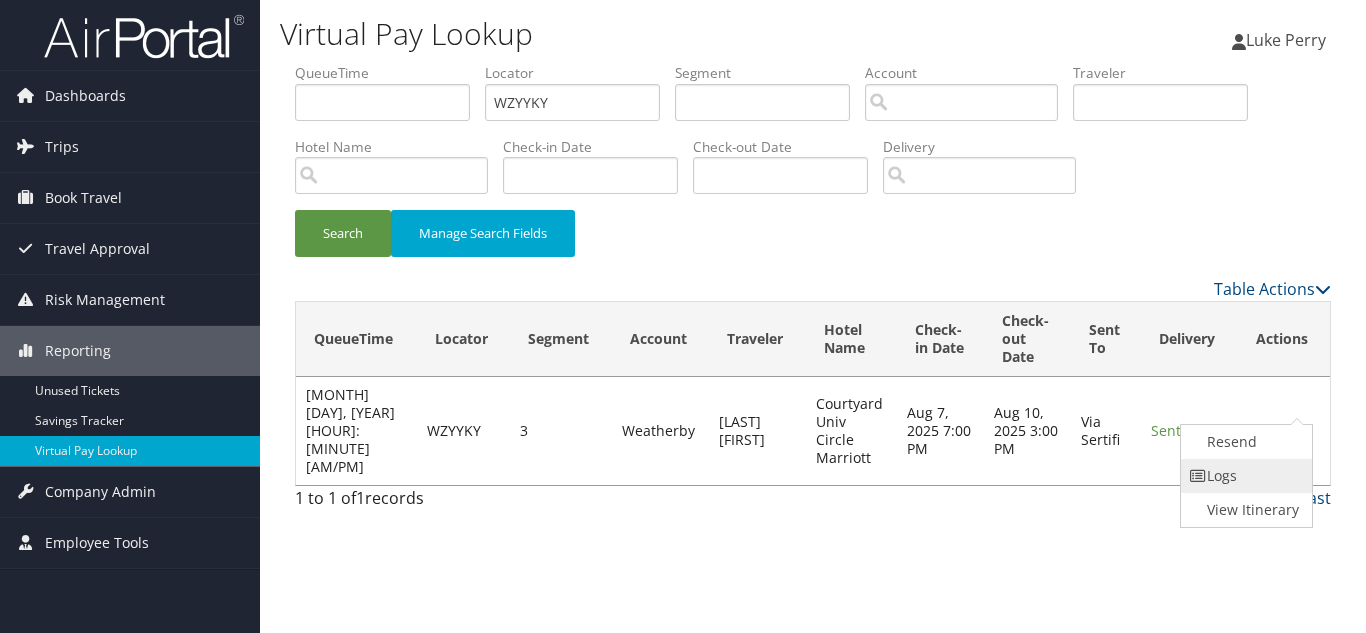 click on "Logs" at bounding box center [1244, 476] 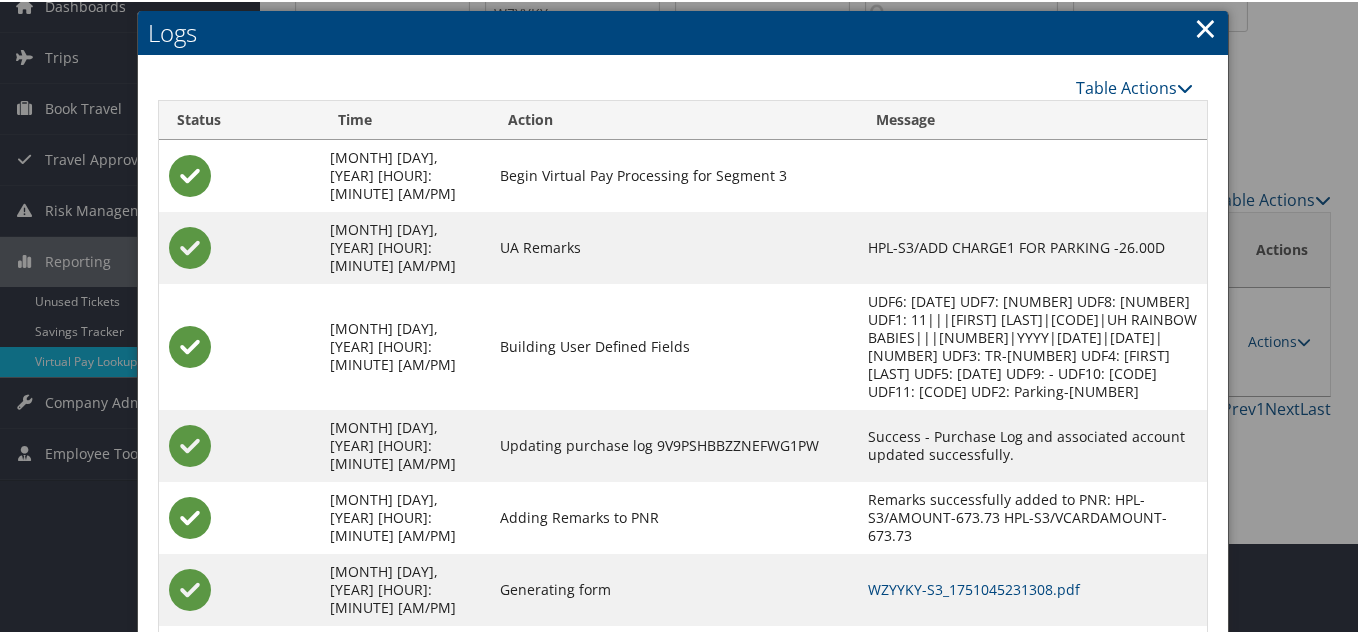 scroll, scrollTop: 198, scrollLeft: 0, axis: vertical 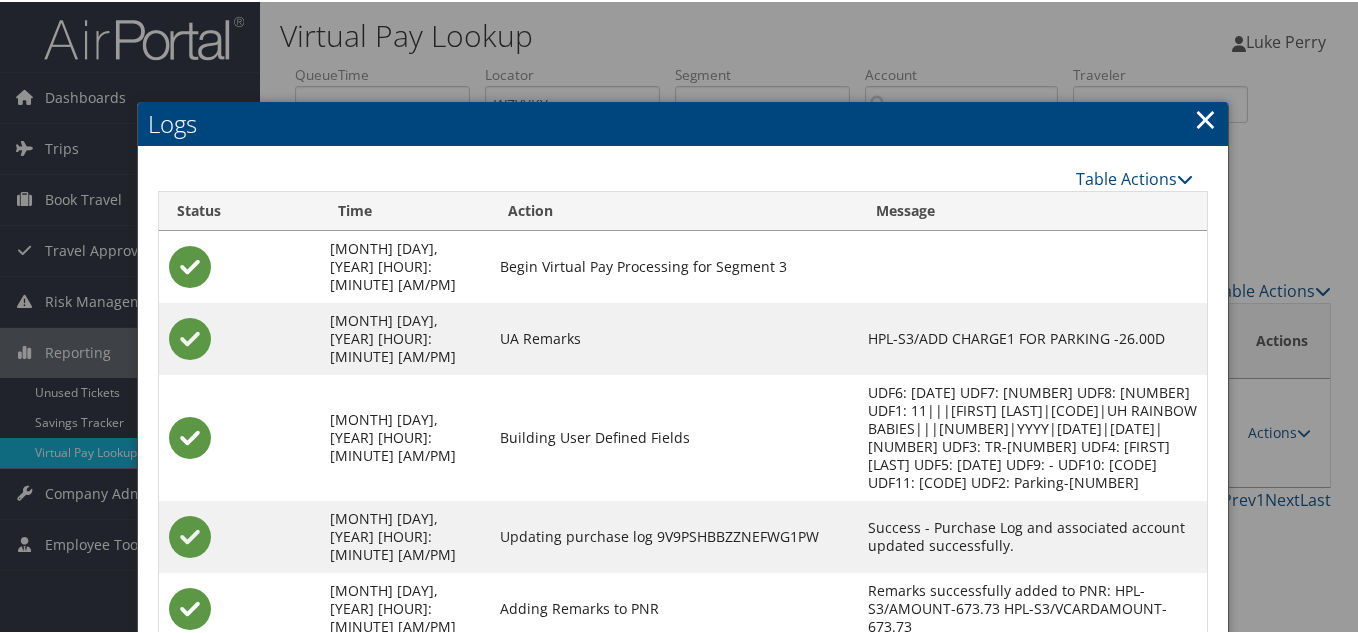 click on "×" at bounding box center [1205, 117] 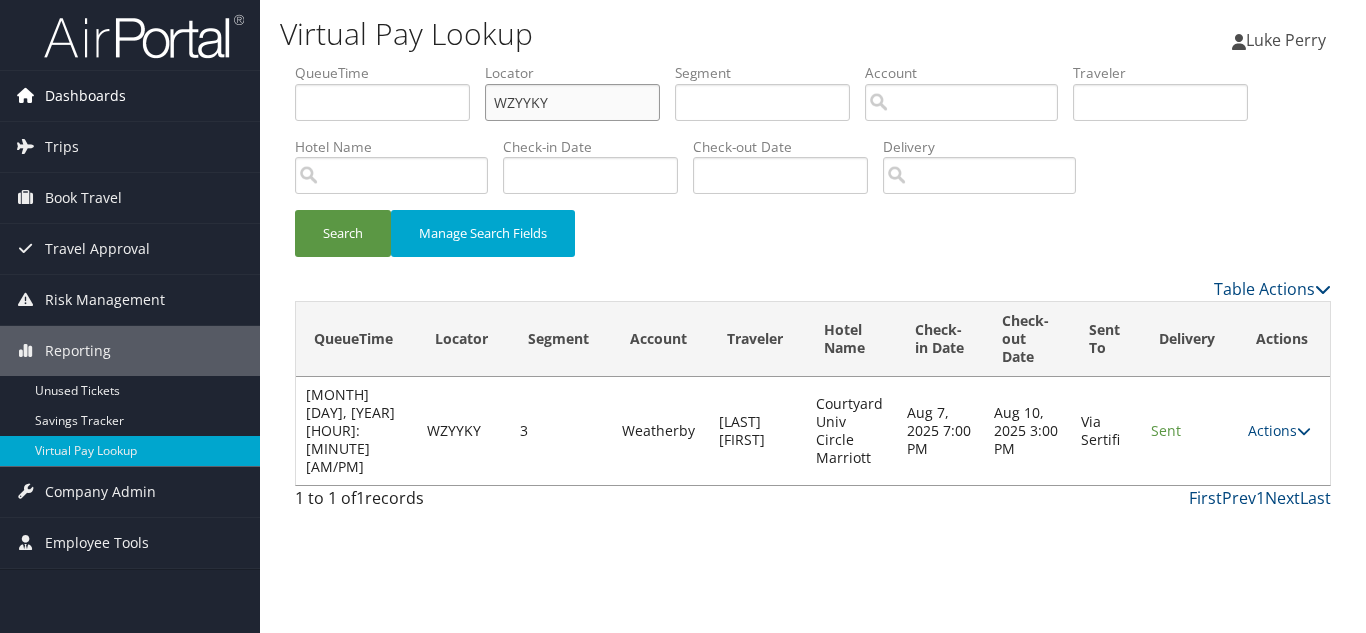 drag, startPoint x: 589, startPoint y: 113, endPoint x: 144, endPoint y: 118, distance: 445.02808 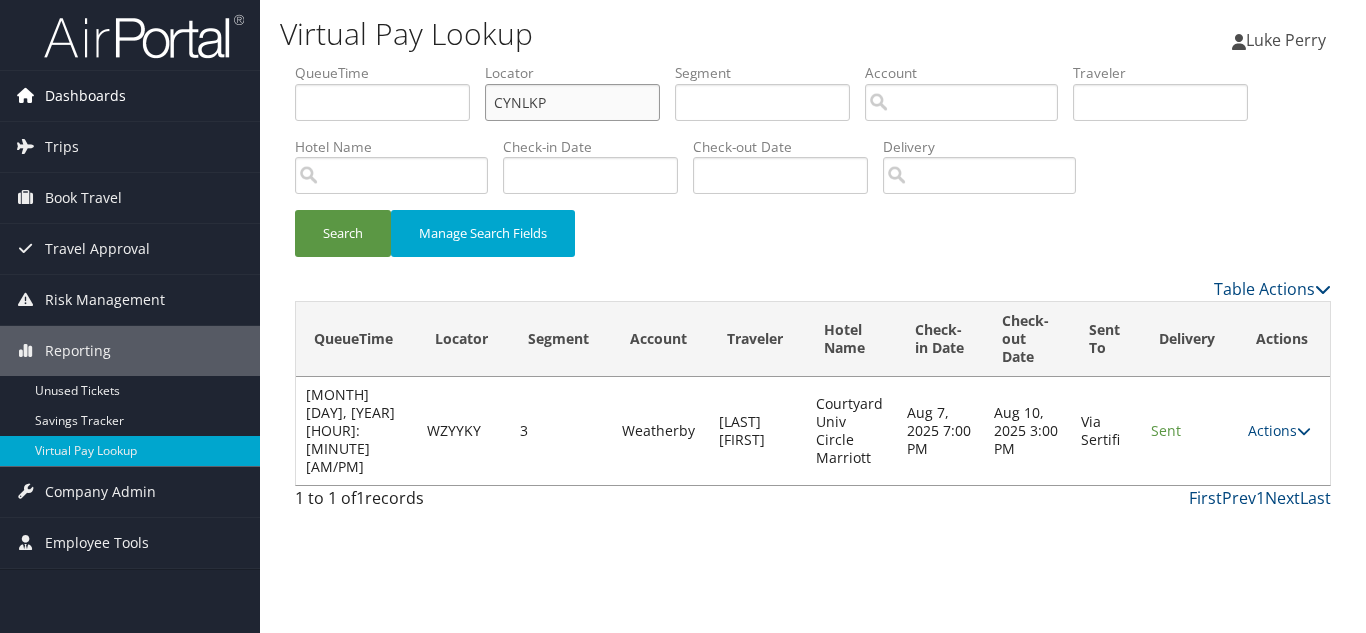 click on "Search" at bounding box center (343, 233) 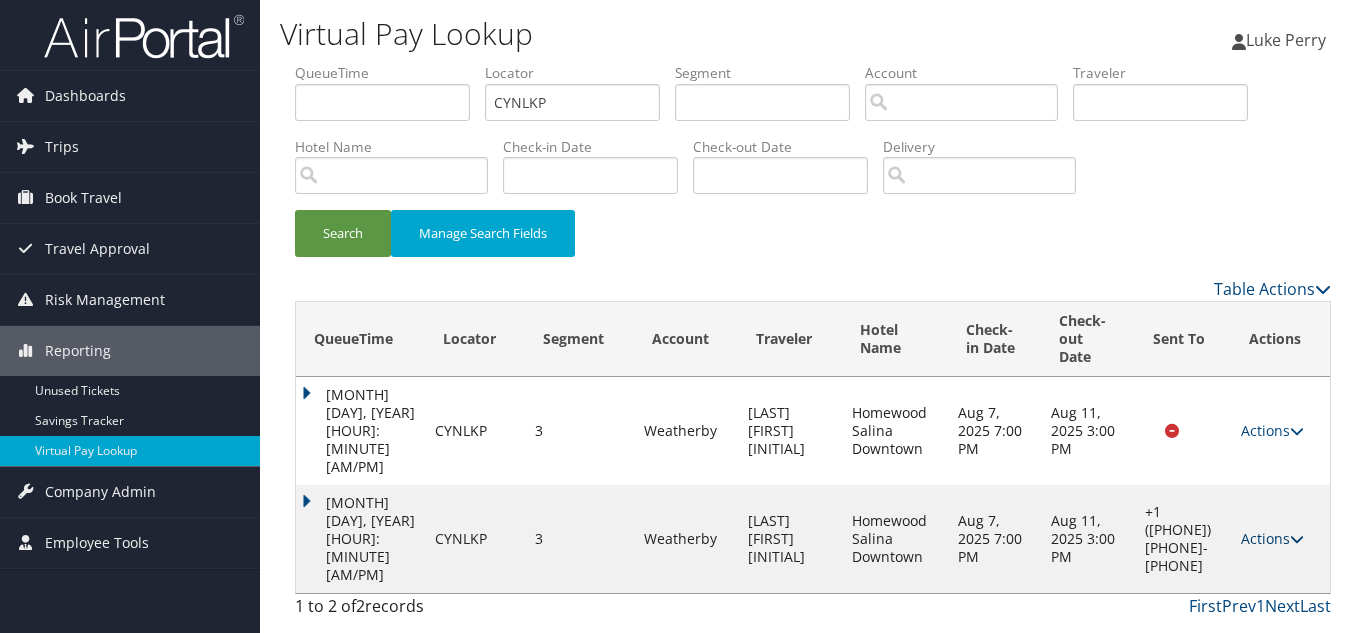 click on "Actions" at bounding box center [1272, 538] 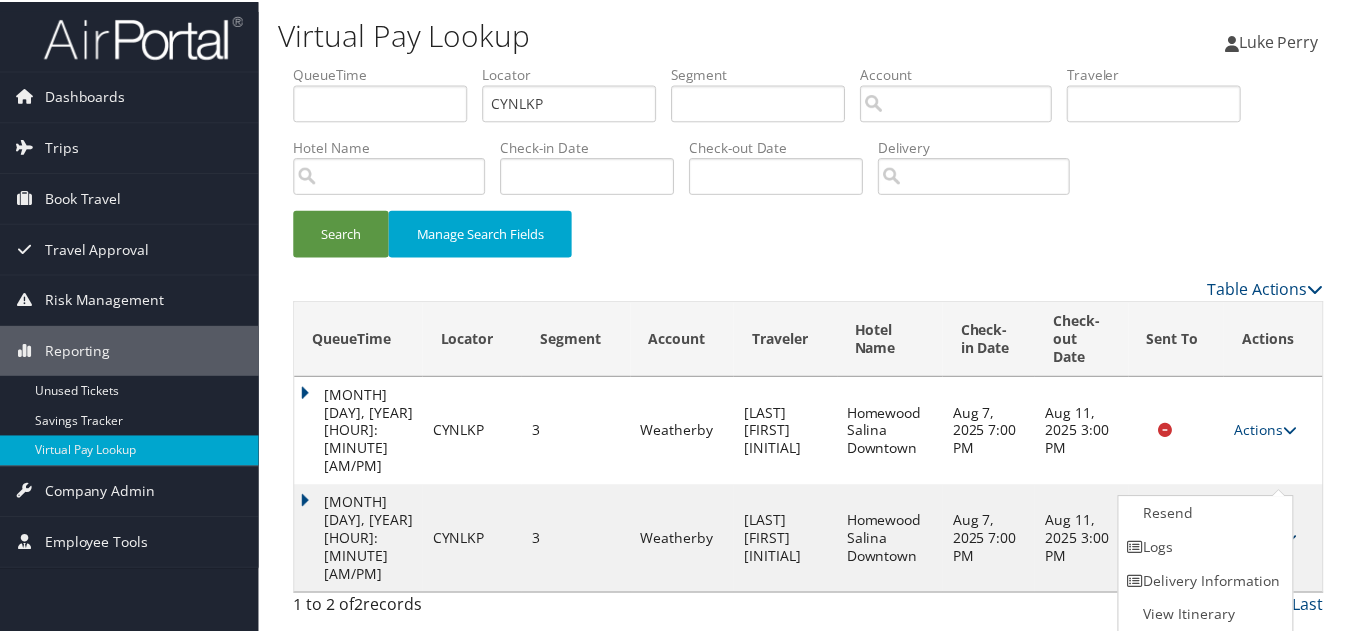 scroll, scrollTop: 1, scrollLeft: 0, axis: vertical 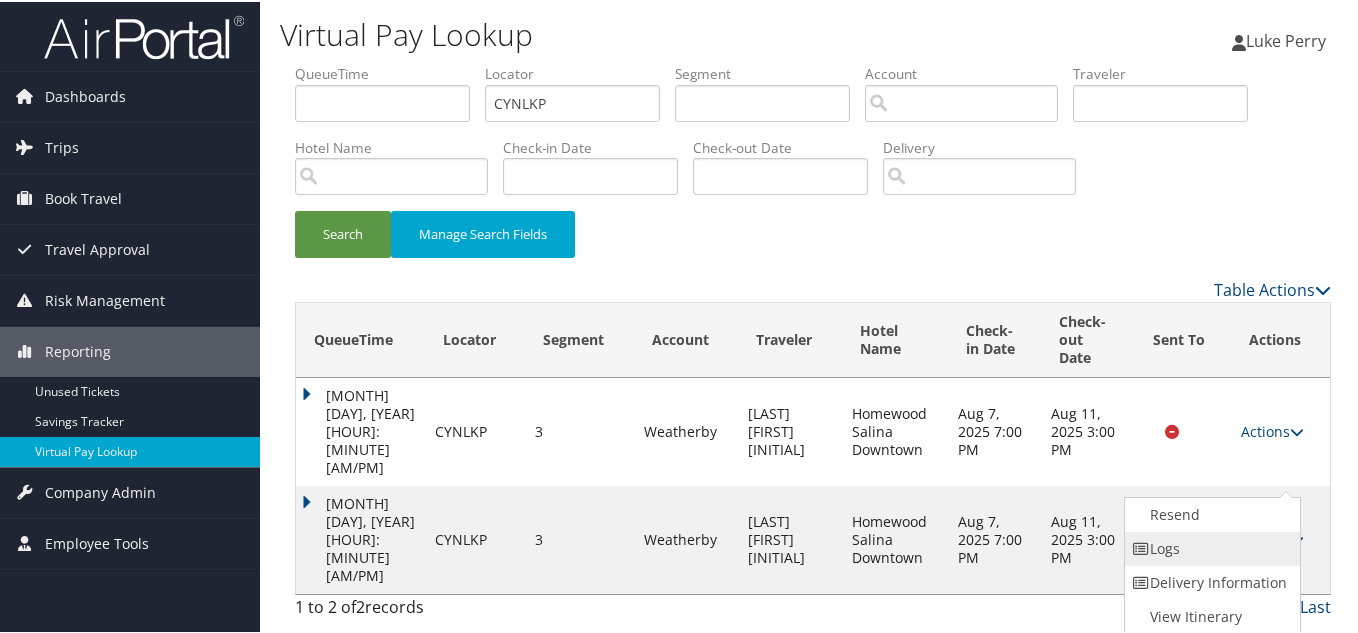 click on "Logs" at bounding box center [1210, 547] 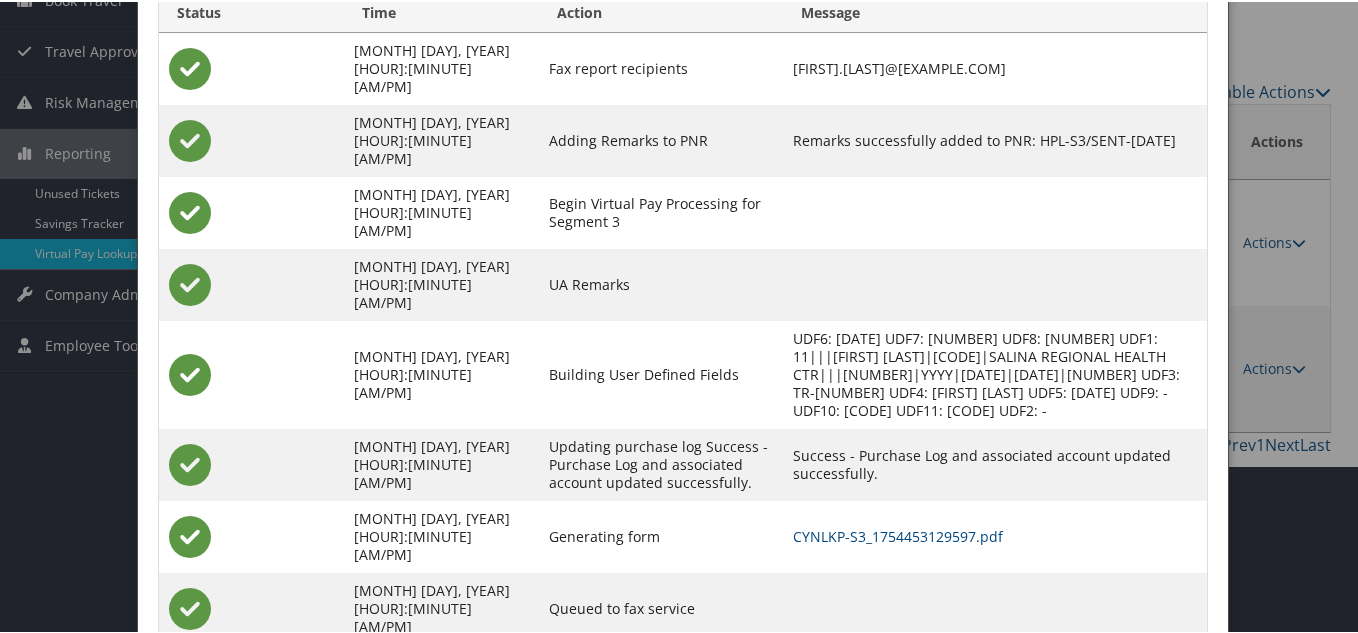 scroll, scrollTop: 181, scrollLeft: 0, axis: vertical 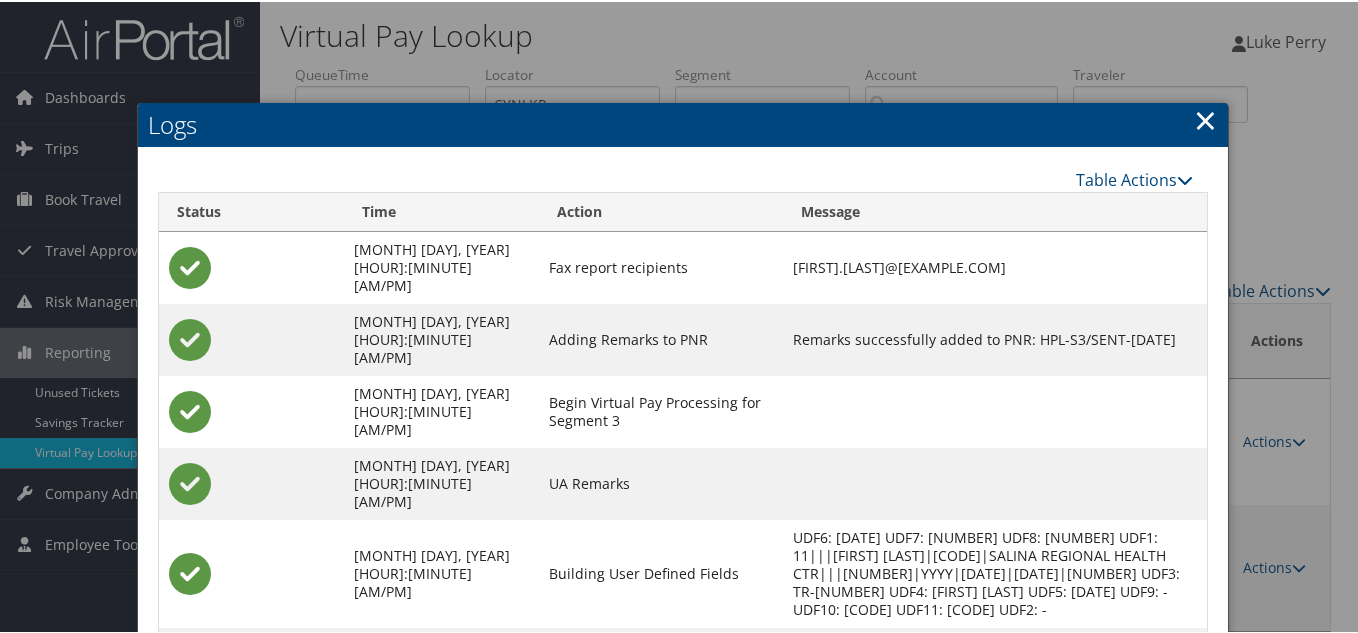 click on "×" at bounding box center (1205, 118) 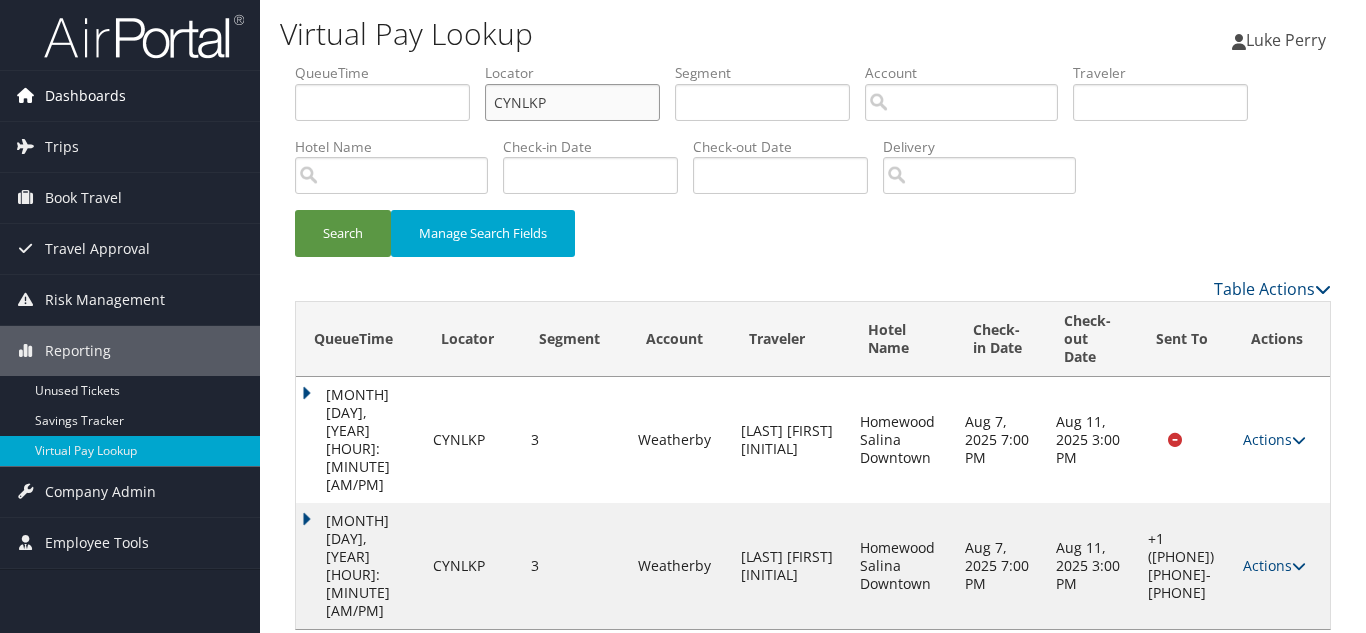 drag, startPoint x: 561, startPoint y: 102, endPoint x: 248, endPoint y: 95, distance: 313.07828 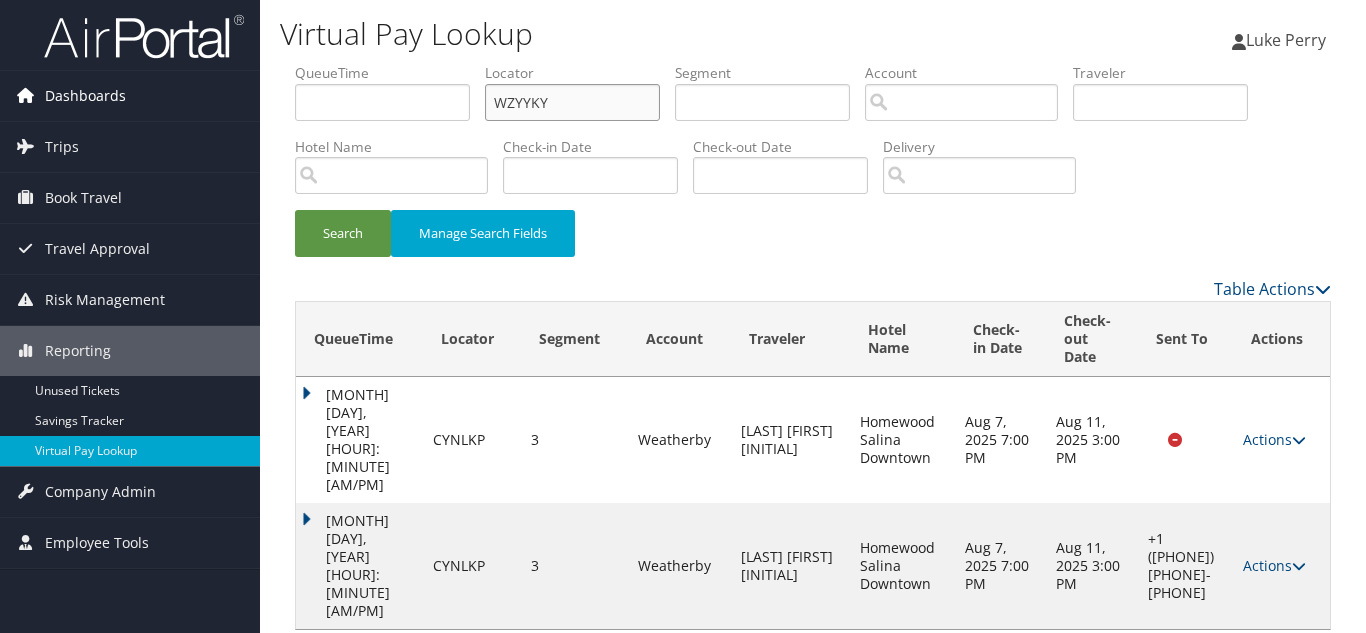 click on "Search" at bounding box center [343, 233] 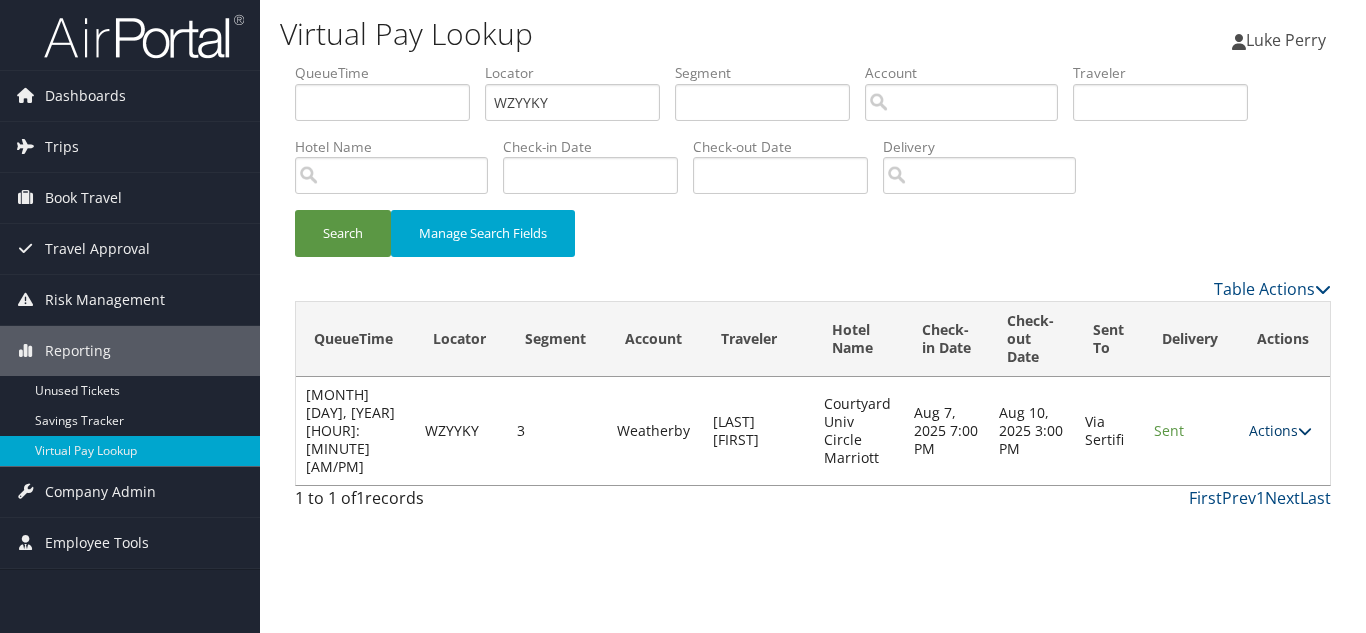 click on "Actions" at bounding box center (1280, 430) 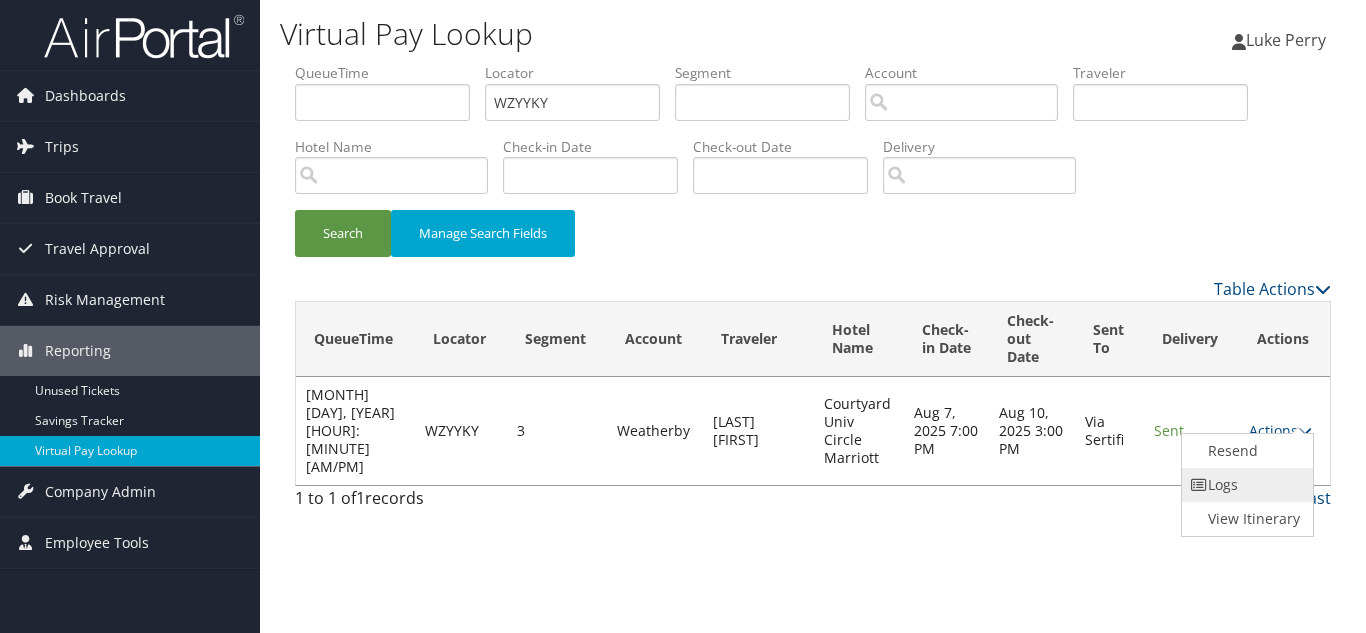 click on "Logs" at bounding box center (1245, 485) 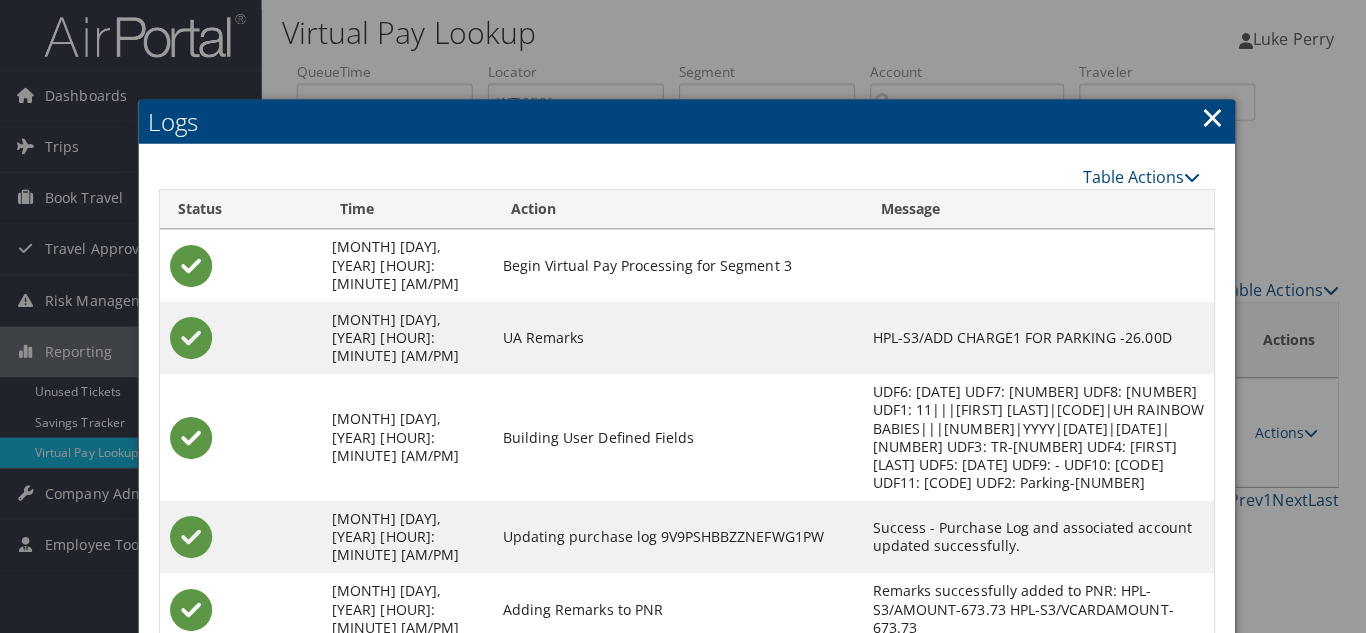 scroll, scrollTop: 0, scrollLeft: 0, axis: both 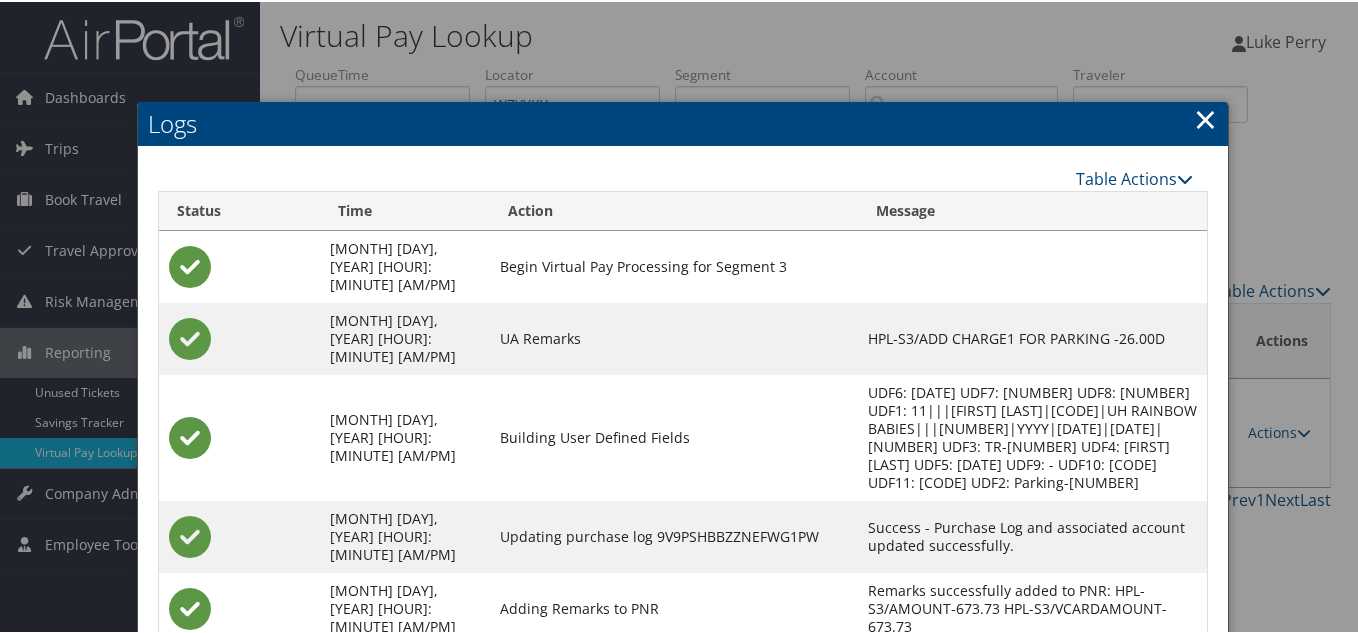 click on "×" at bounding box center (1205, 117) 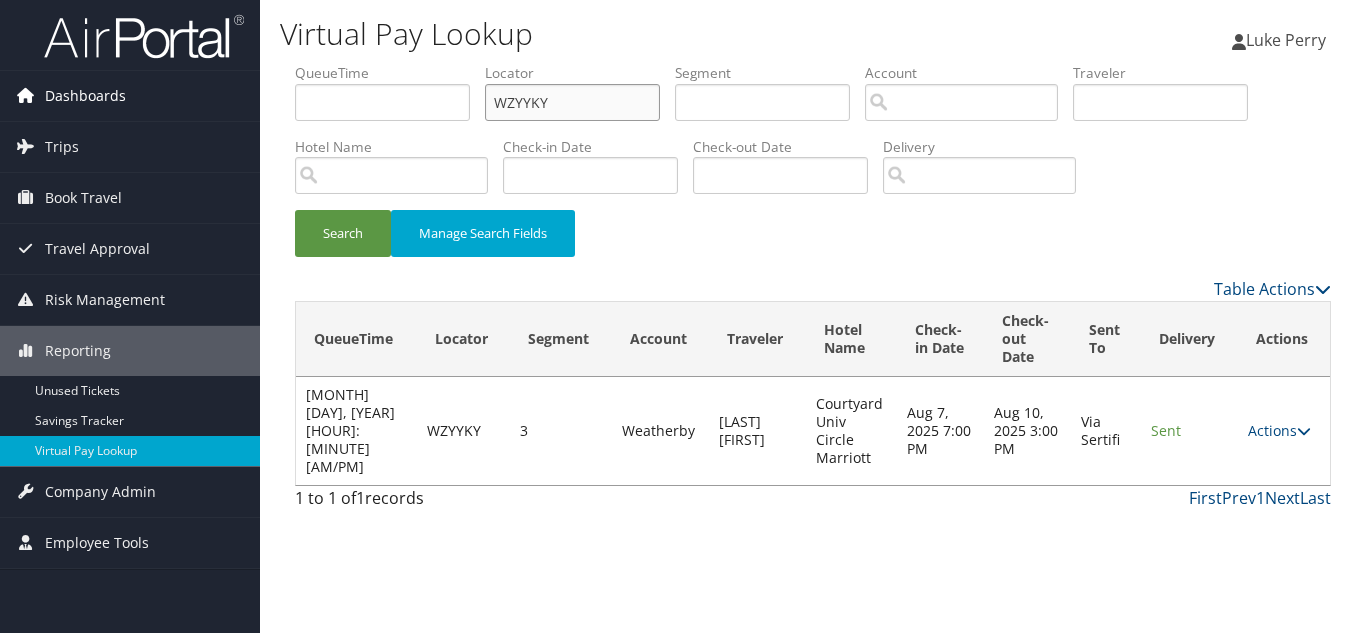 drag, startPoint x: 558, startPoint y: 103, endPoint x: 245, endPoint y: 104, distance: 313.0016 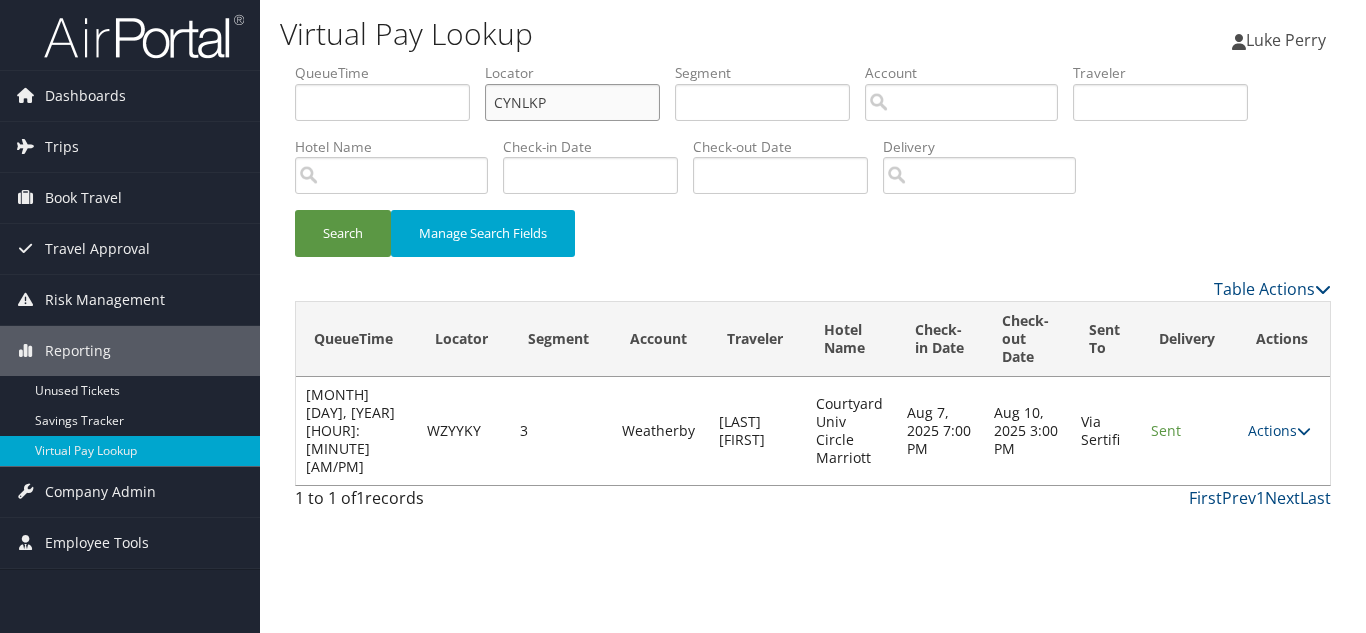 type on "CYNLKP" 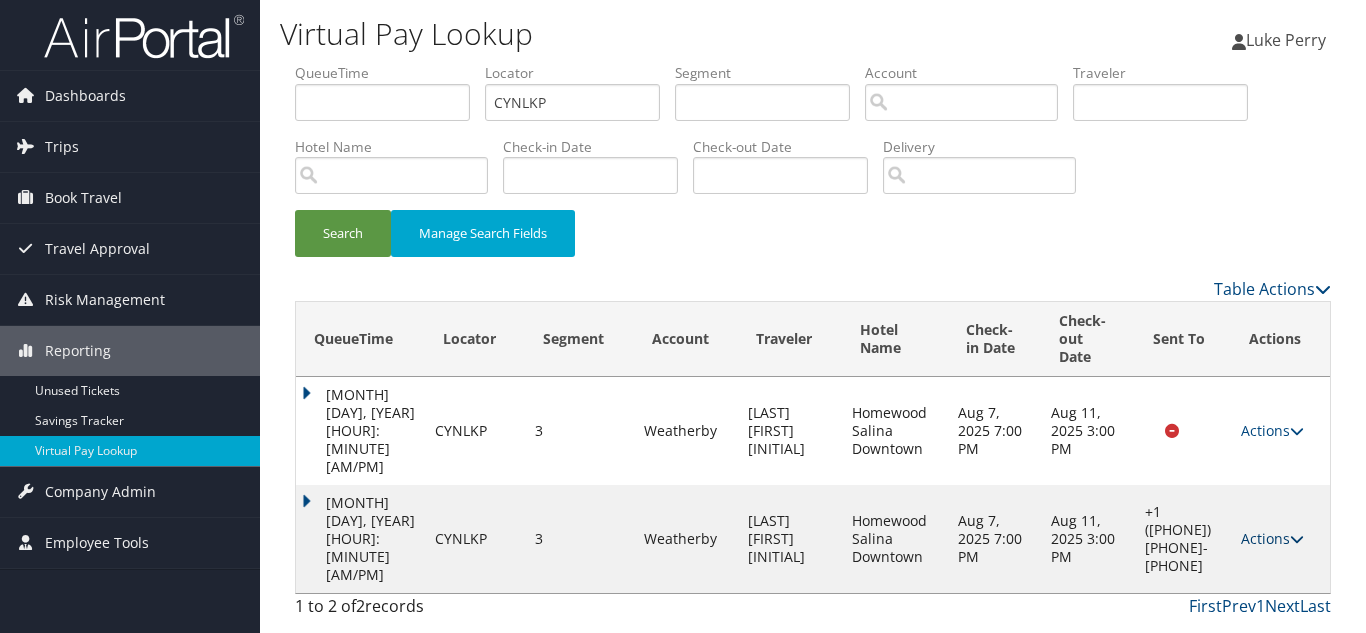 click on "Actions" at bounding box center (1272, 538) 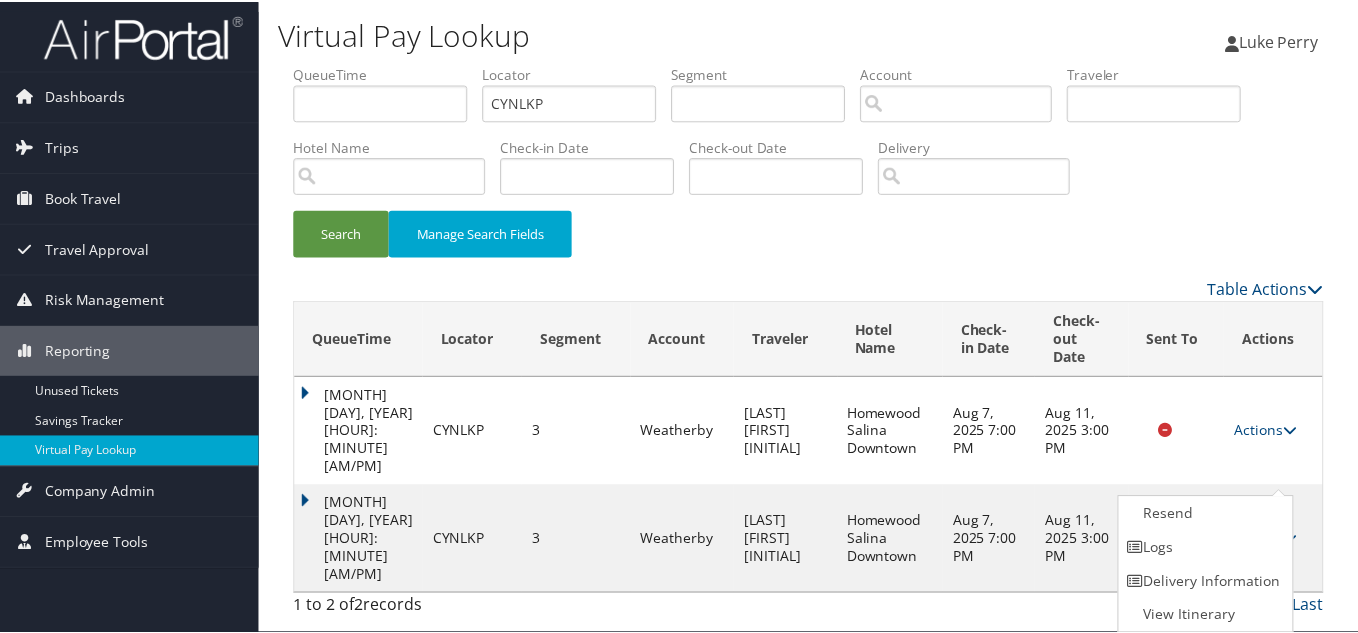 scroll, scrollTop: 1, scrollLeft: 0, axis: vertical 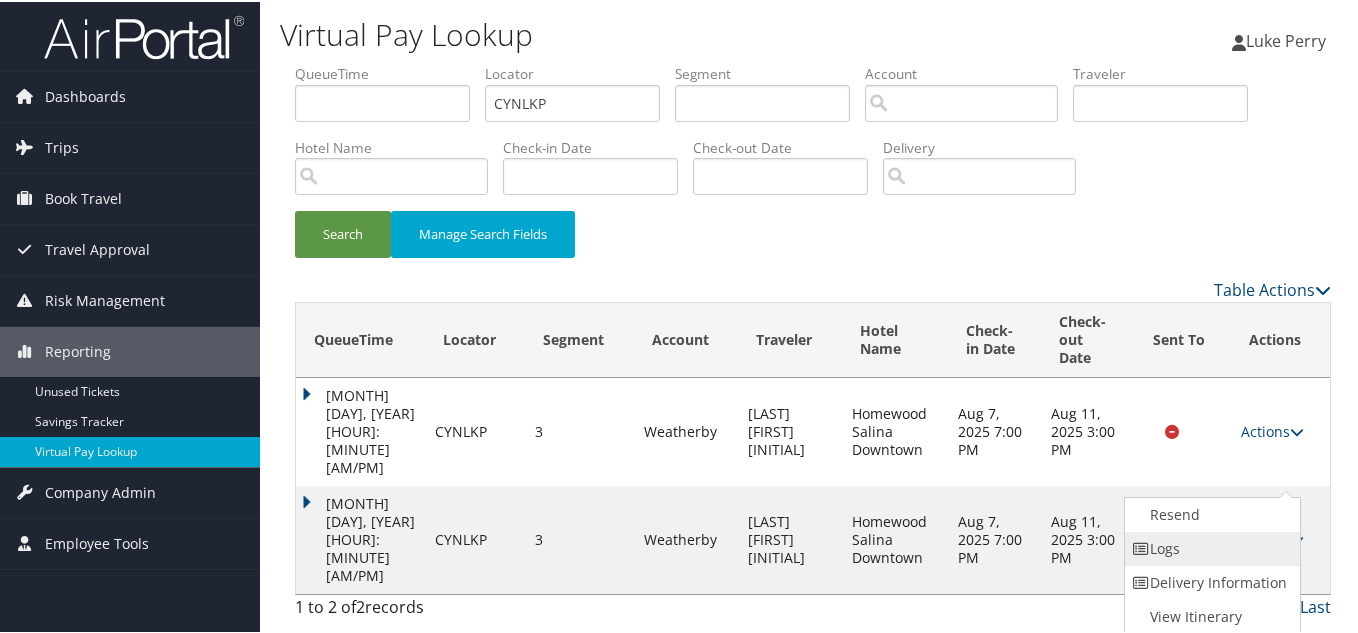 click on "Logs" at bounding box center [1210, 547] 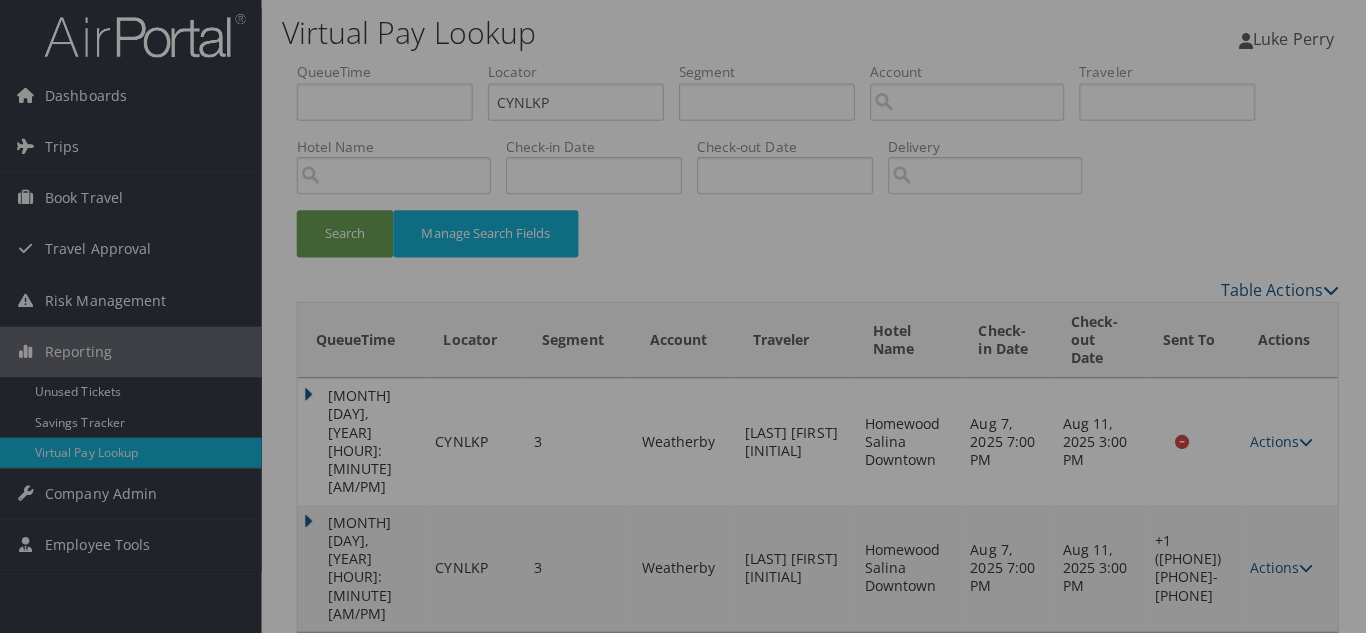 scroll, scrollTop: 0, scrollLeft: 0, axis: both 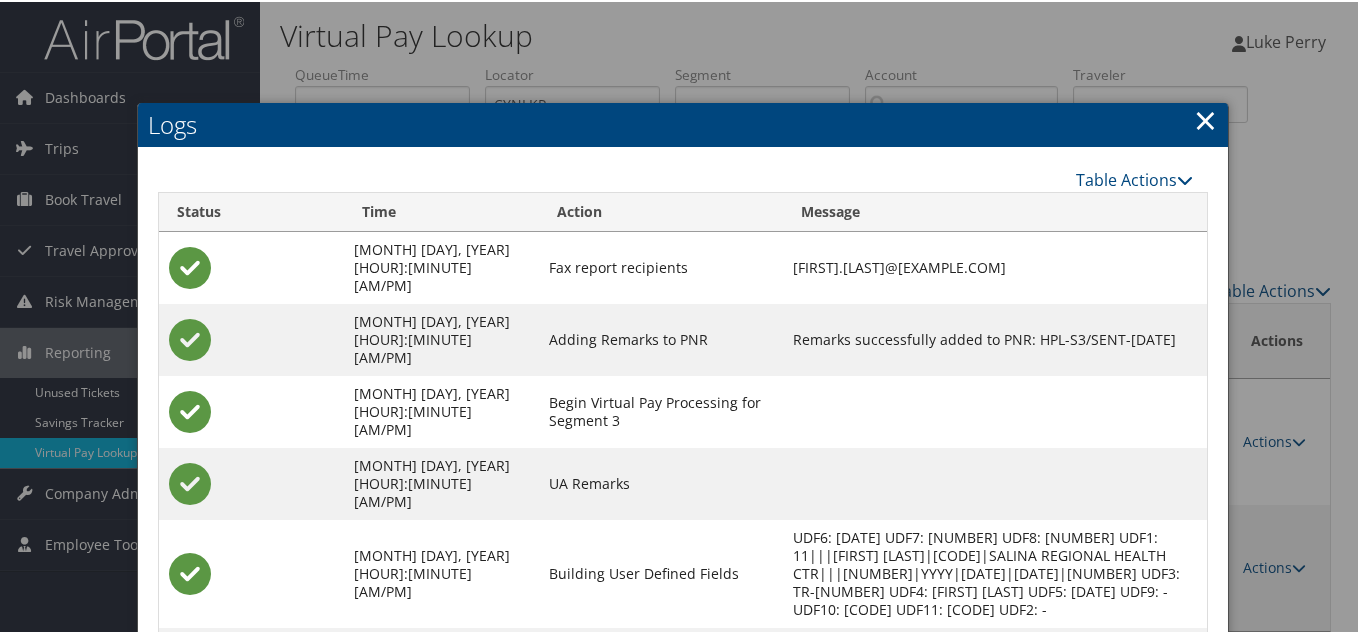 click on "×" at bounding box center [1205, 118] 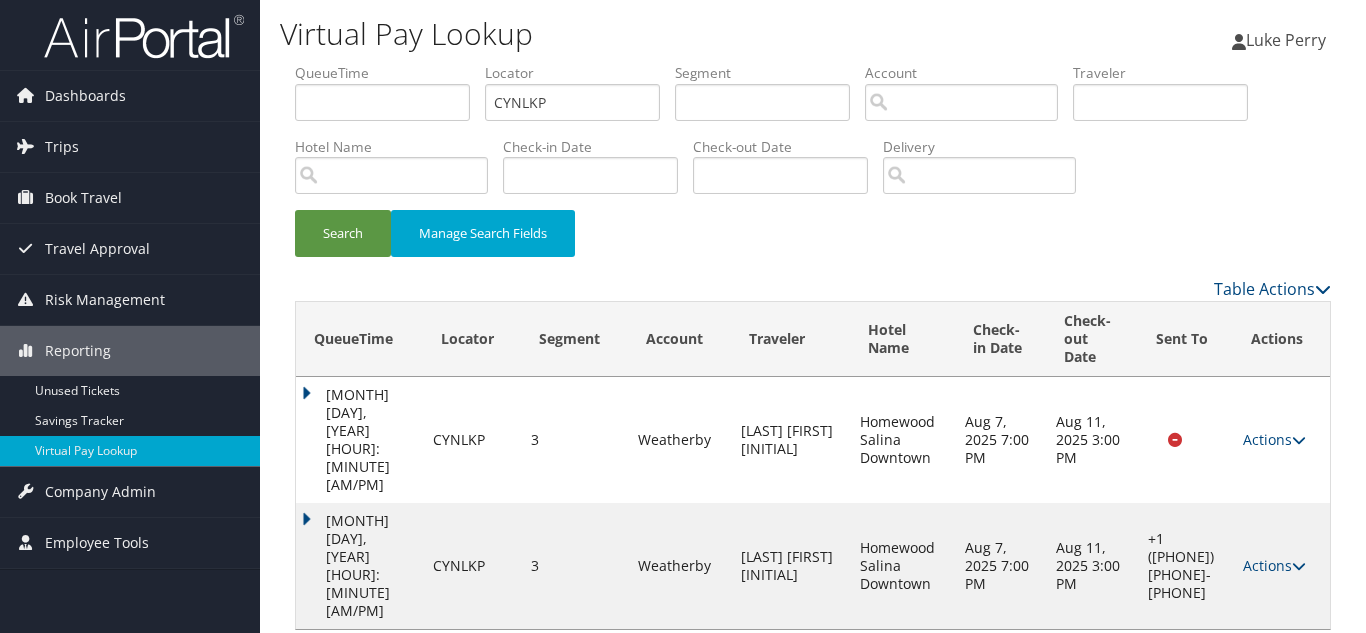 click on "Actions   Resend  Logs  Delivery Information  View Itinerary" at bounding box center [1281, 566] 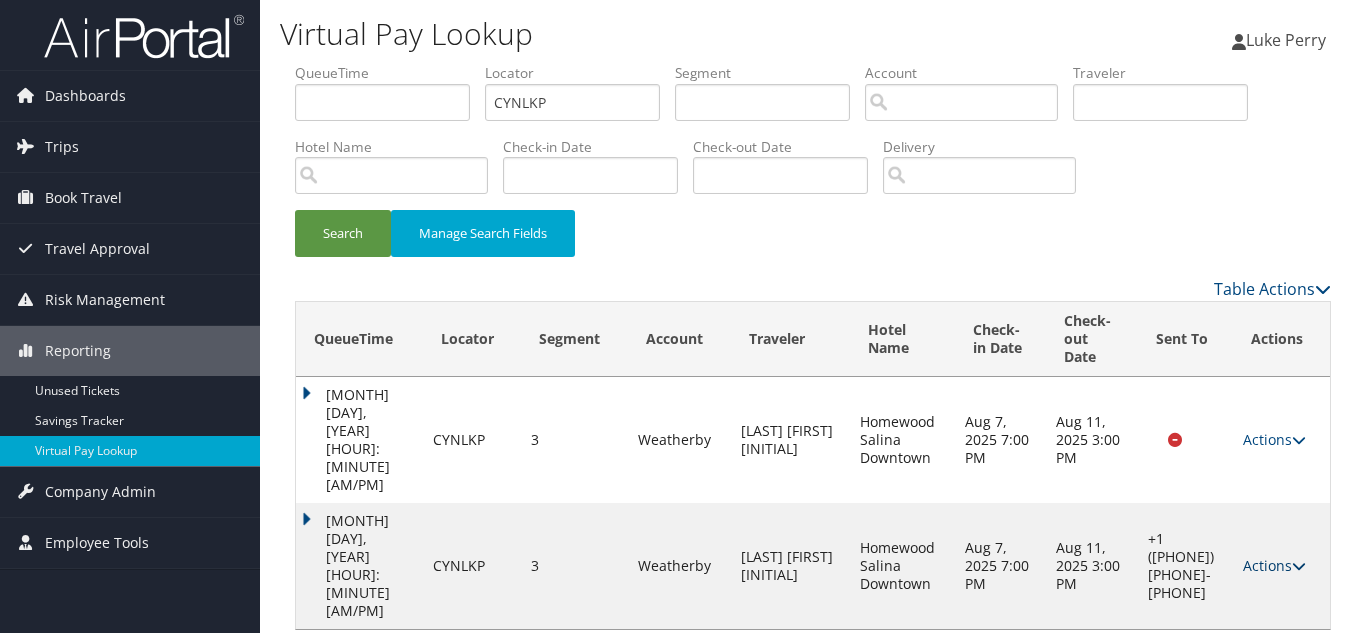 click on "Actions" at bounding box center [1274, 565] 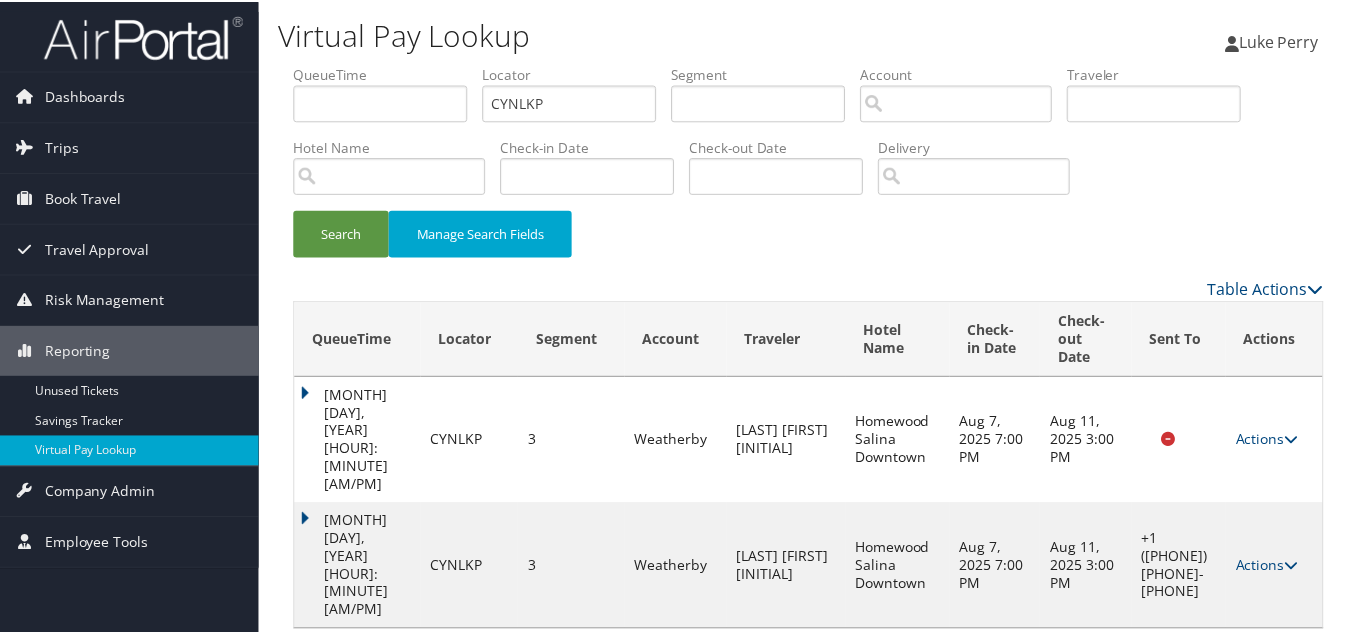 scroll, scrollTop: 1, scrollLeft: 0, axis: vertical 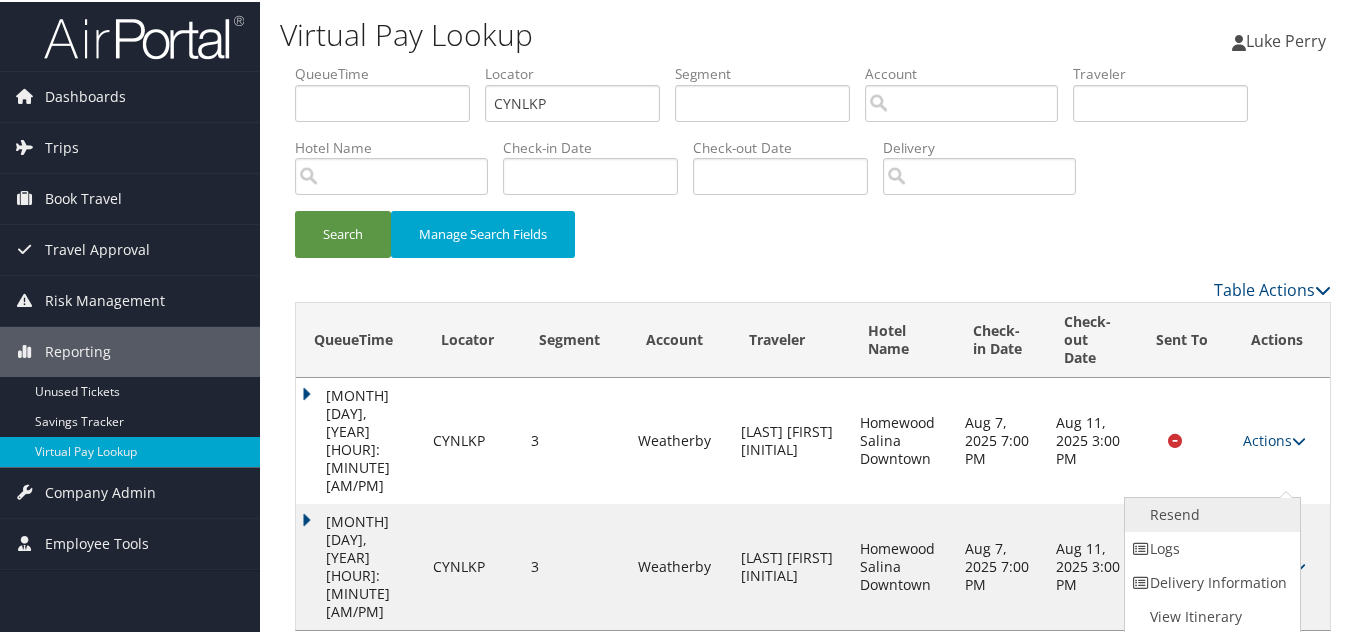 click on "Resend" at bounding box center (1210, 513) 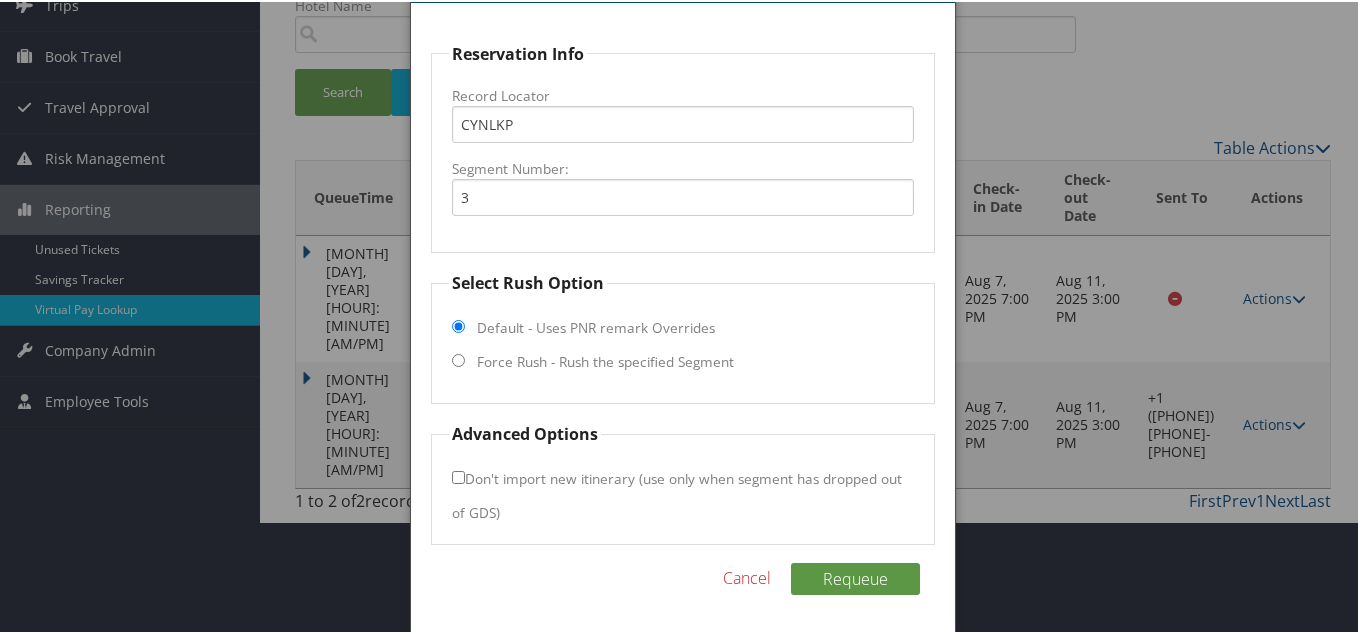 scroll, scrollTop: 144, scrollLeft: 0, axis: vertical 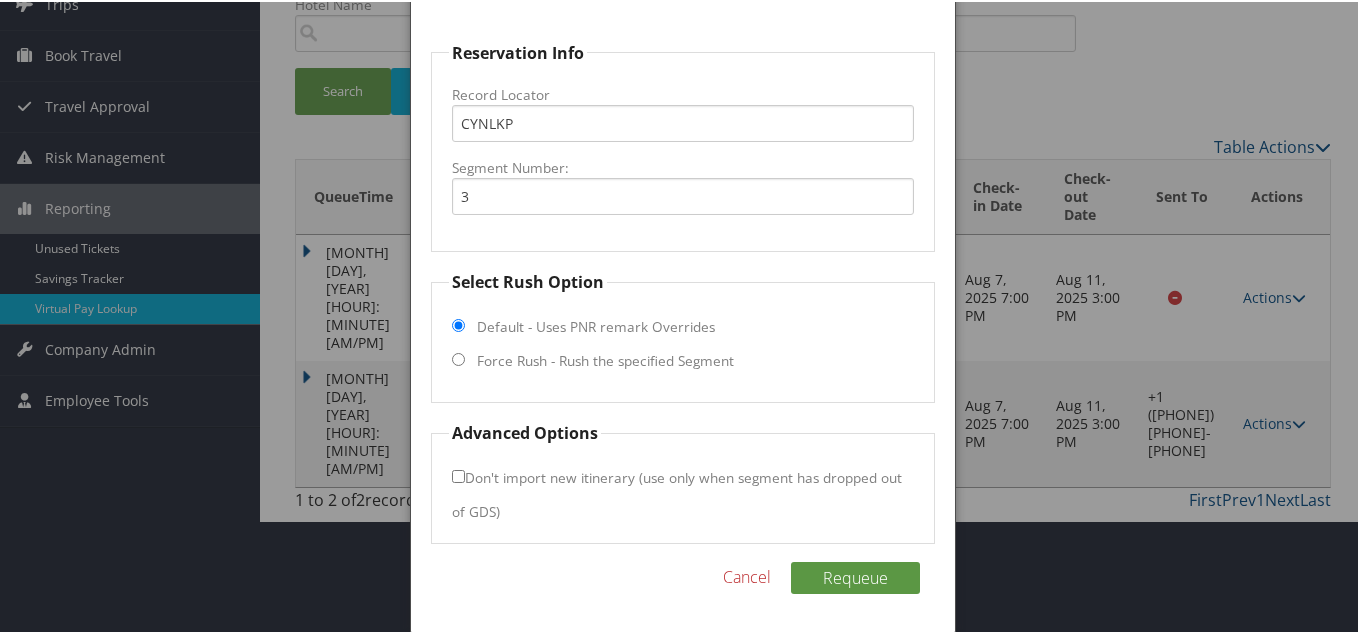 click on "Force Rush - Rush the specified Segment" at bounding box center [458, 357] 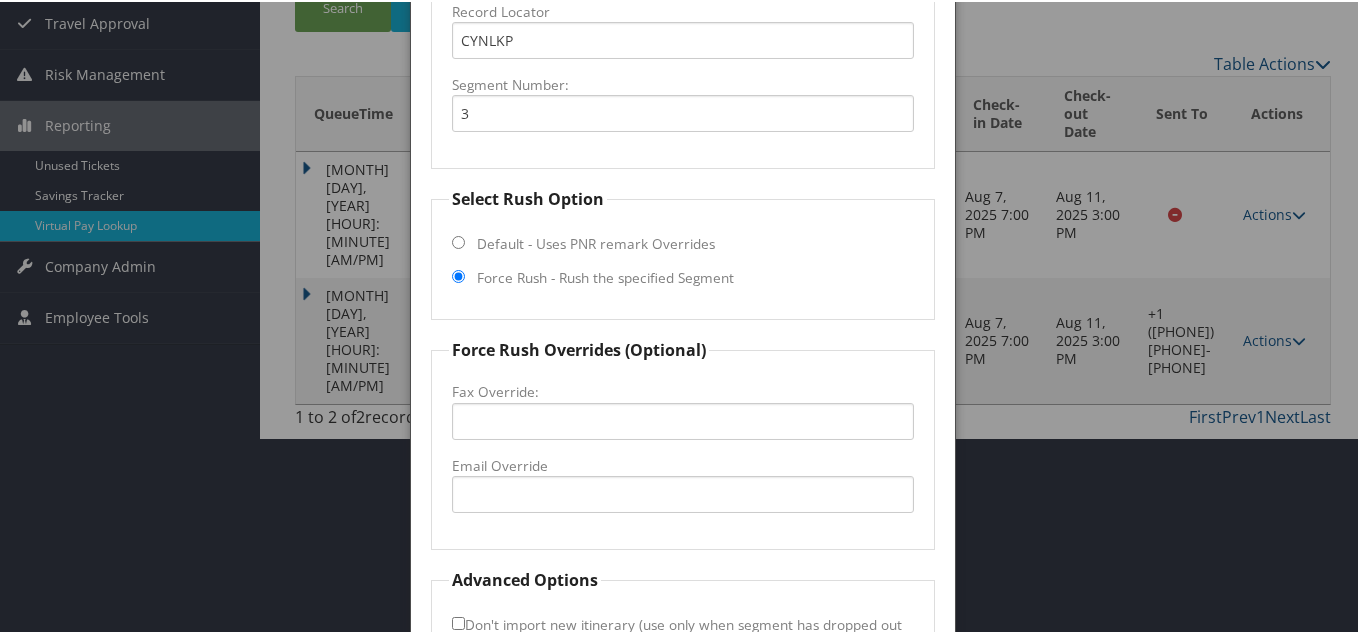 scroll, scrollTop: 344, scrollLeft: 0, axis: vertical 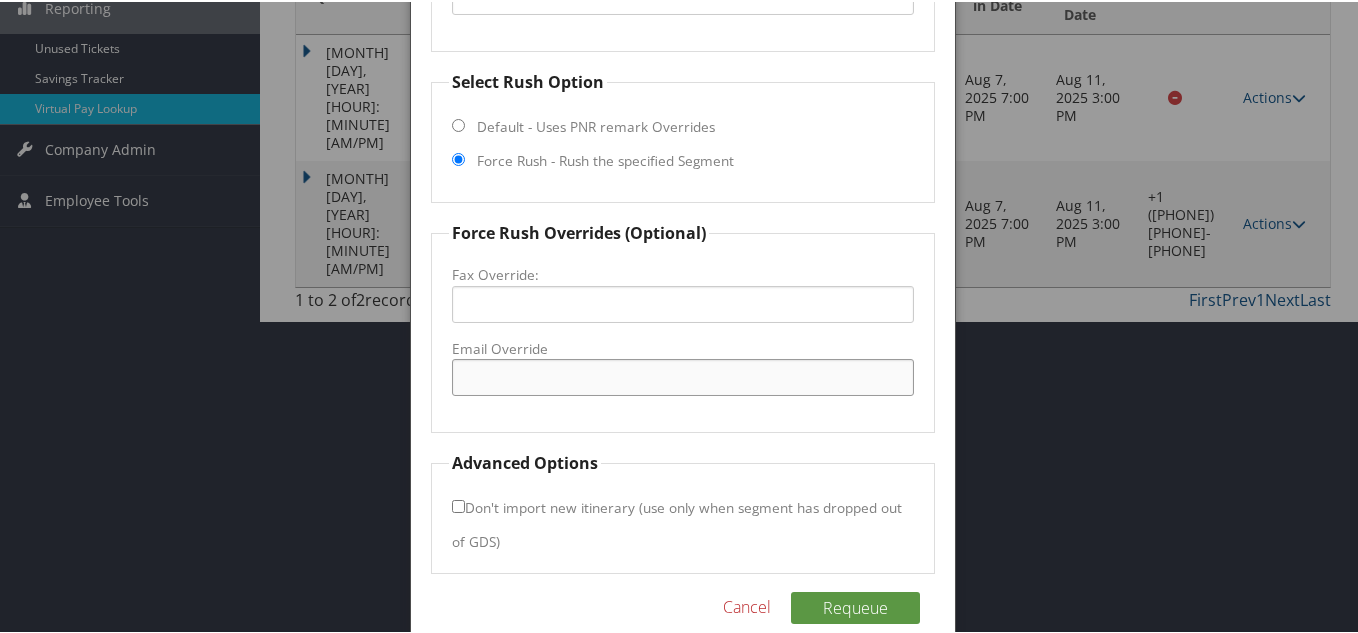 click on "Email Override" at bounding box center [683, 375] 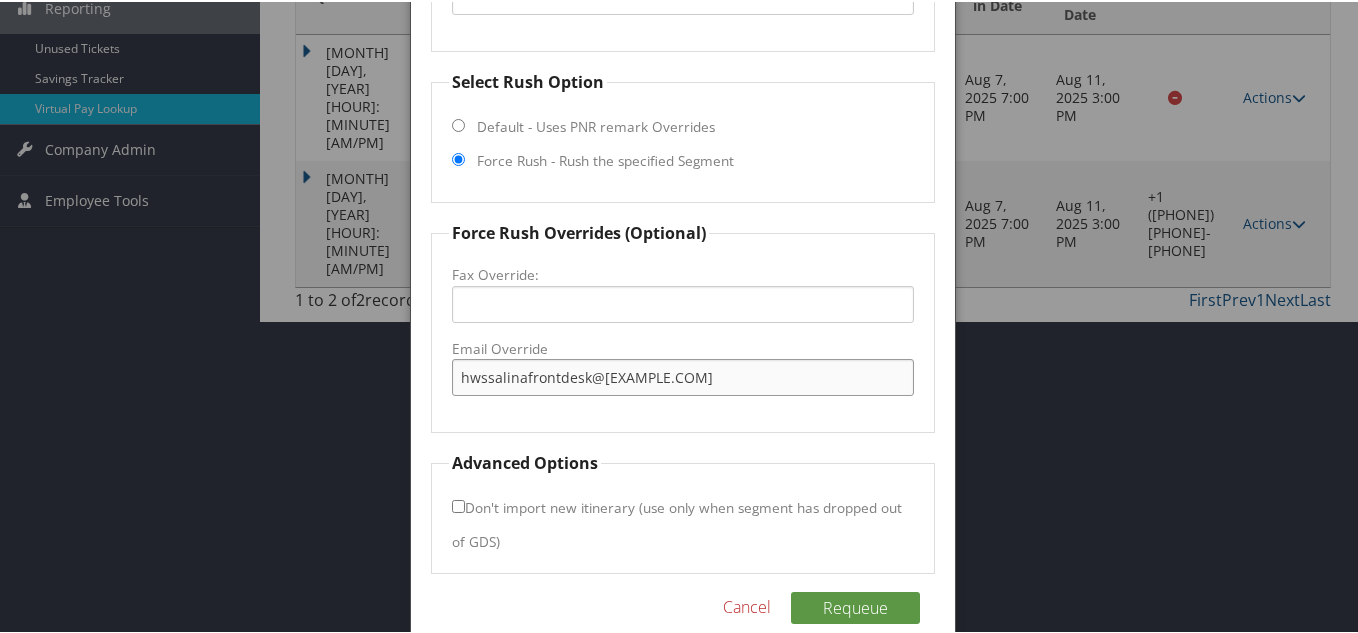 click on "hwssalinafrontdesk@[EXAMPLE.COM]" at bounding box center [683, 375] 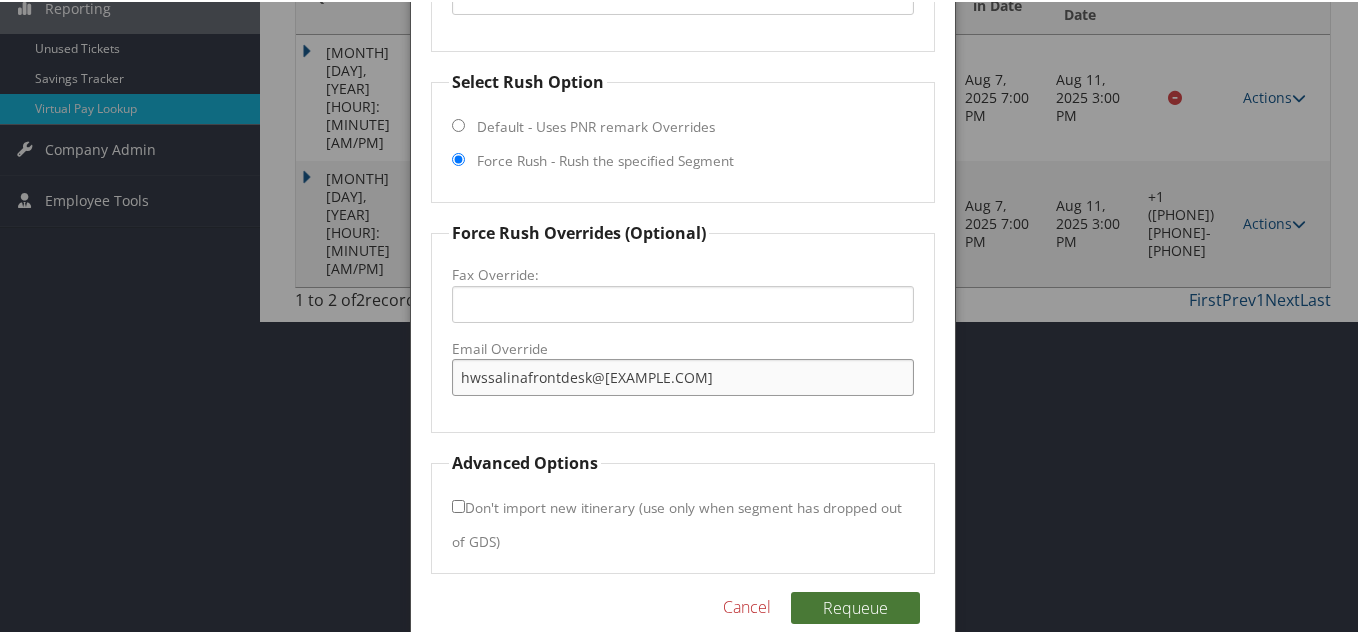 type on "hwssalinafrontdesk@[EXAMPLE.COM]" 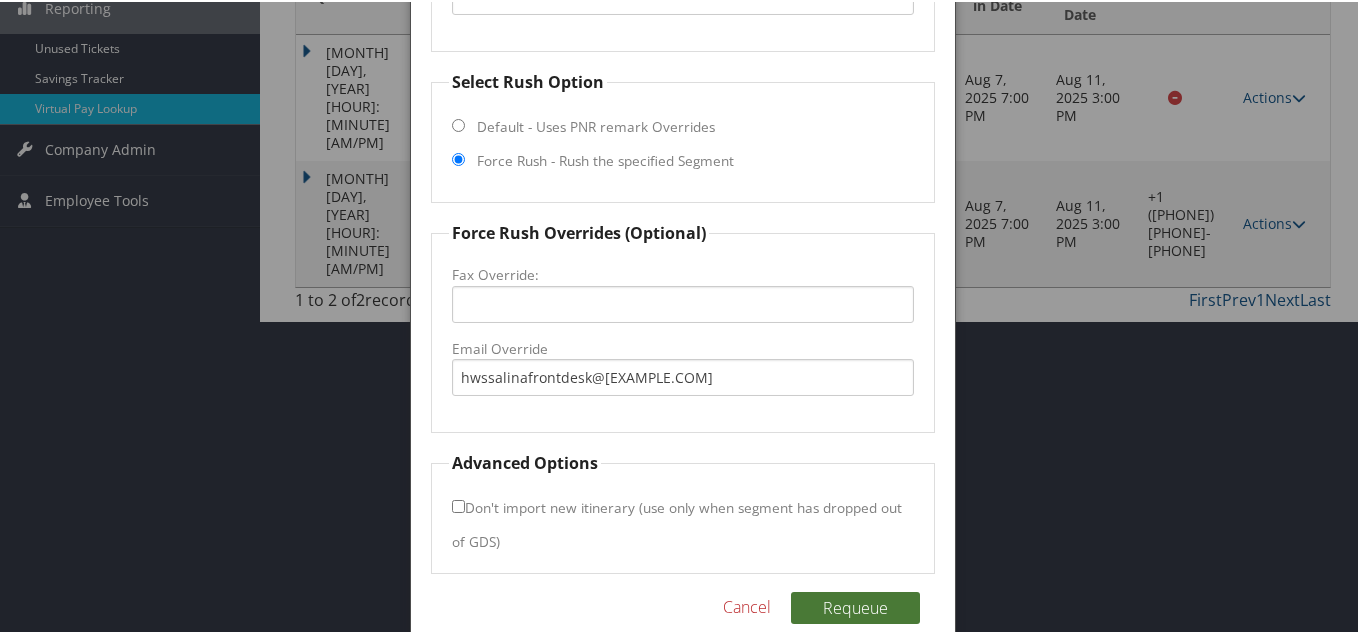 click on "Requeue" at bounding box center [855, 606] 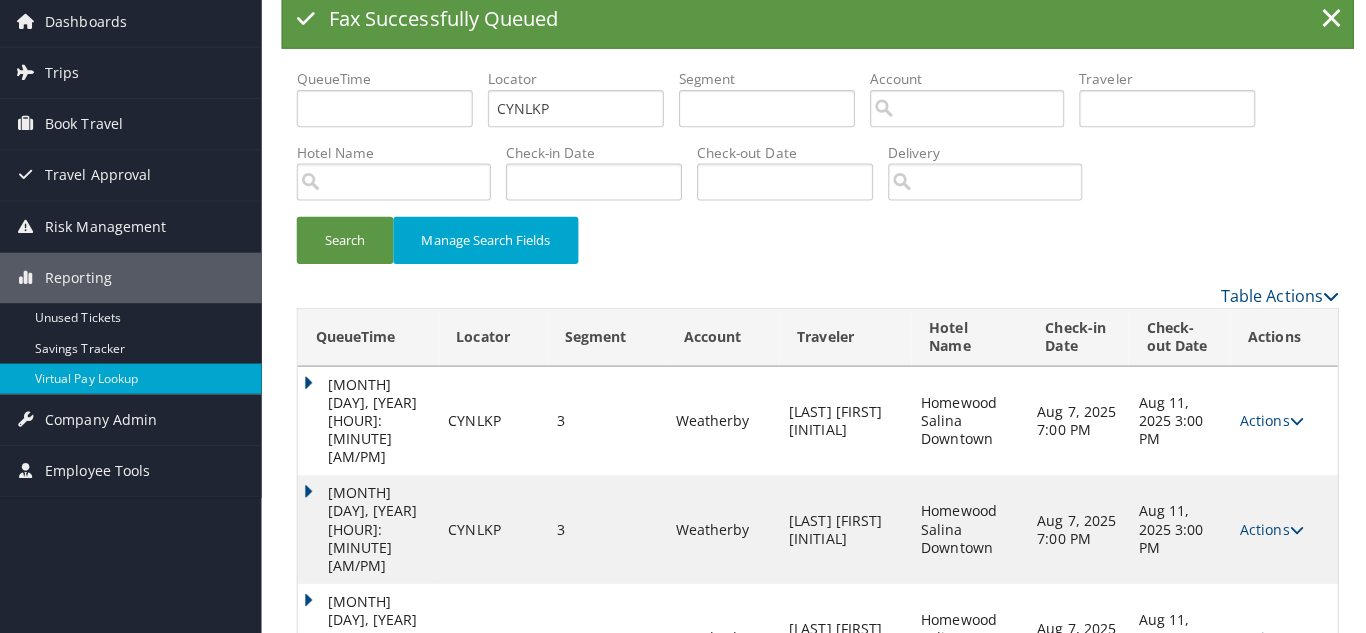 scroll, scrollTop: 0, scrollLeft: 0, axis: both 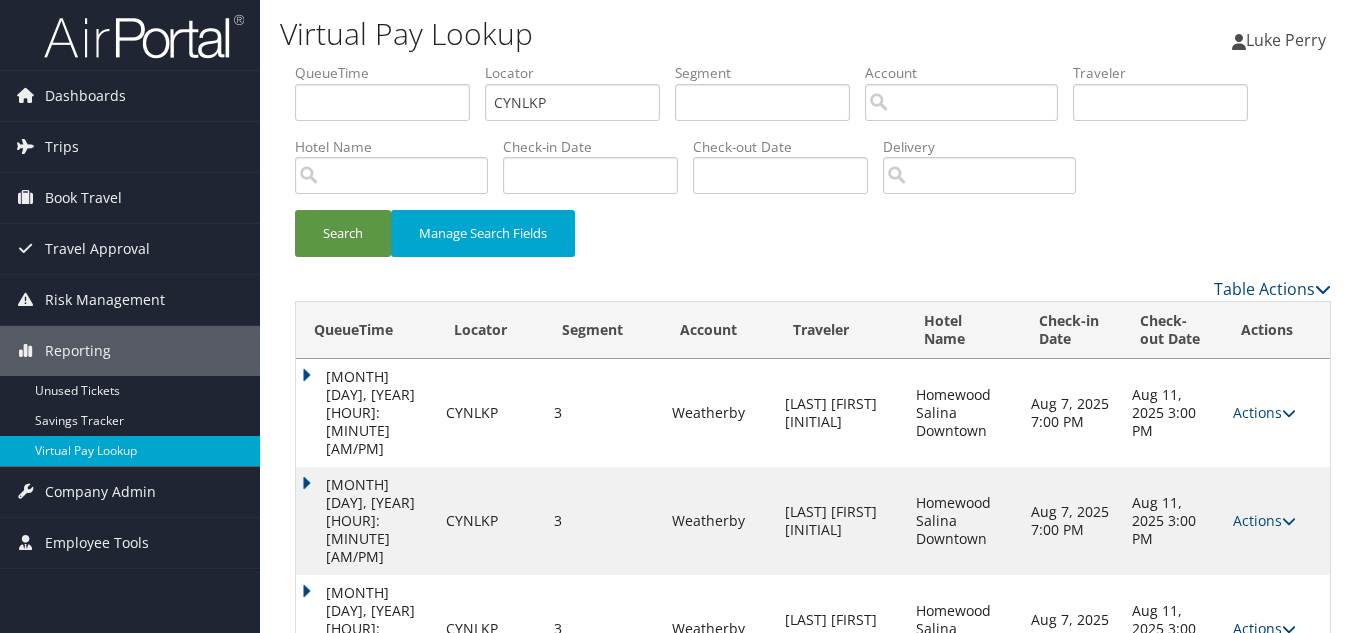 click on "Actions" at bounding box center [1264, 628] 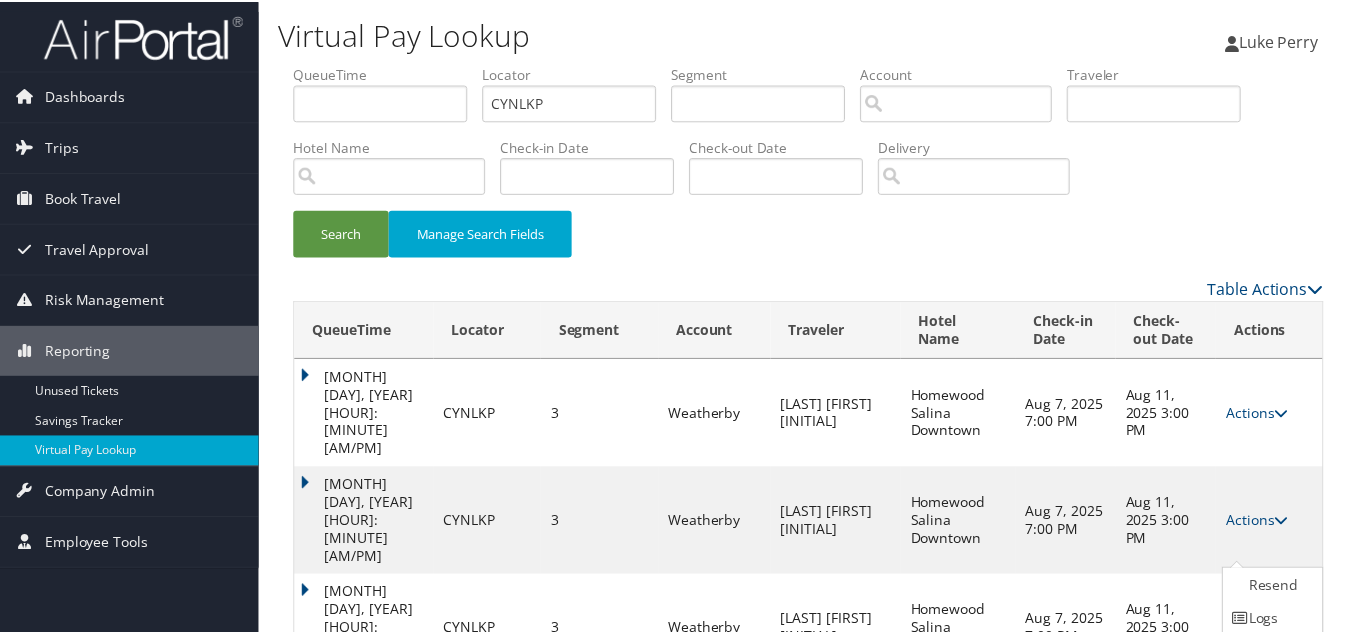 scroll, scrollTop: 57, scrollLeft: 0, axis: vertical 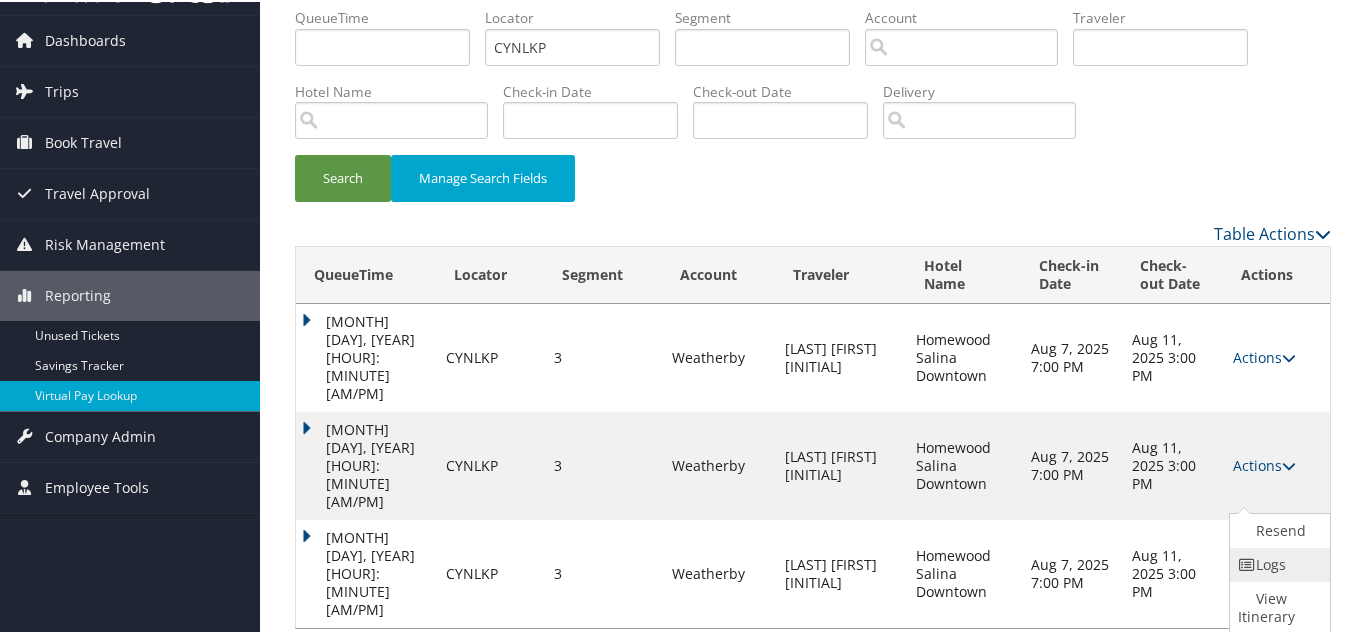 click on "Logs" at bounding box center (1277, 563) 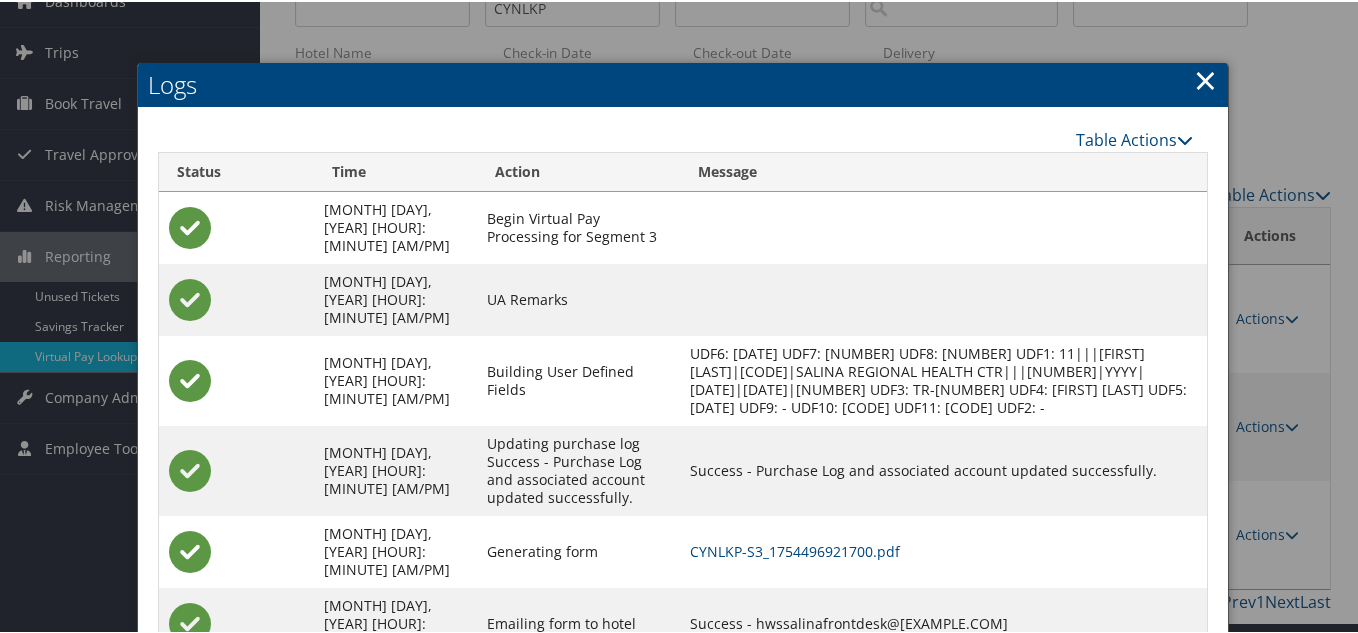 scroll, scrollTop: 177, scrollLeft: 0, axis: vertical 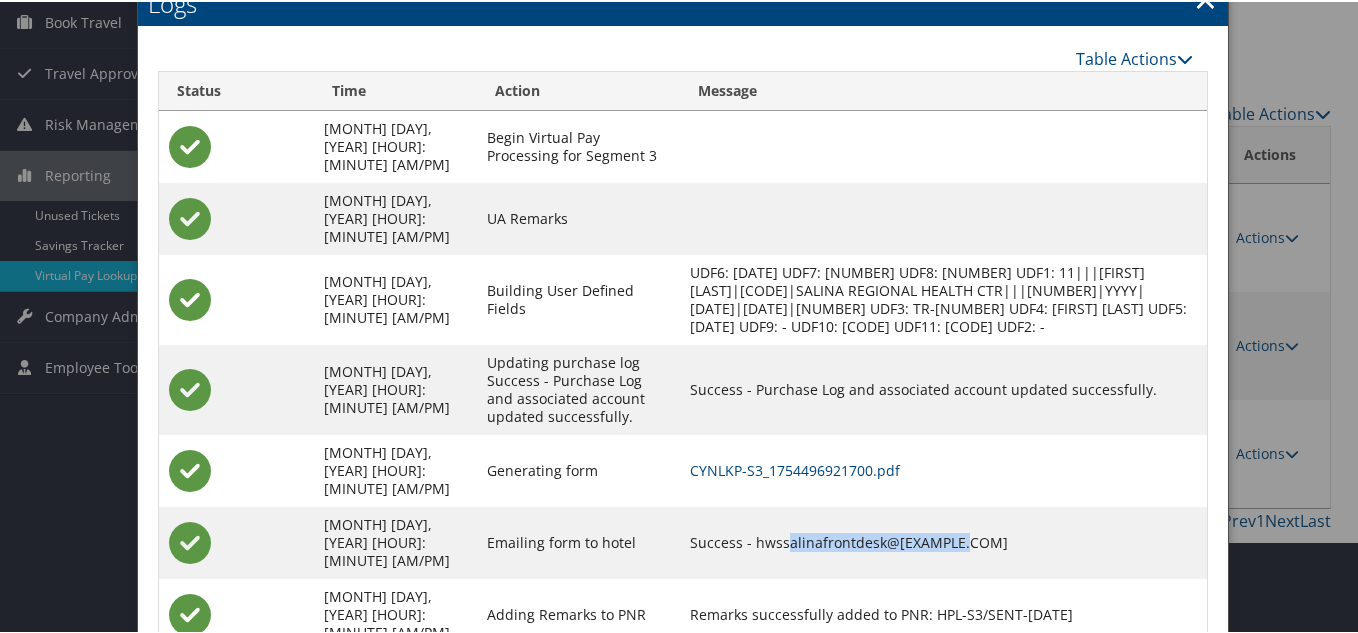 drag, startPoint x: 1036, startPoint y: 483, endPoint x: 867, endPoint y: 495, distance: 169.4255 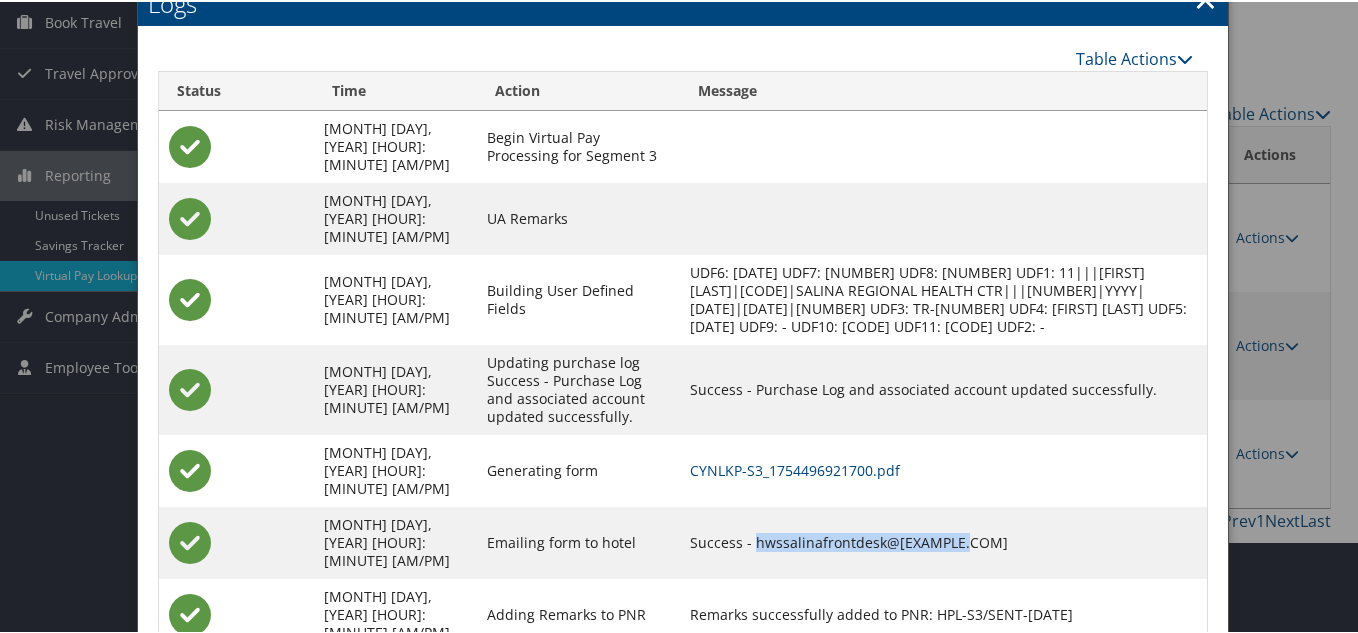 drag, startPoint x: 1038, startPoint y: 486, endPoint x: 835, endPoint y: 488, distance: 203.00986 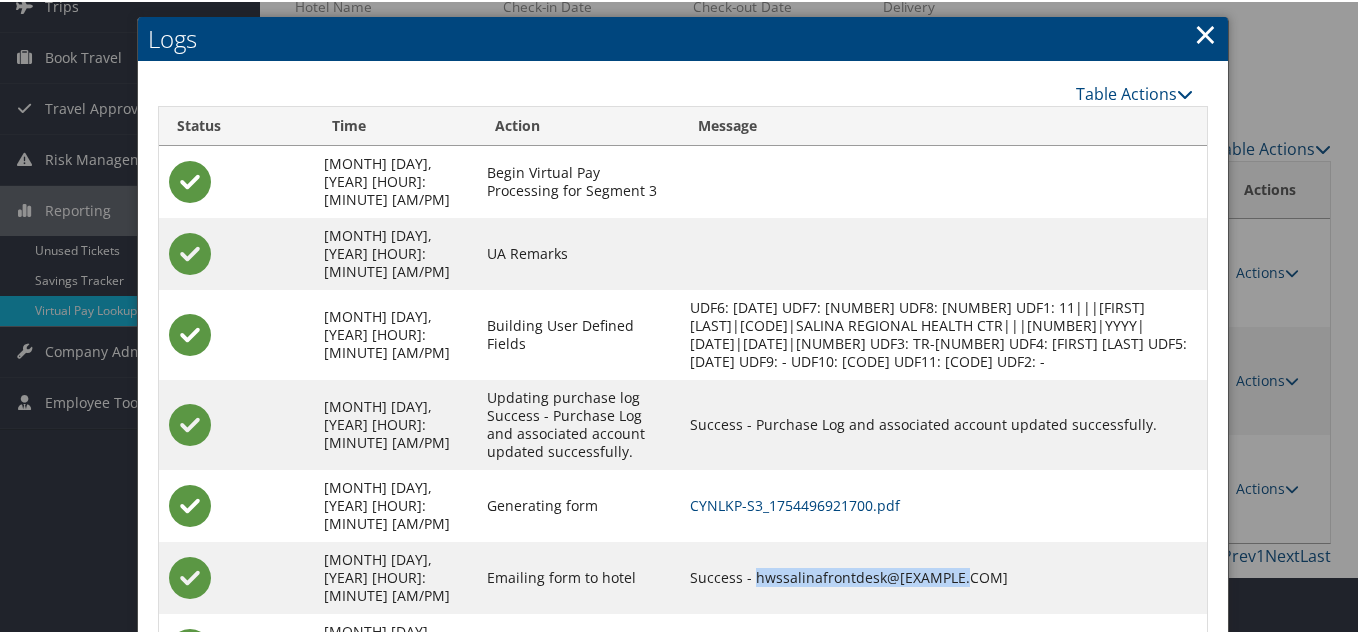 scroll, scrollTop: 177, scrollLeft: 0, axis: vertical 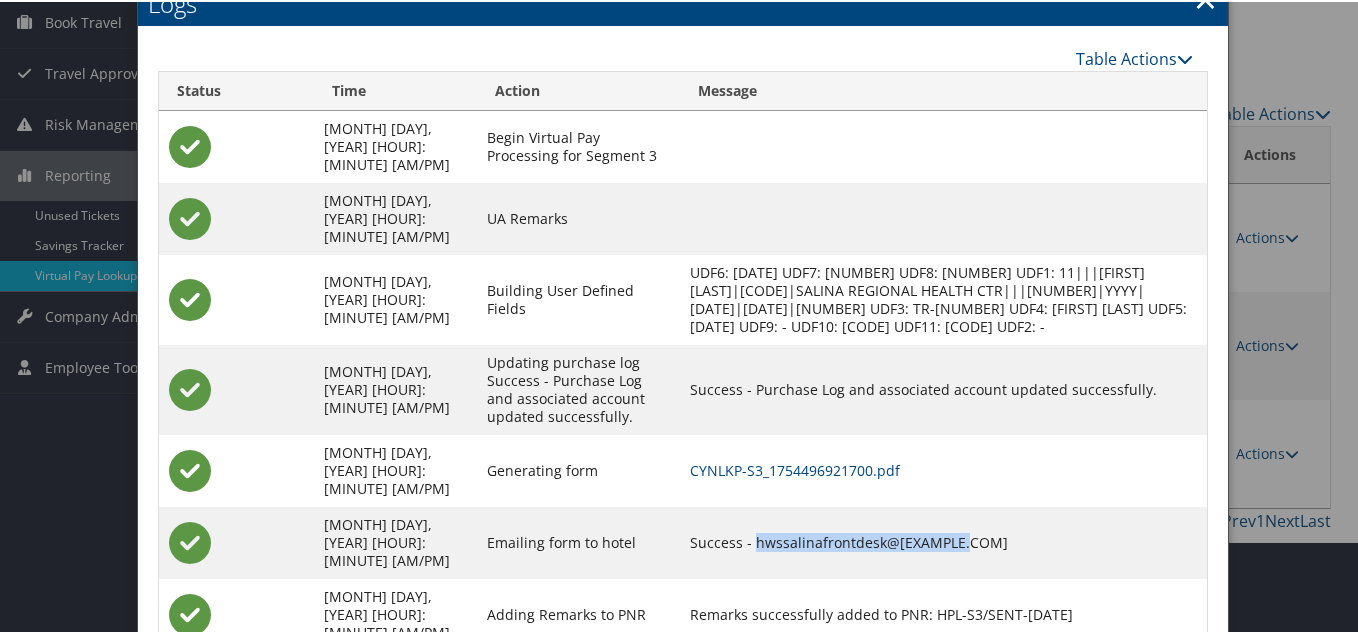 click on "Success - hwssalinafrontdesk@[EXAMPLE.COM]" at bounding box center [943, 541] 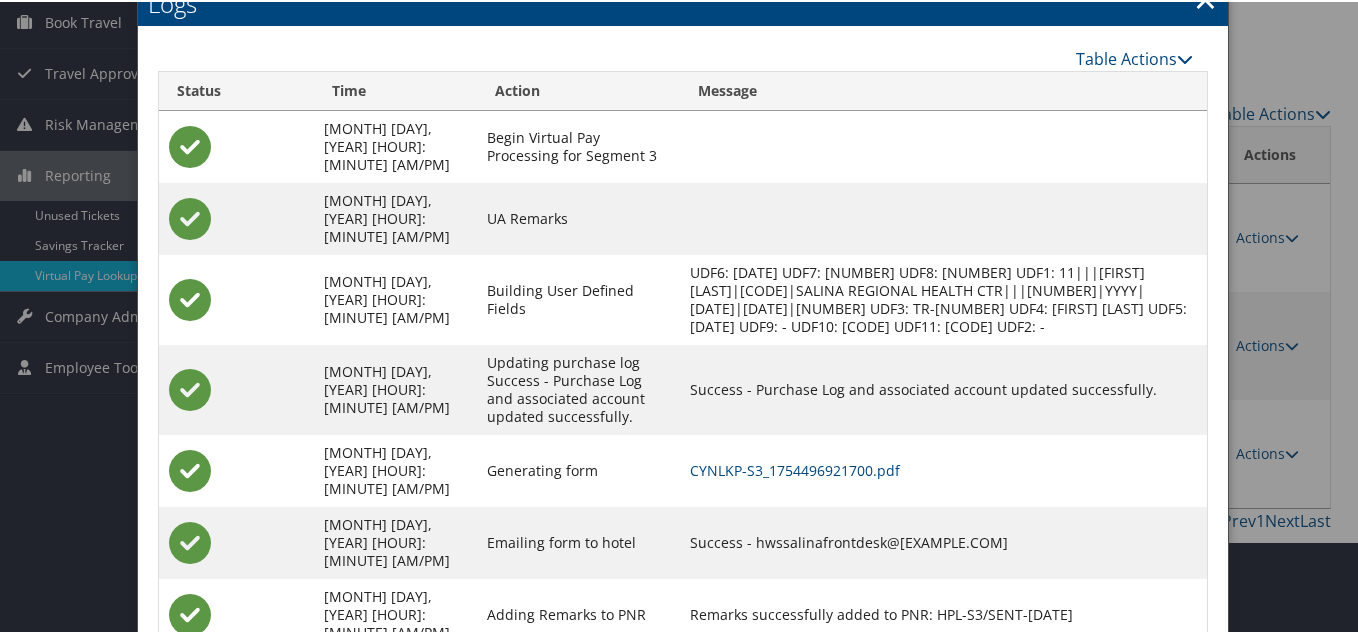 scroll, scrollTop: 0, scrollLeft: 0, axis: both 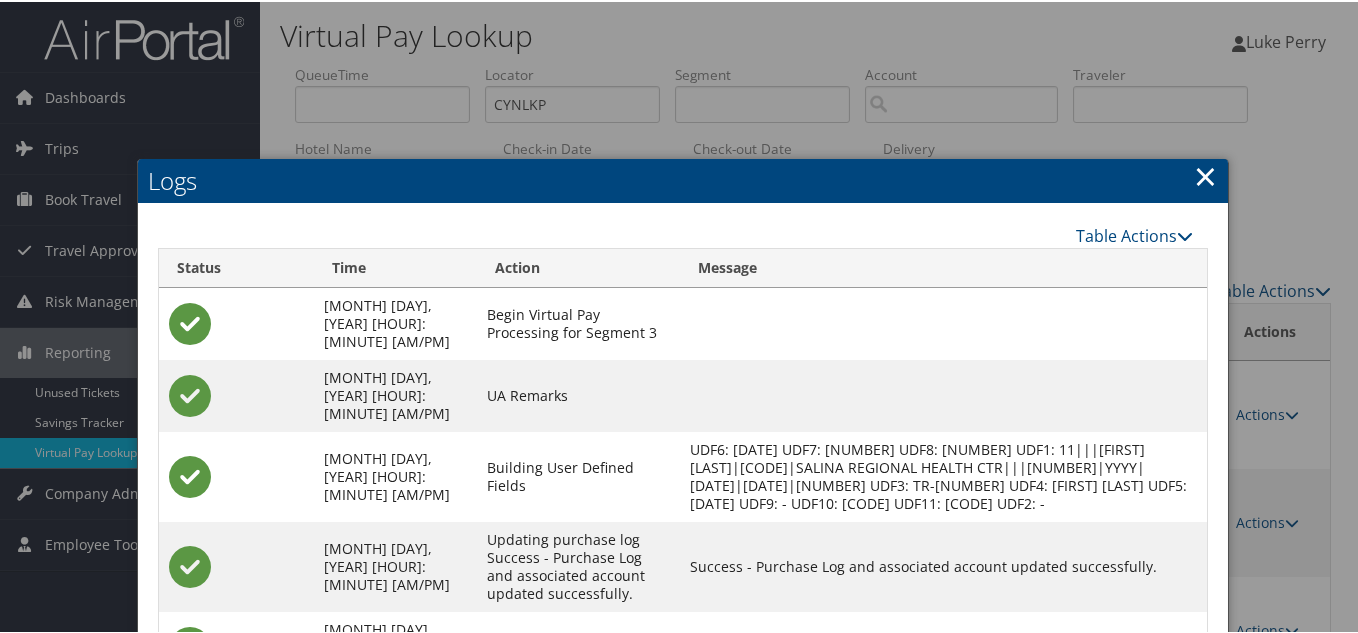 click on "×" at bounding box center [1205, 174] 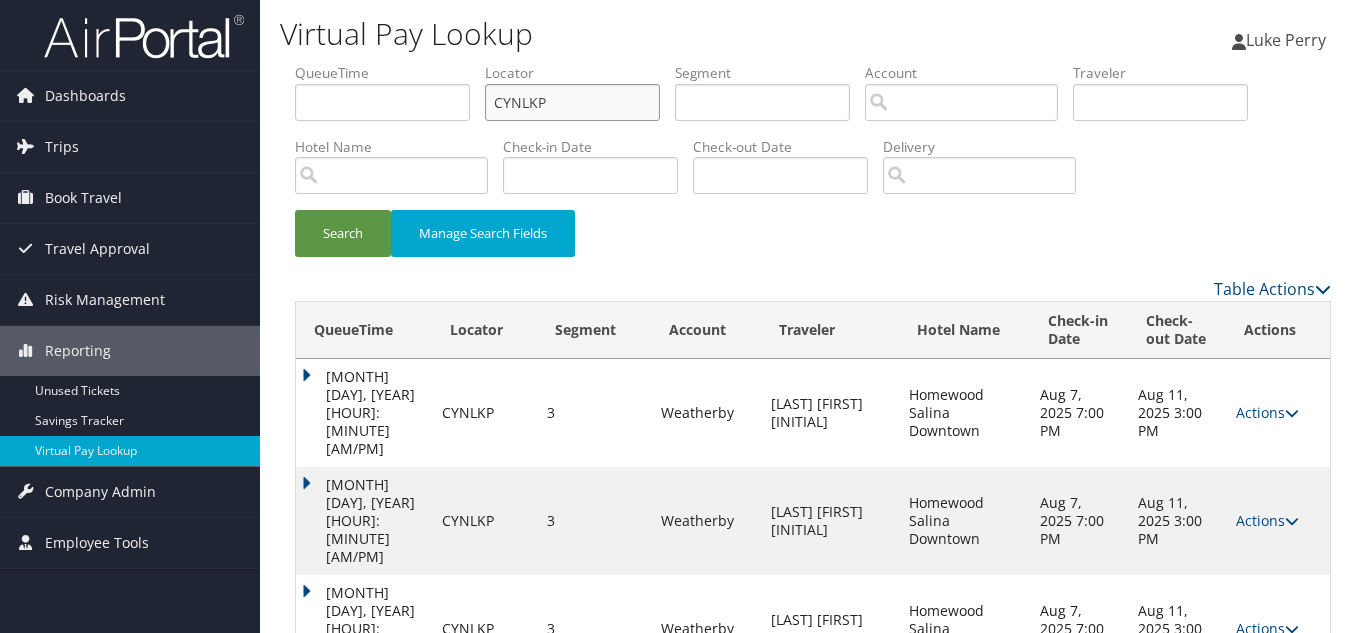 drag, startPoint x: 580, startPoint y: 97, endPoint x: 267, endPoint y: 100, distance: 313.01437 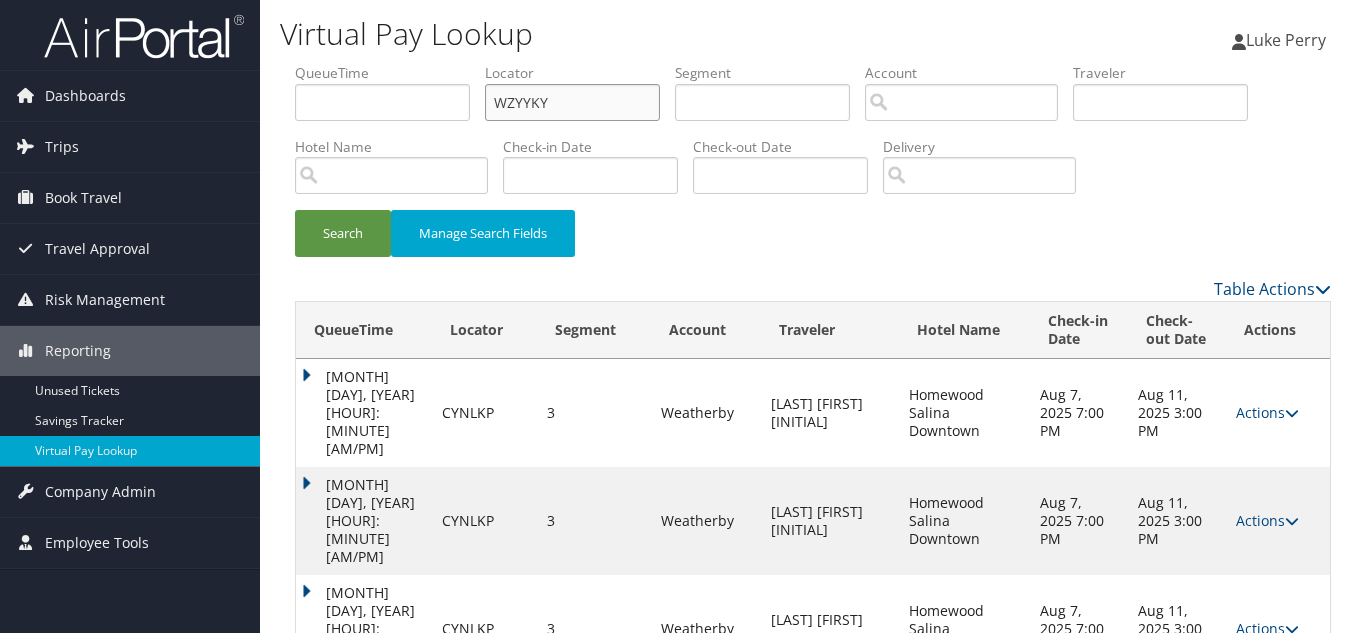 type on "WZYYKY" 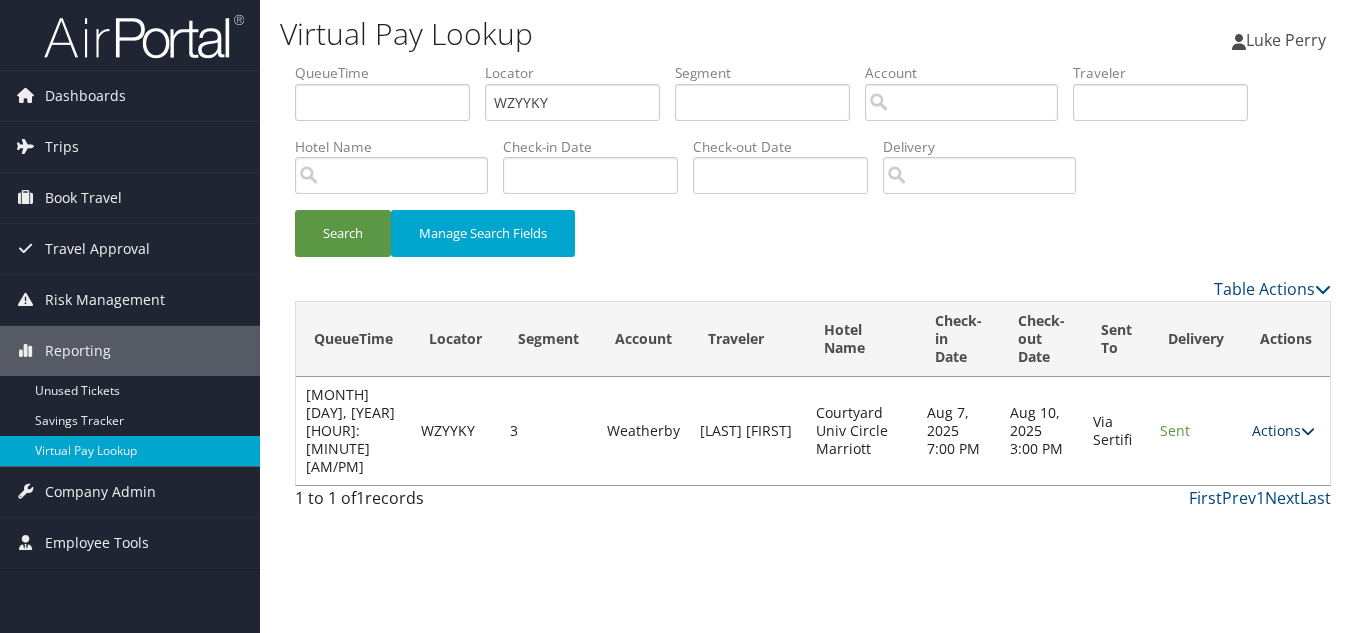 click on "Actions" at bounding box center [1283, 430] 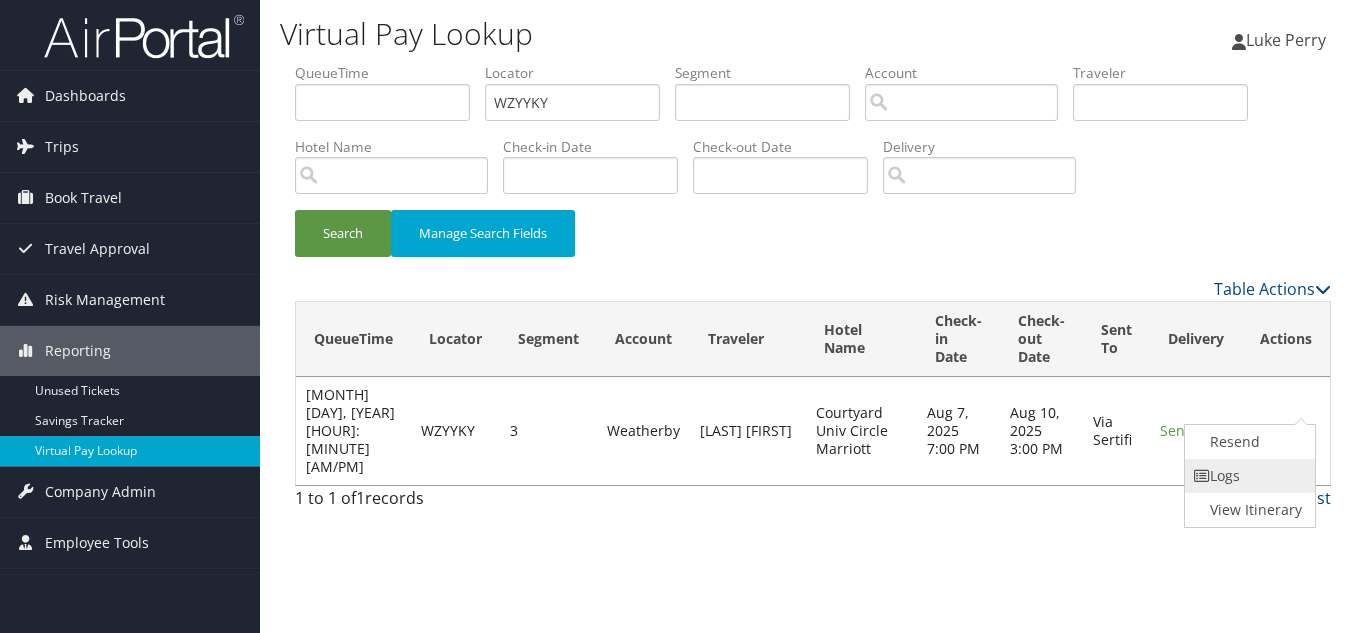 click on "Logs" at bounding box center [1248, 476] 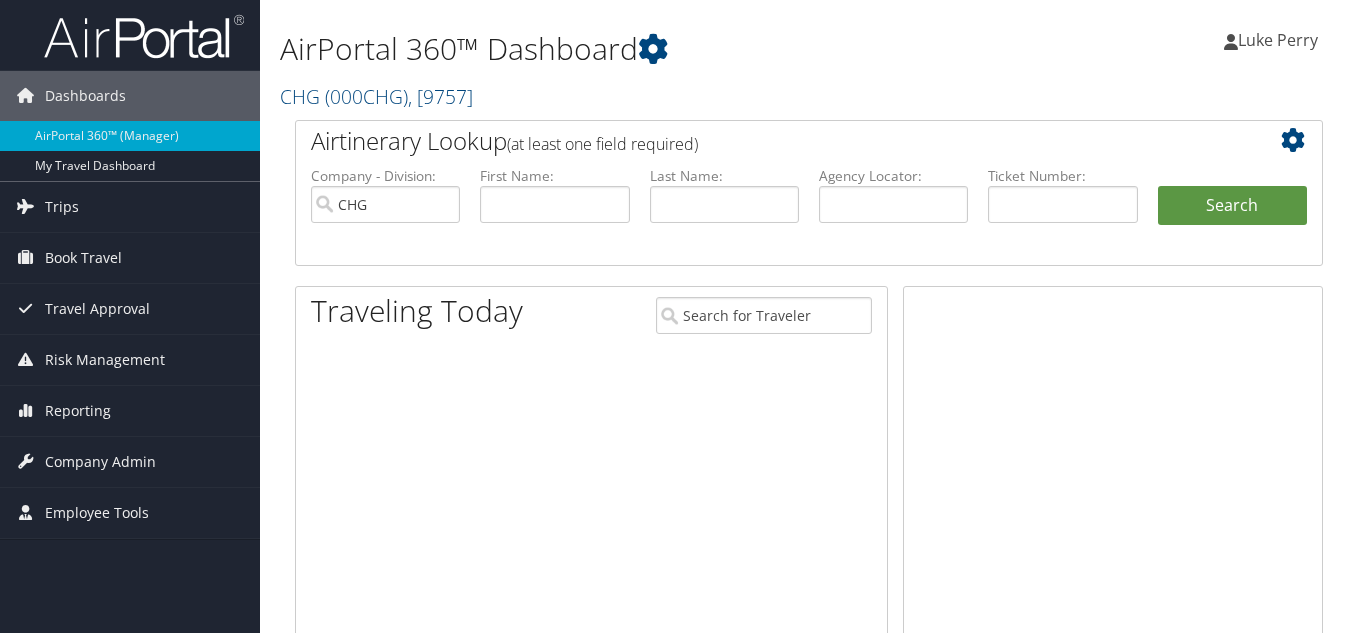 scroll, scrollTop: 0, scrollLeft: 0, axis: both 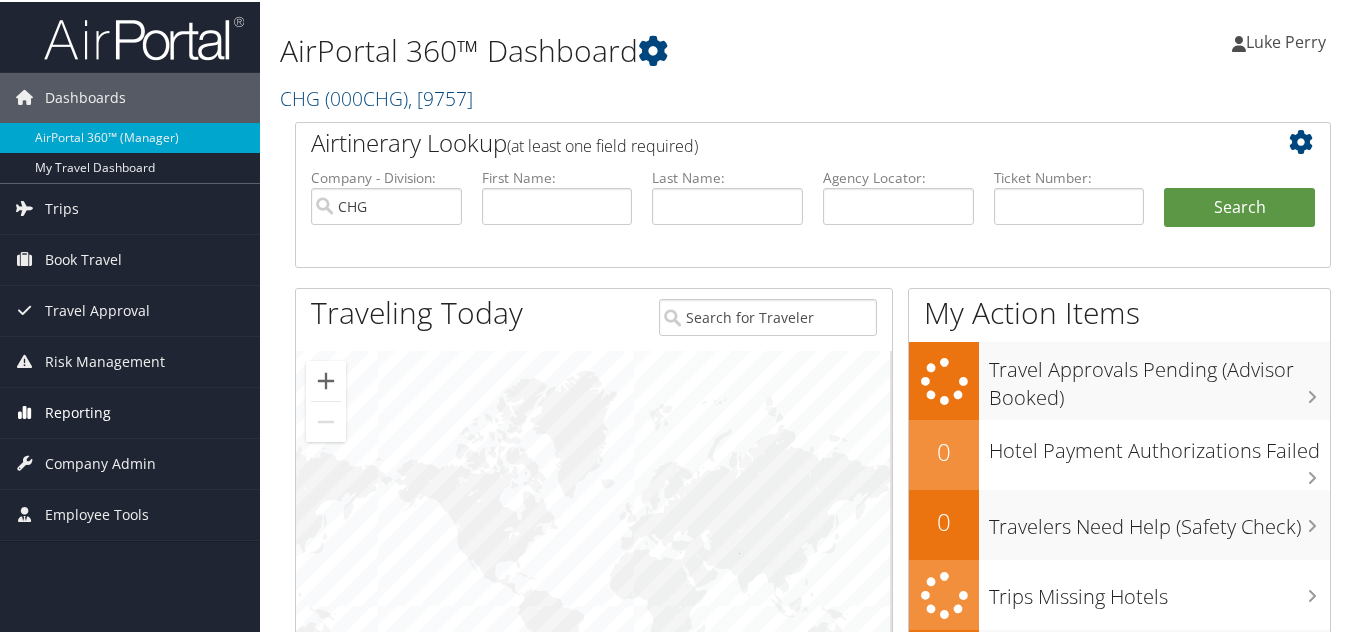 click on "Reporting" at bounding box center (78, 411) 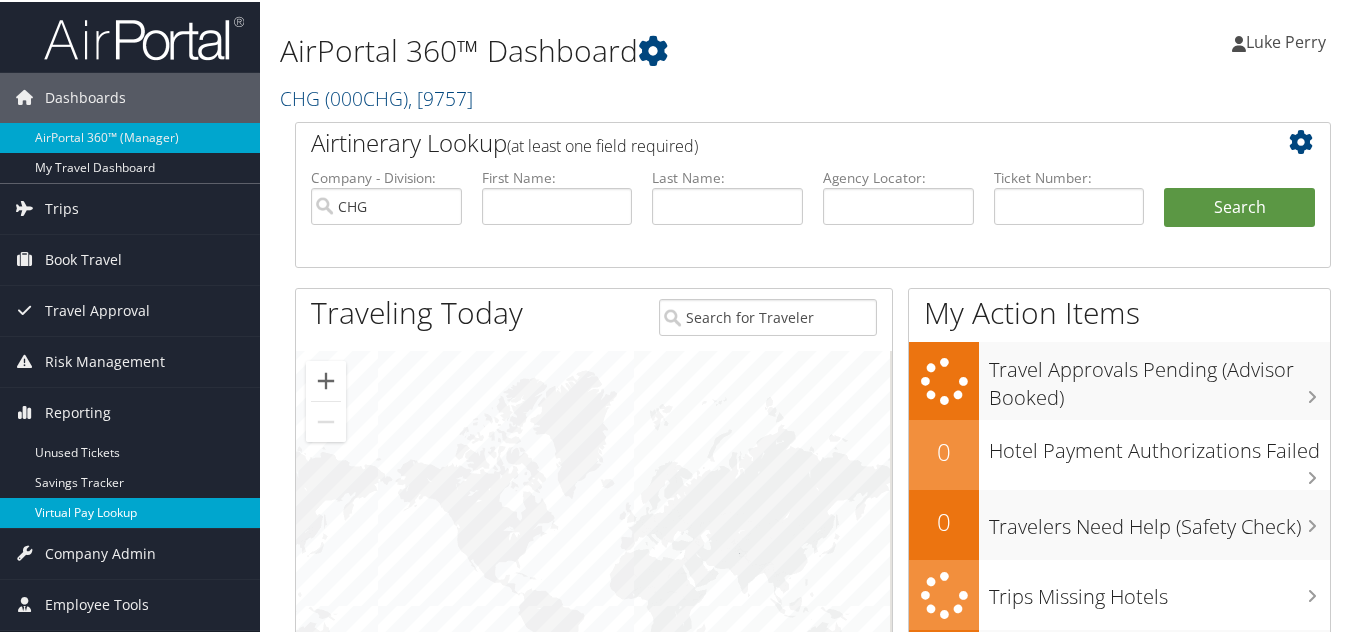 click on "Virtual Pay Lookup" at bounding box center [130, 511] 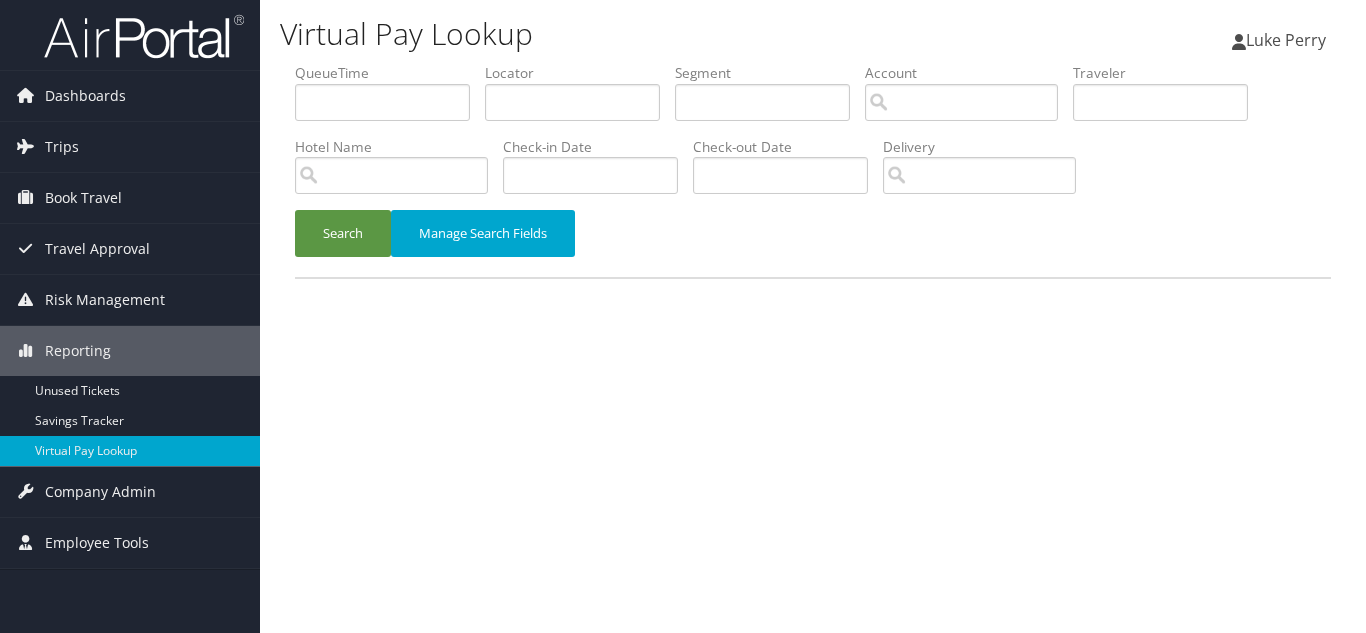 scroll, scrollTop: 0, scrollLeft: 0, axis: both 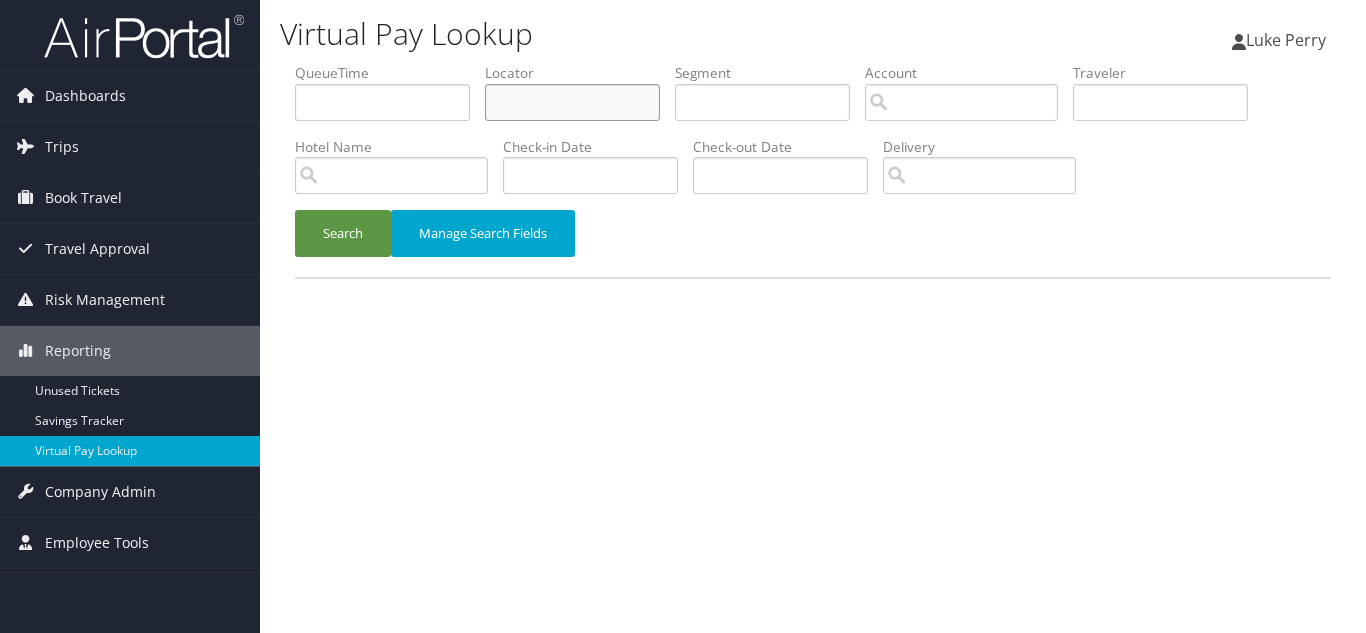 click at bounding box center [572, 102] 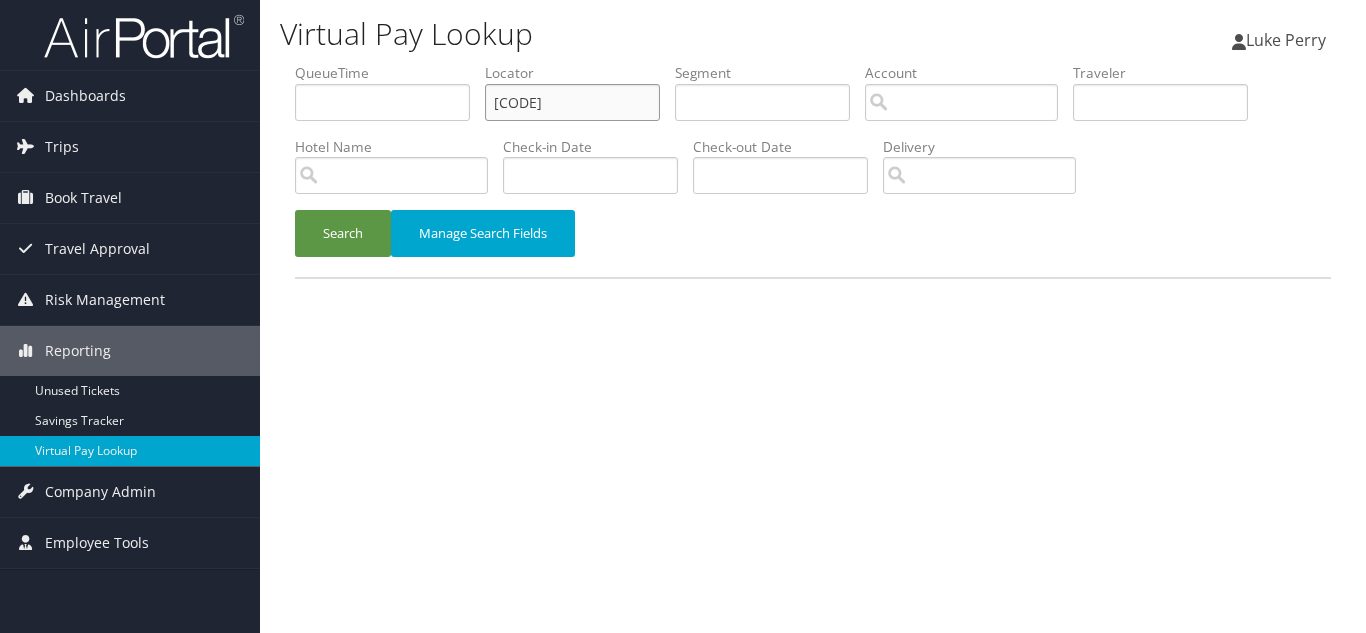 click on "Search" at bounding box center [343, 233] 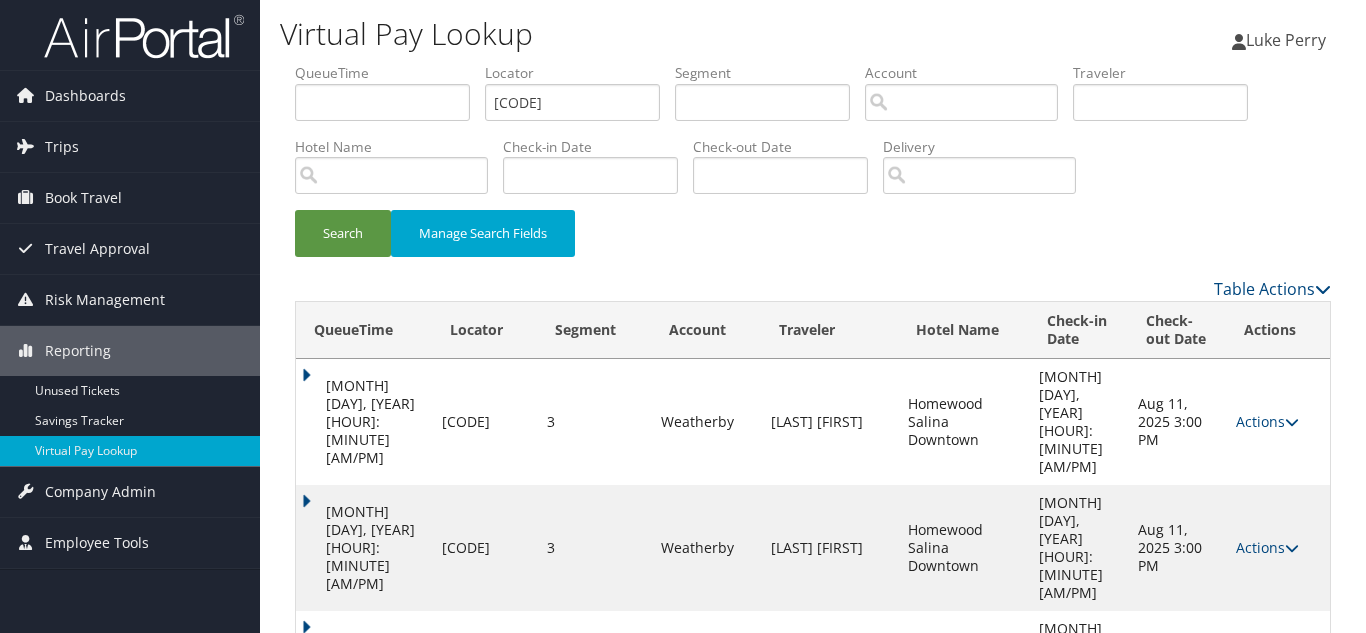 click on "Actions" at bounding box center [1267, 673] 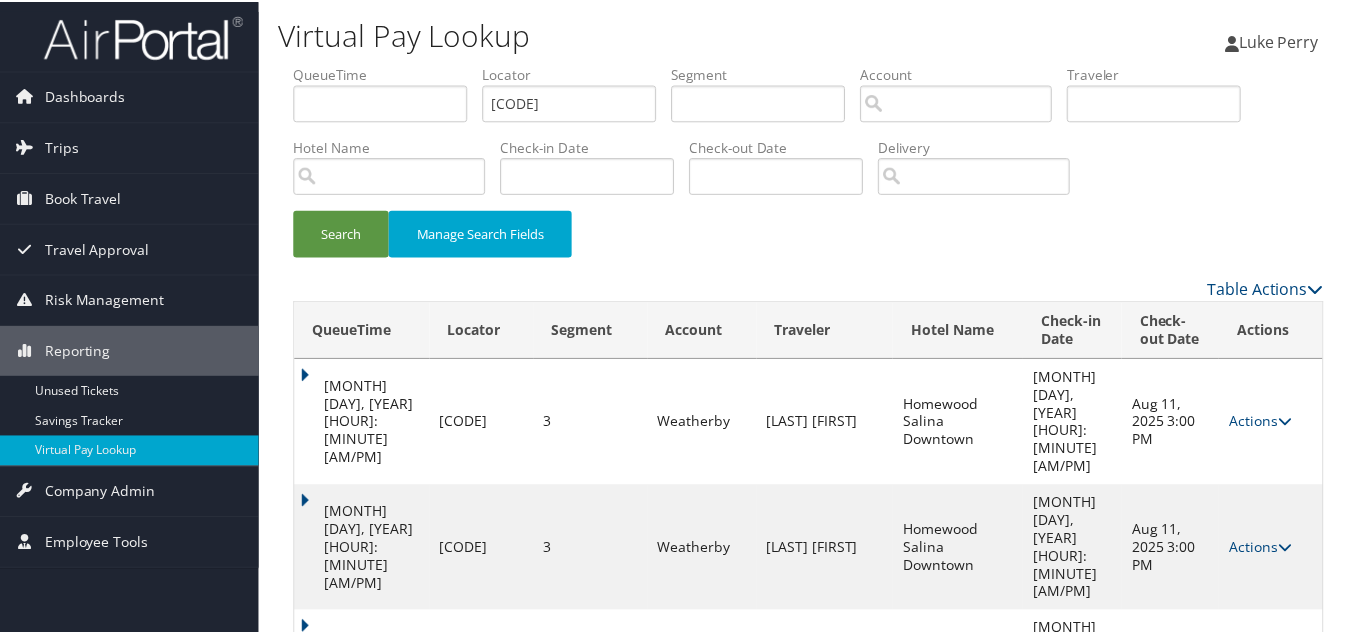 scroll, scrollTop: 75, scrollLeft: 0, axis: vertical 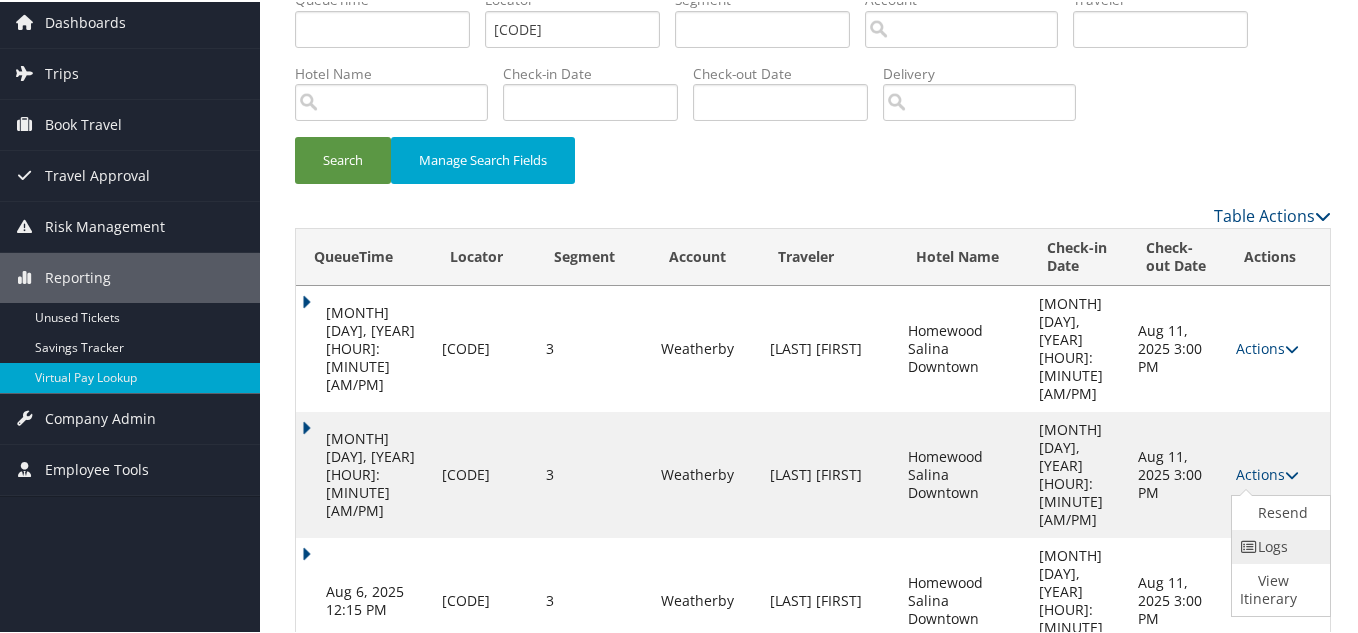 click on "Logs" at bounding box center [1278, 545] 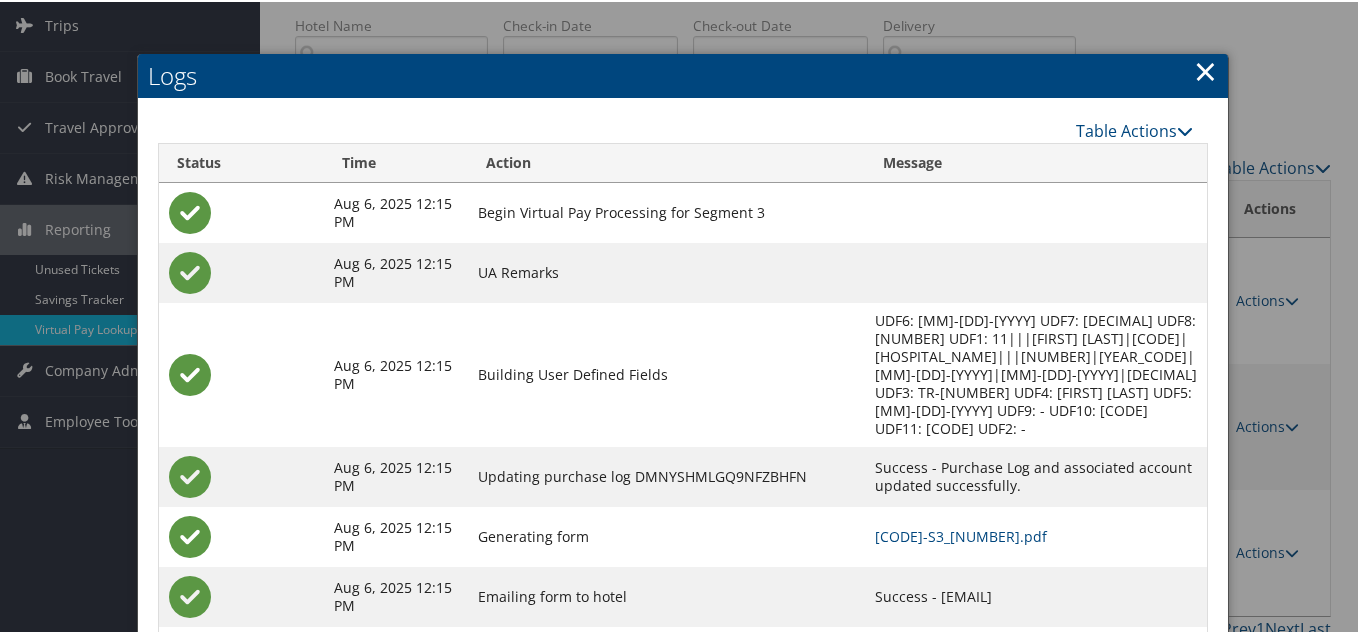 scroll, scrollTop: 195, scrollLeft: 0, axis: vertical 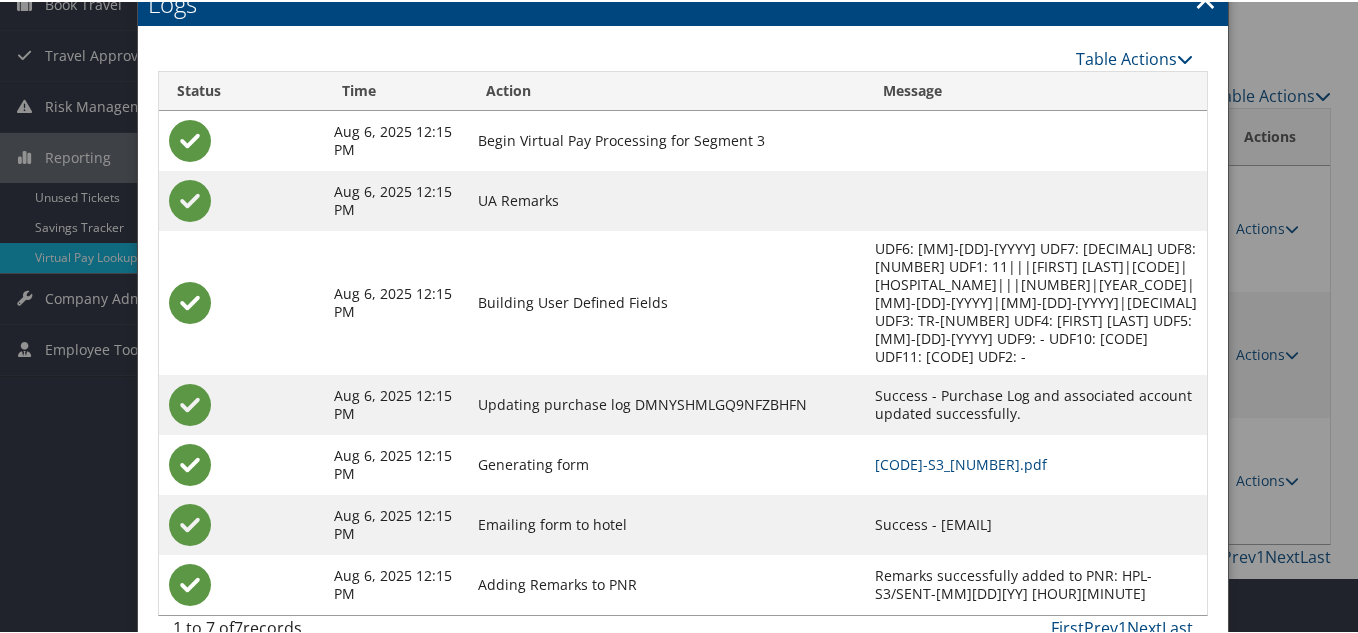 drag, startPoint x: 832, startPoint y: 491, endPoint x: 1034, endPoint y: 484, distance: 202.12125 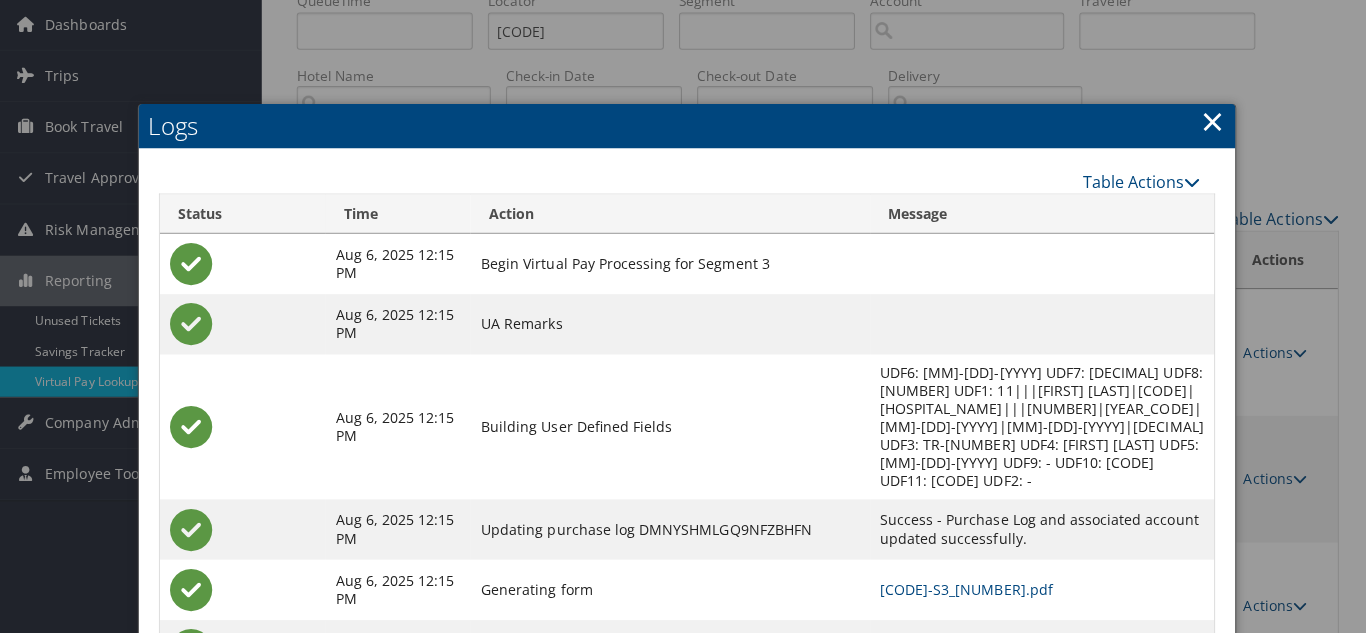 scroll, scrollTop: 0, scrollLeft: 0, axis: both 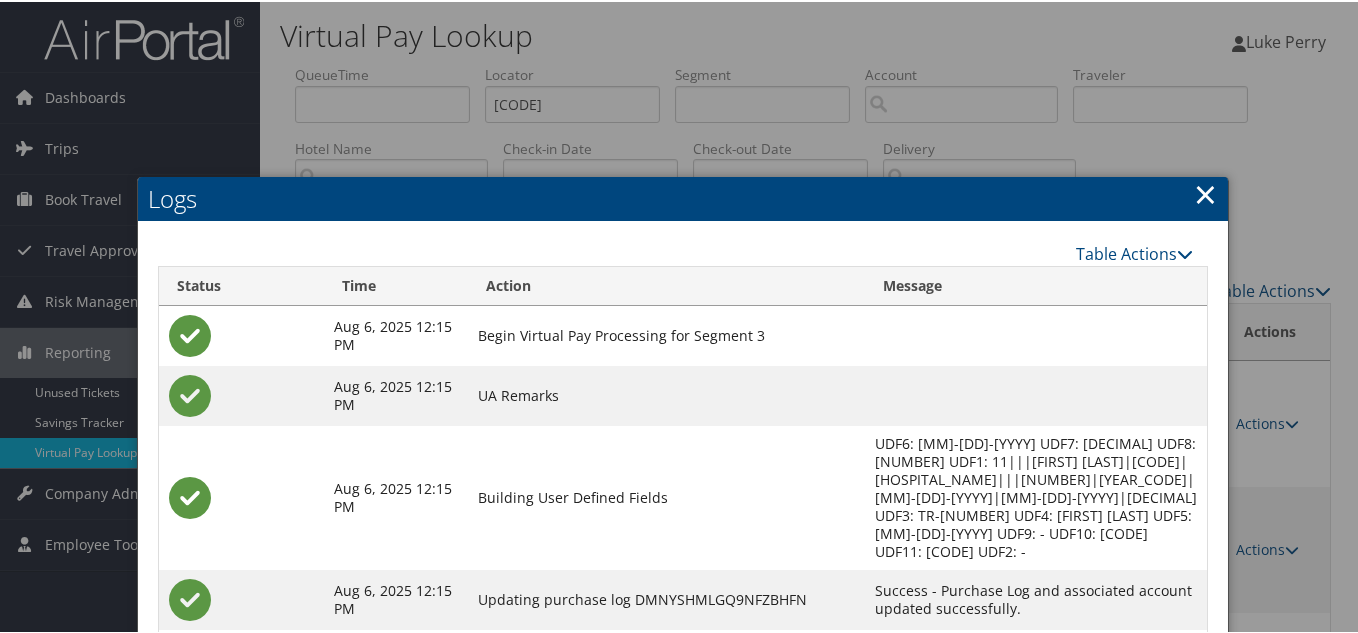 click on "×" at bounding box center [1205, 192] 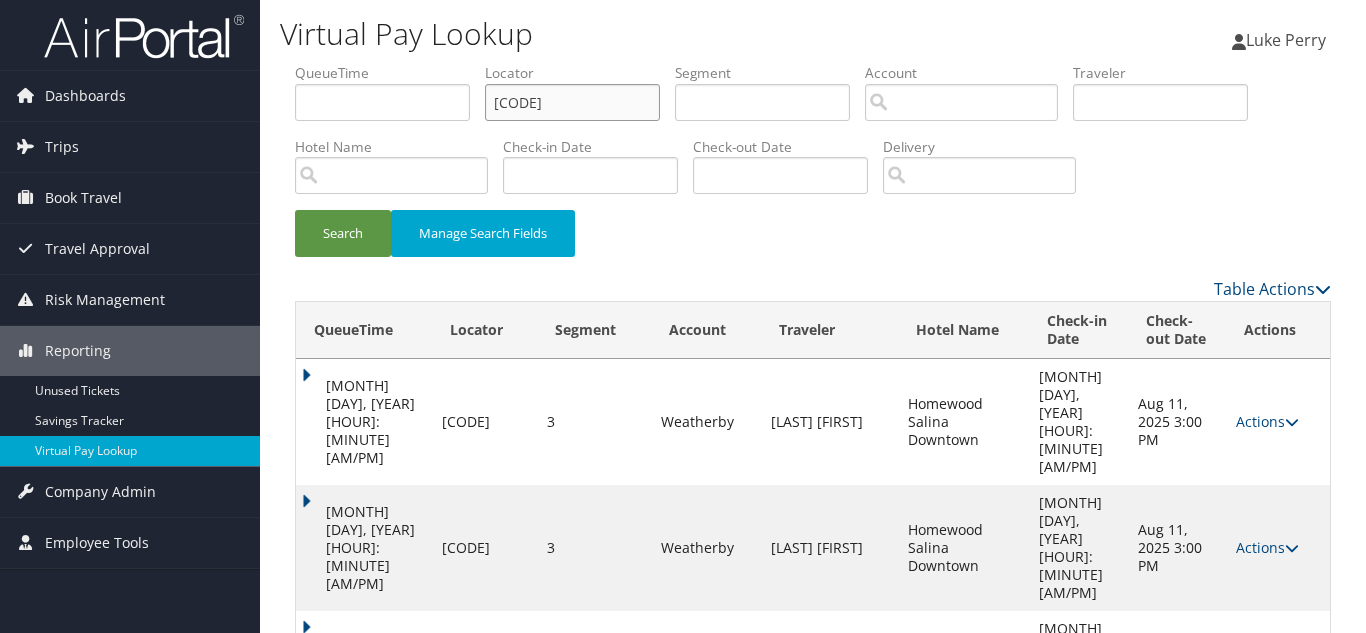 drag, startPoint x: 585, startPoint y: 100, endPoint x: 284, endPoint y: 118, distance: 301.53772 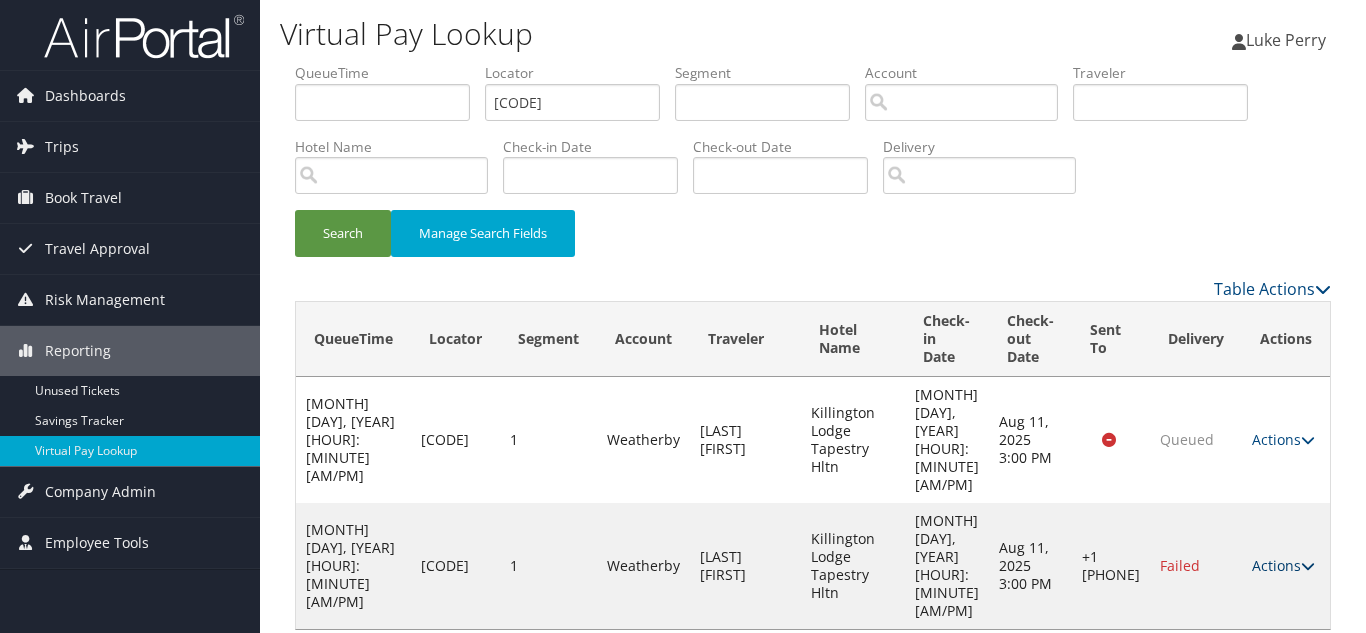 click on "Actions" at bounding box center (1283, 565) 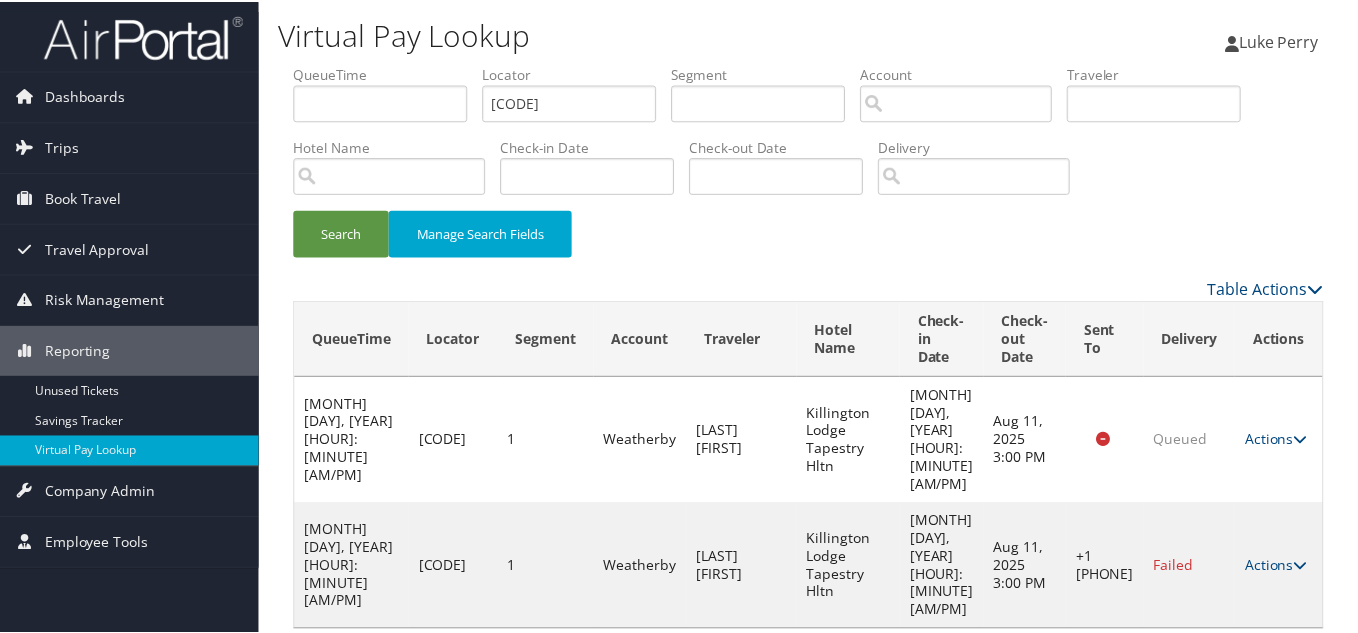 scroll, scrollTop: 28, scrollLeft: 0, axis: vertical 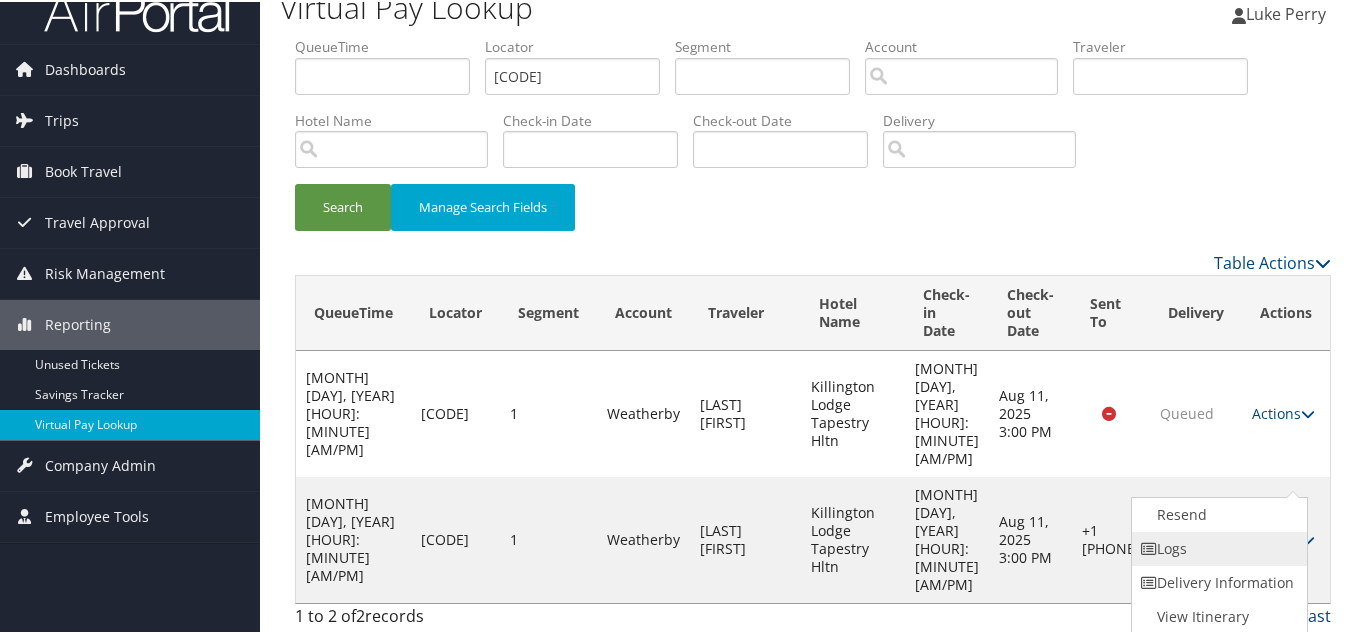 click on "Logs" at bounding box center (1217, 547) 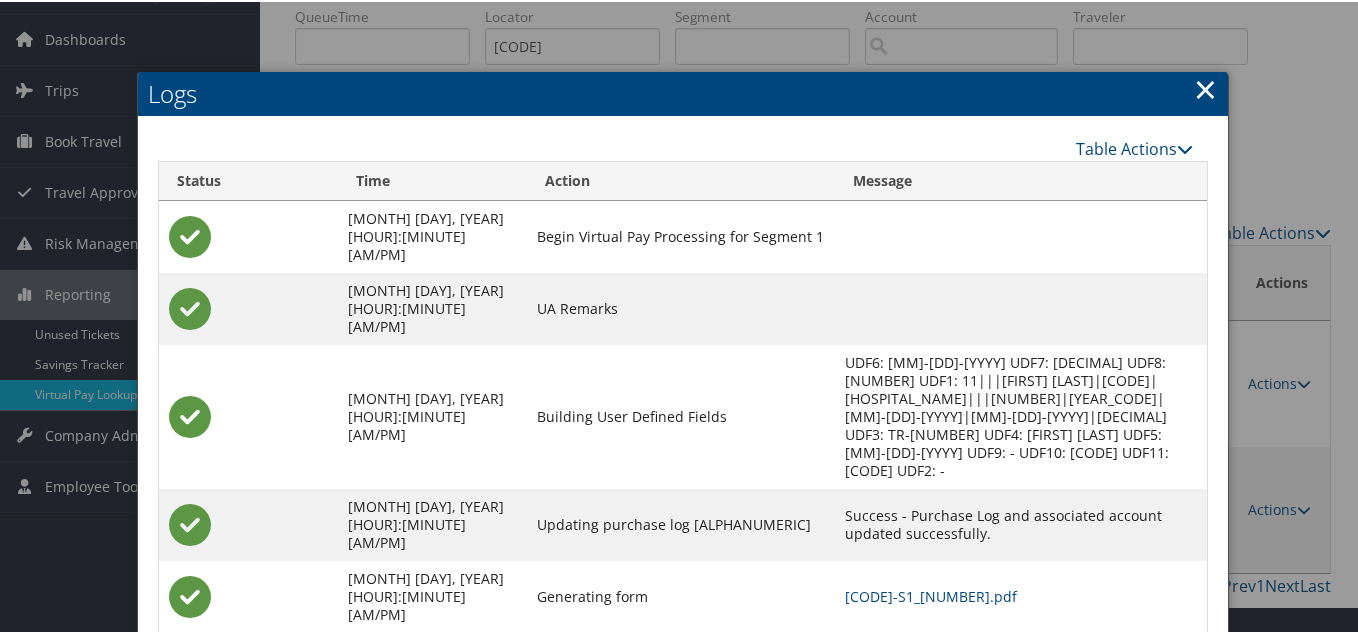 scroll, scrollTop: 88, scrollLeft: 0, axis: vertical 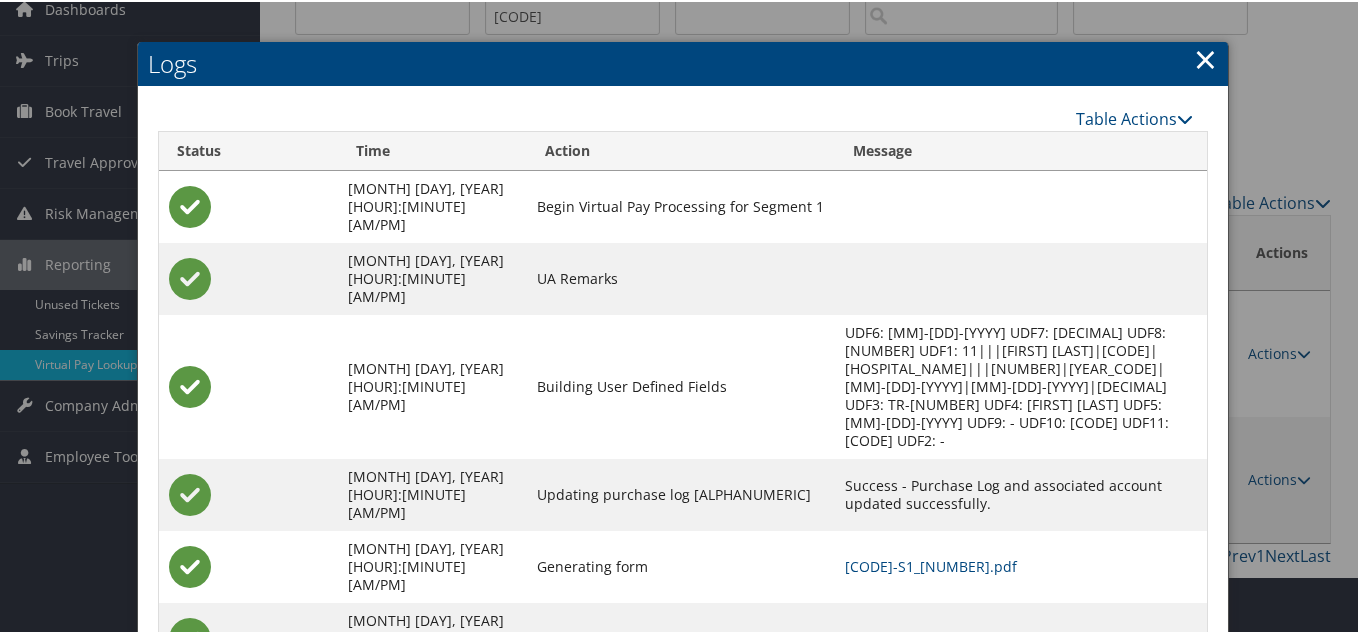click on "×" at bounding box center [1205, 57] 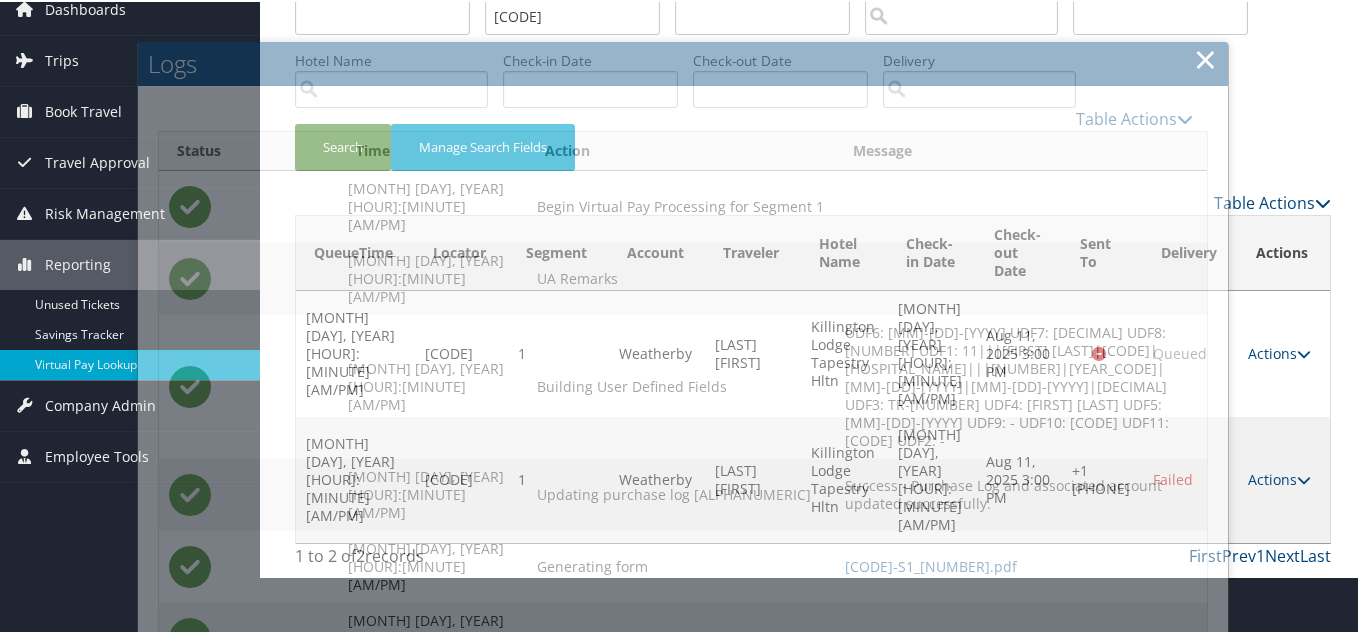 scroll, scrollTop: 0, scrollLeft: 0, axis: both 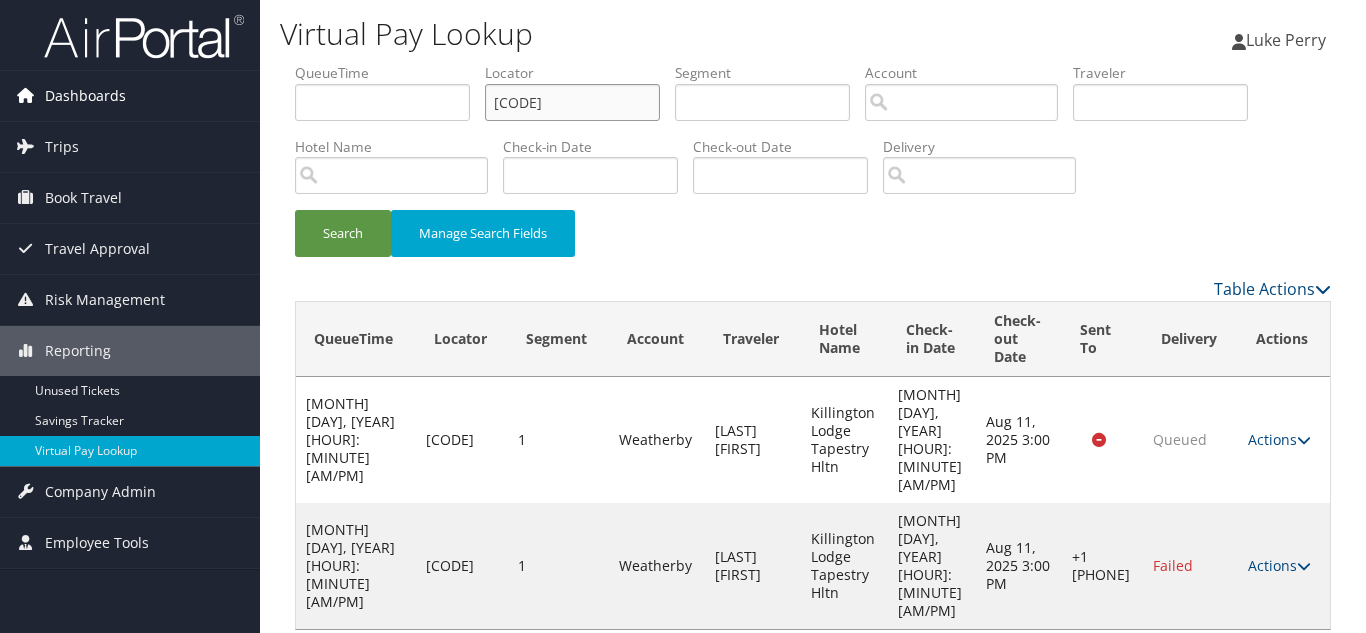 drag, startPoint x: 504, startPoint y: 113, endPoint x: 158, endPoint y: 110, distance: 346.013 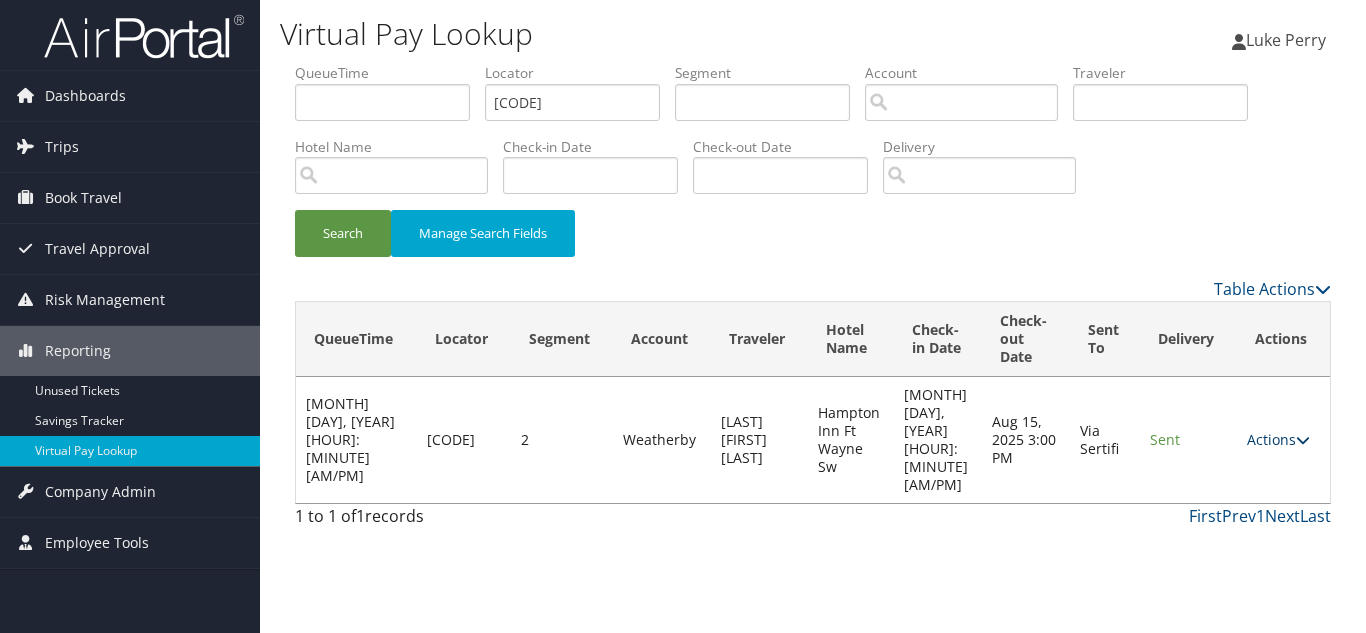 click on "Actions" at bounding box center [1278, 439] 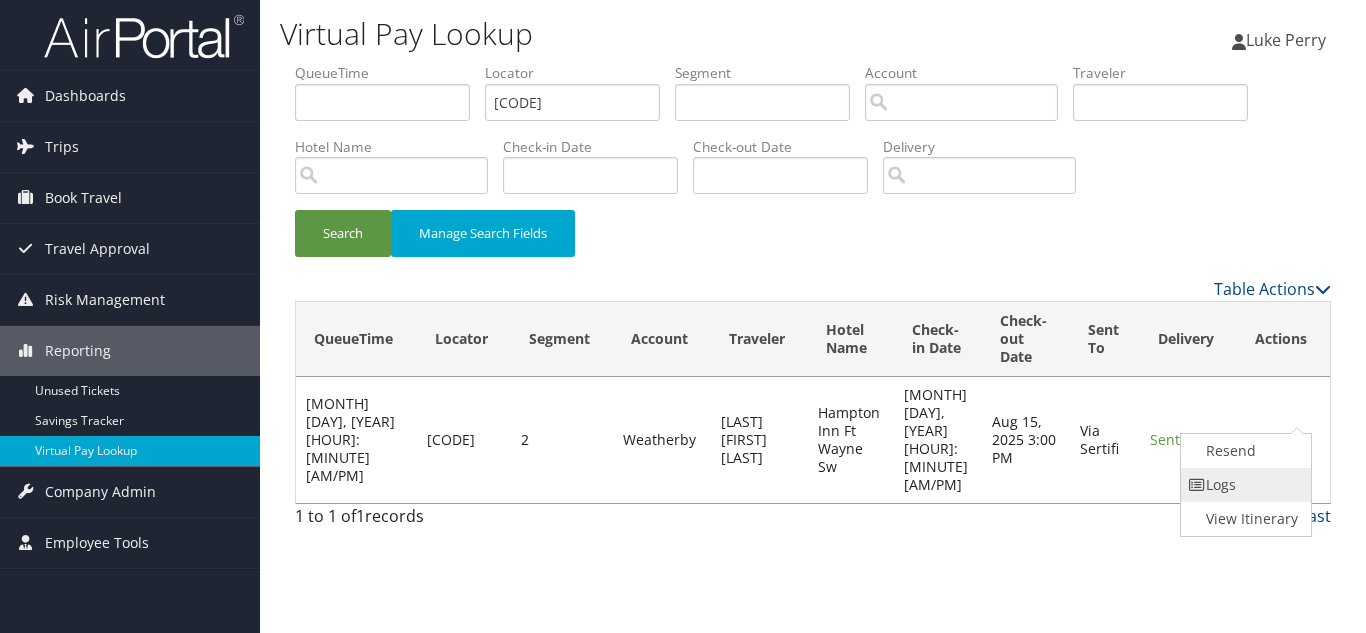 click on "Logs" at bounding box center [1244, 485] 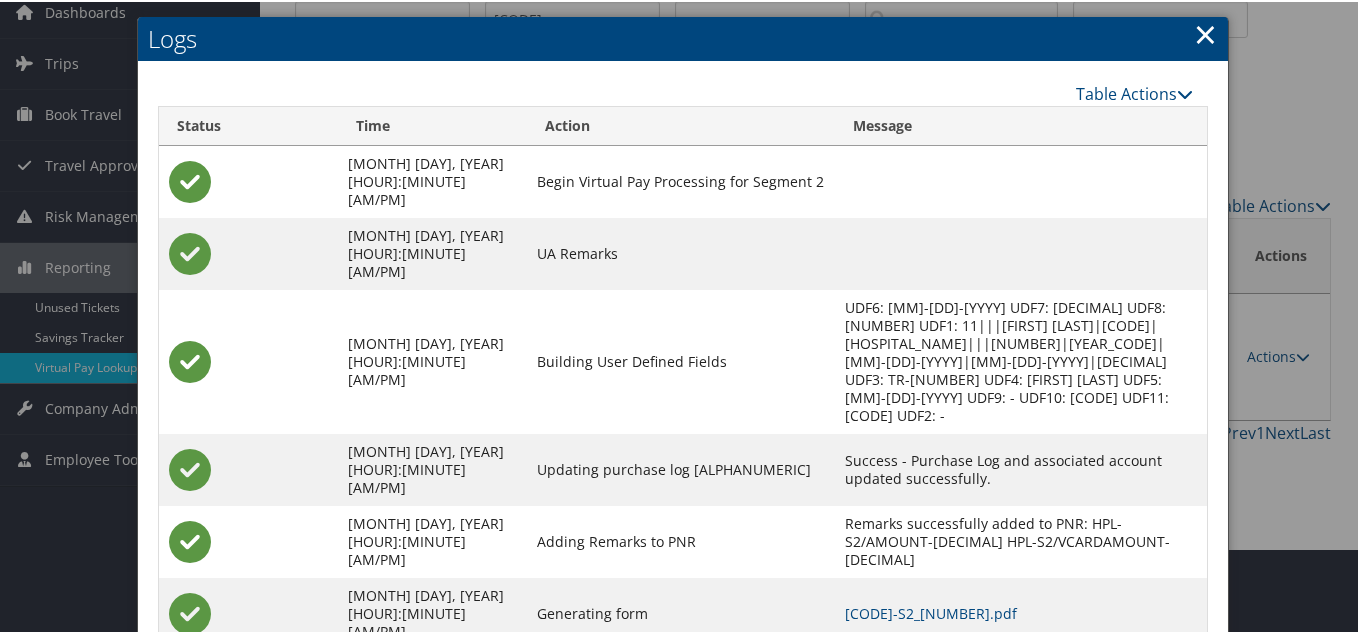 scroll, scrollTop: 180, scrollLeft: 0, axis: vertical 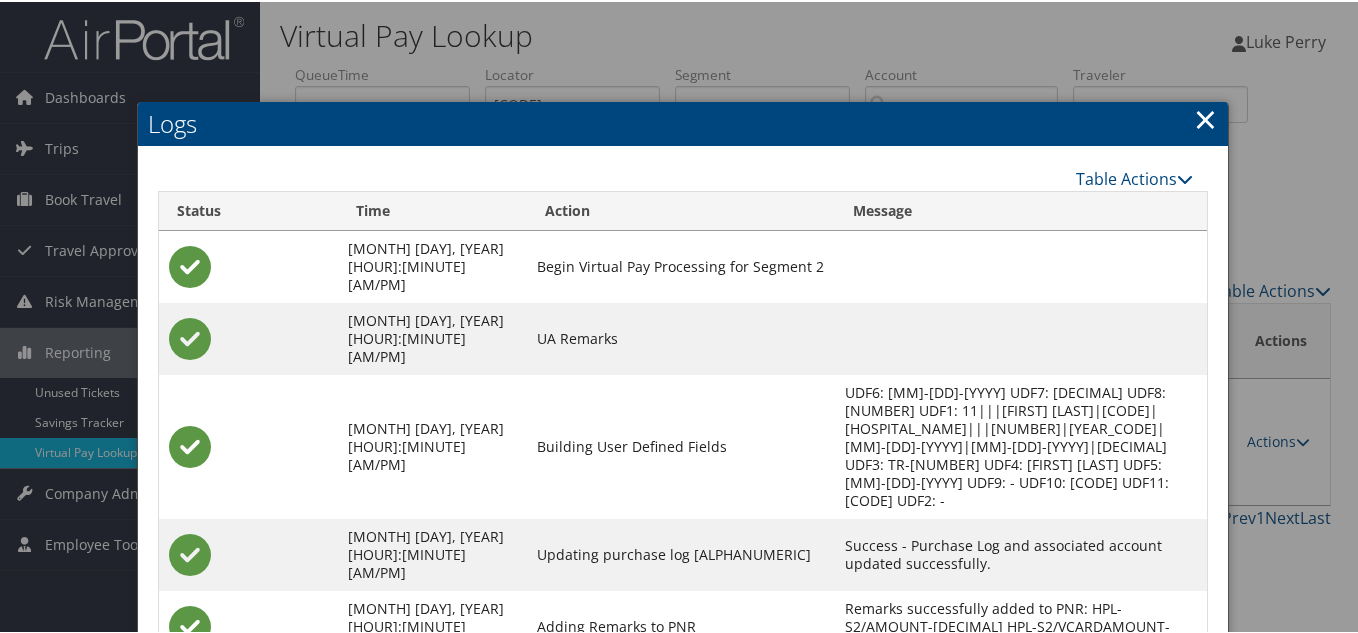 click on "×" at bounding box center [1205, 117] 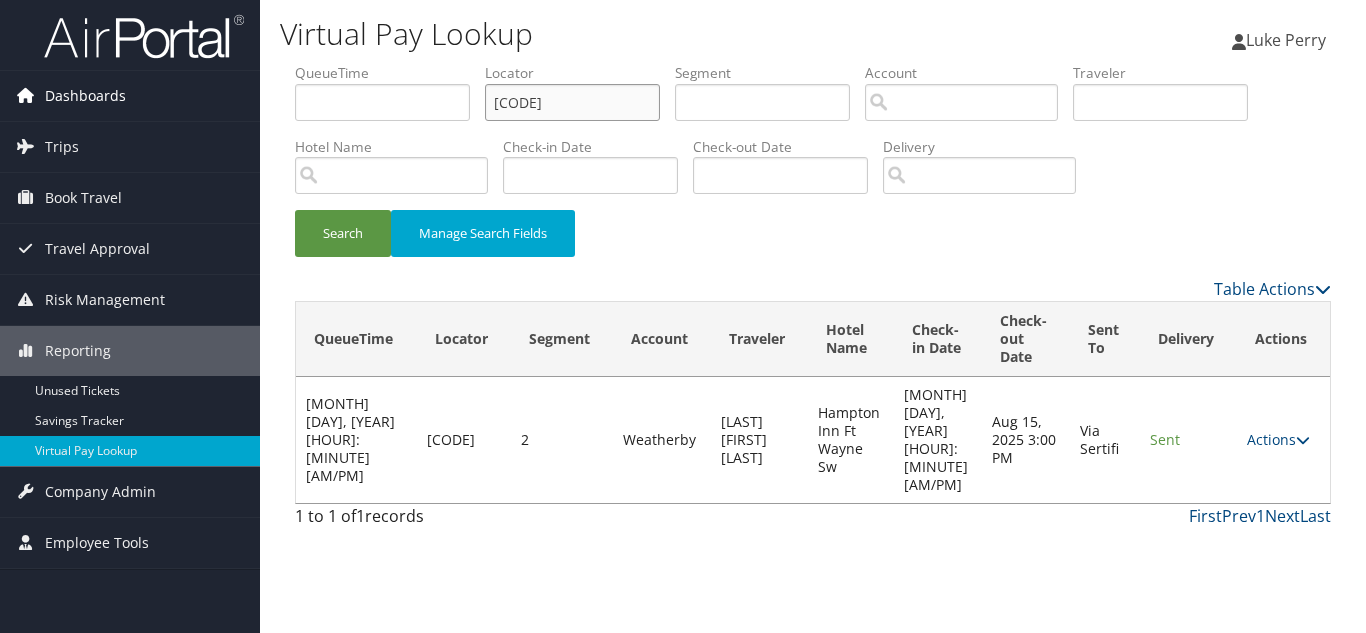 drag, startPoint x: 585, startPoint y: 104, endPoint x: 138, endPoint y: 111, distance: 447.0548 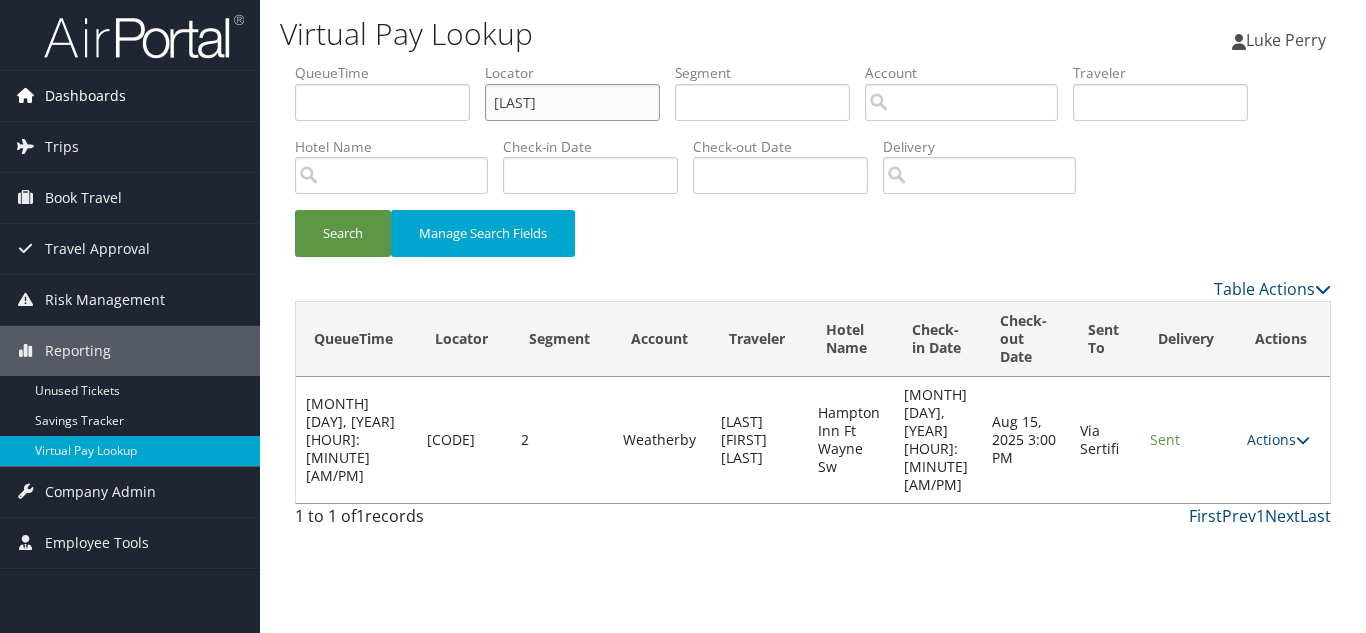 click on "Search" at bounding box center [343, 233] 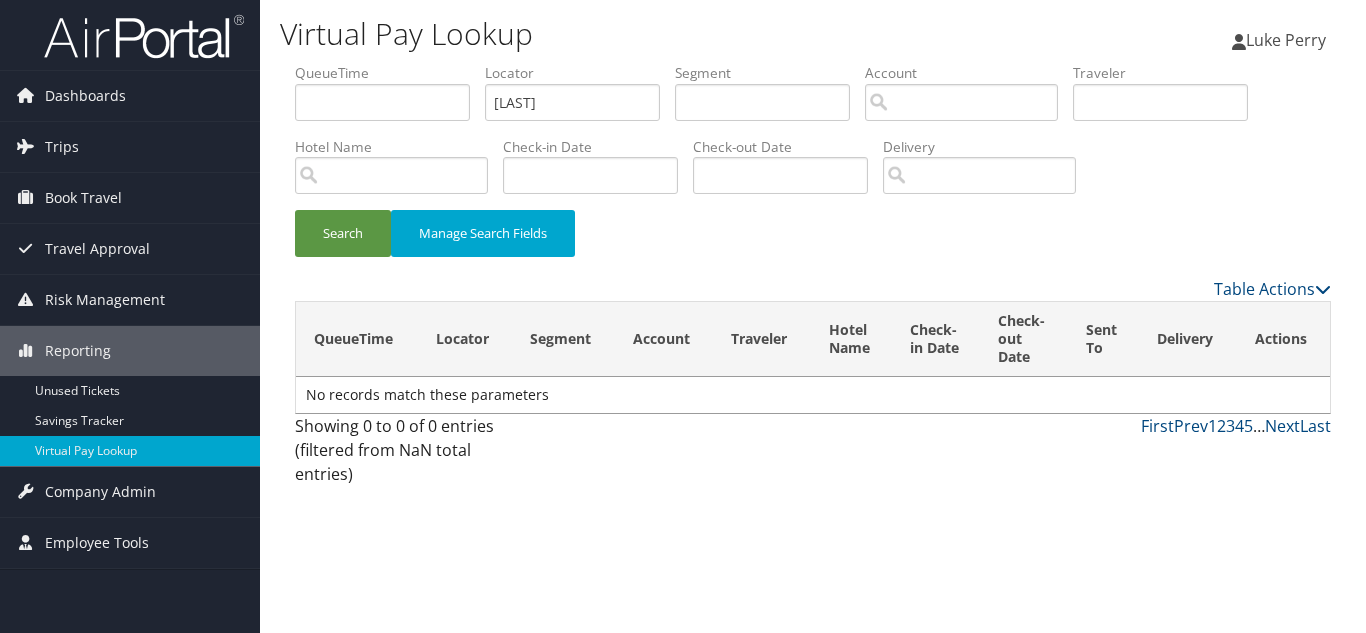 drag, startPoint x: 695, startPoint y: 268, endPoint x: 654, endPoint y: 209, distance: 71.84706 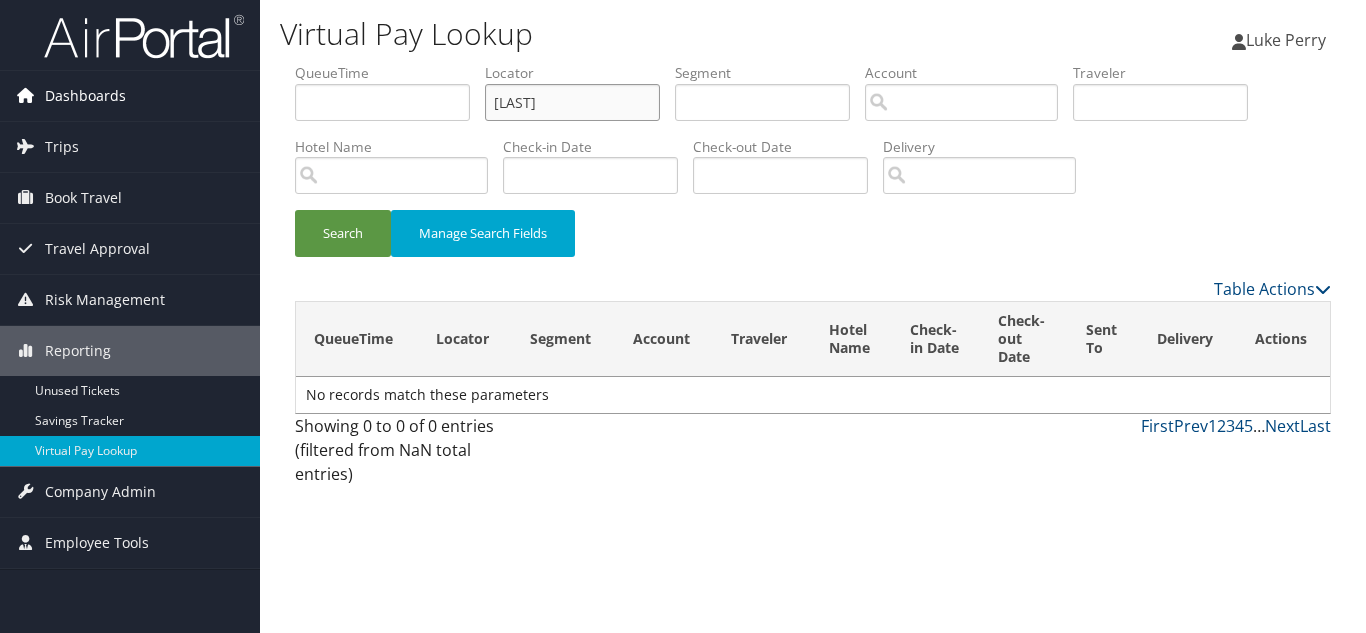 drag, startPoint x: 366, startPoint y: 115, endPoint x: 191, endPoint y: 116, distance: 175.00285 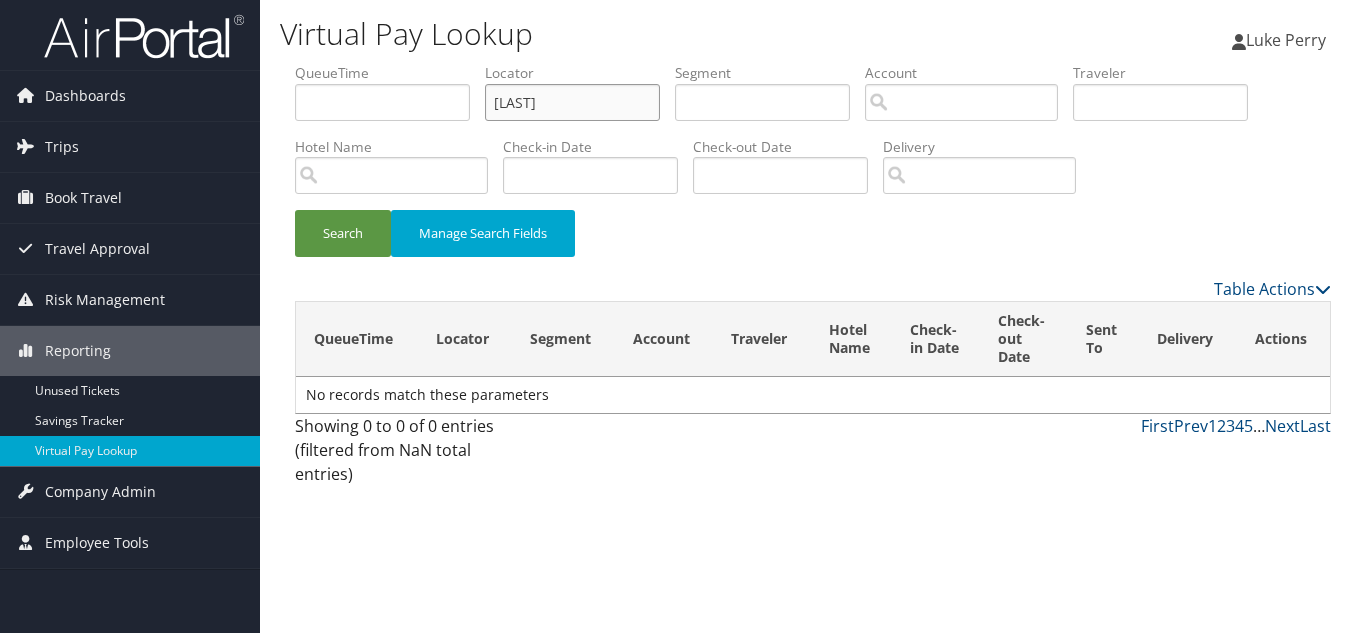 click on "CALOUX" at bounding box center (572, 102) 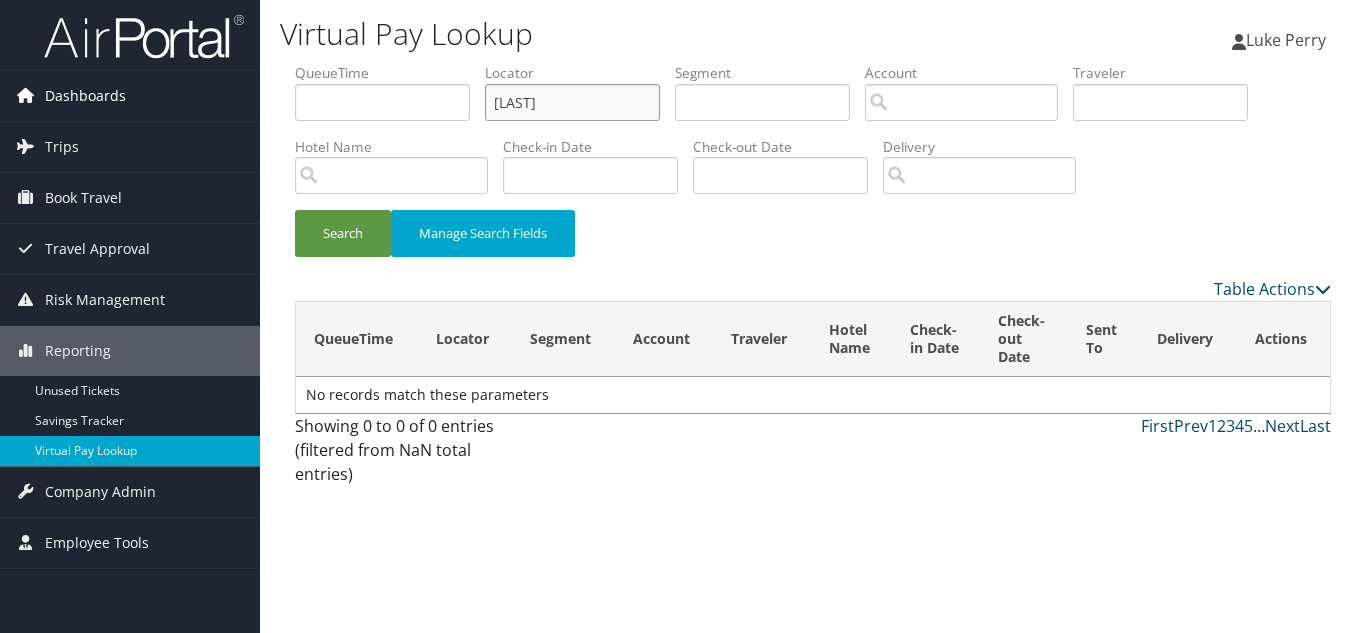 drag, startPoint x: 411, startPoint y: 111, endPoint x: 109, endPoint y: 80, distance: 303.58688 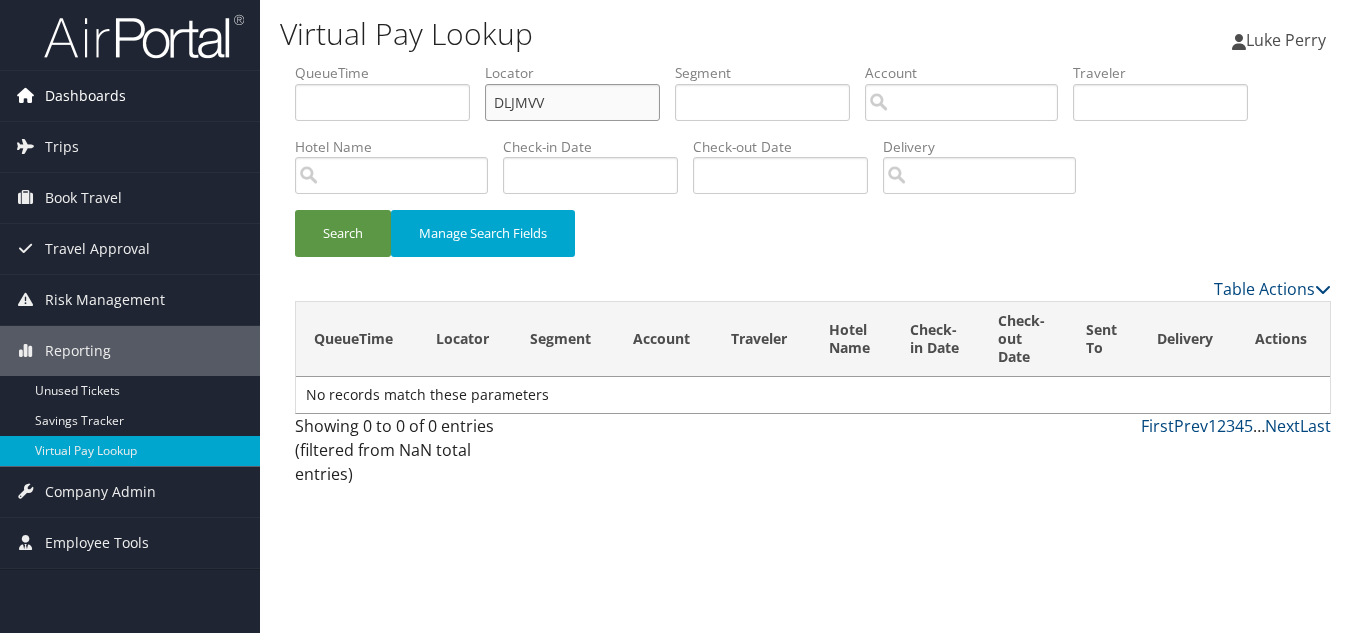 type on "DLJMVV" 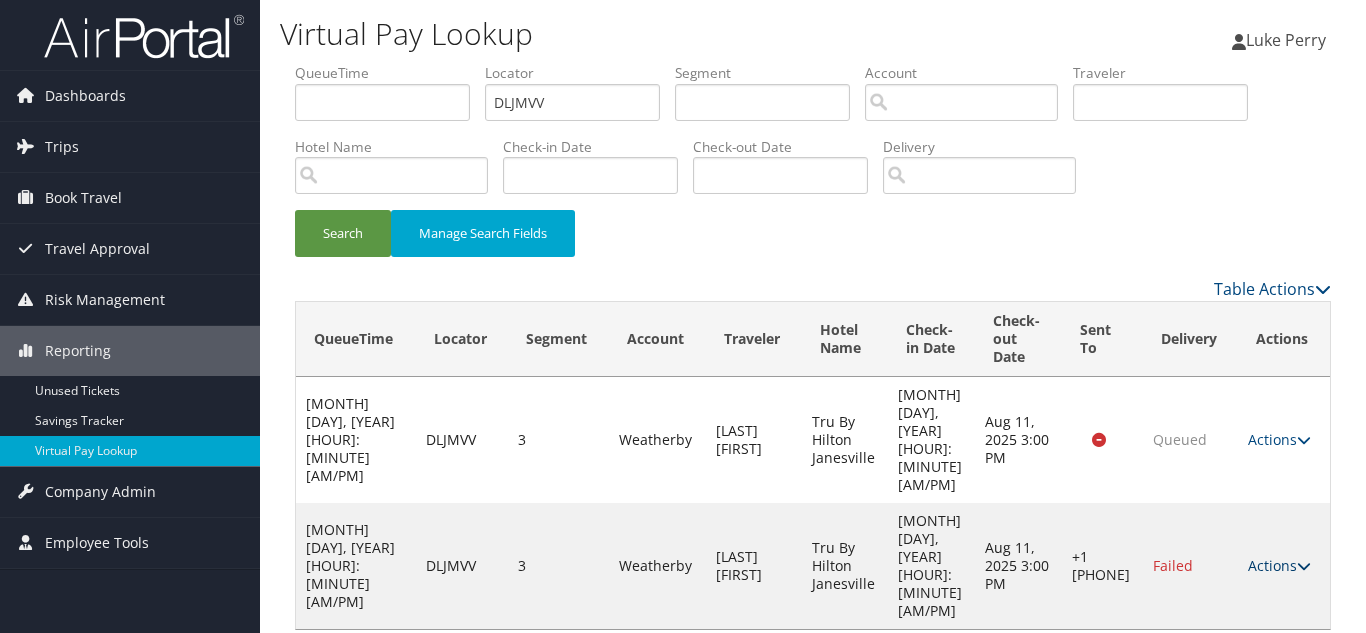 click on "Actions" at bounding box center [1279, 565] 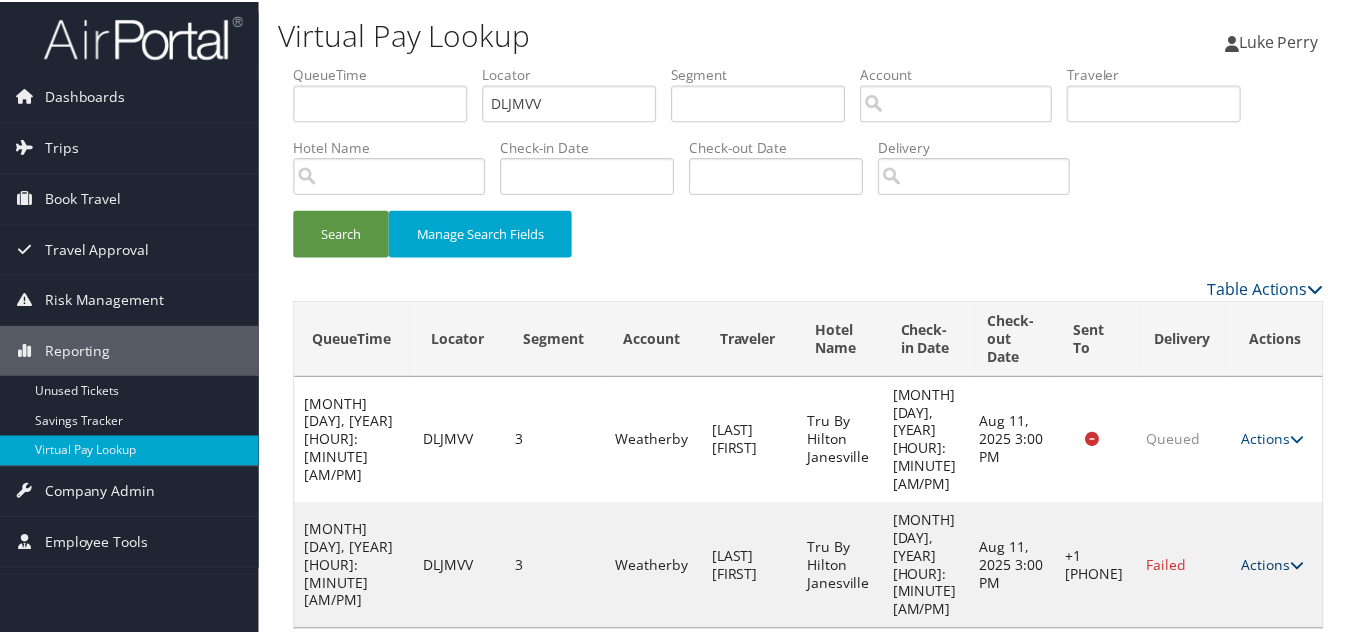 scroll, scrollTop: 10, scrollLeft: 0, axis: vertical 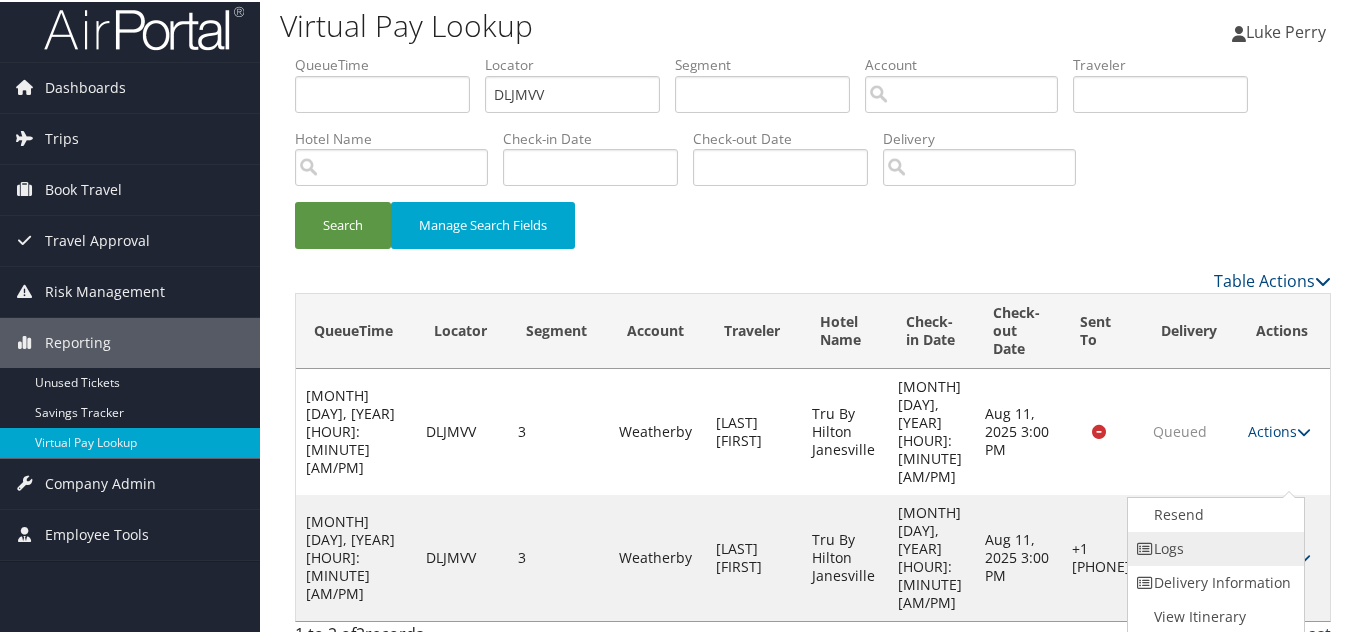 click on "Logs" at bounding box center (1213, 547) 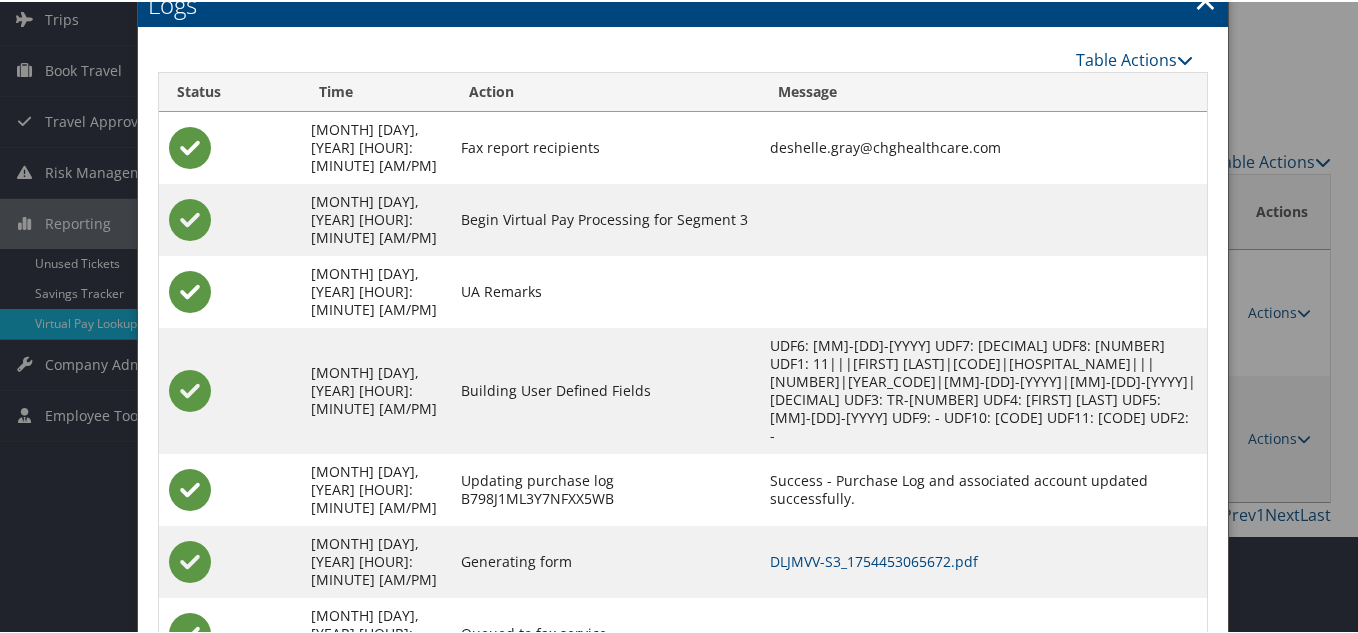 scroll, scrollTop: 130, scrollLeft: 0, axis: vertical 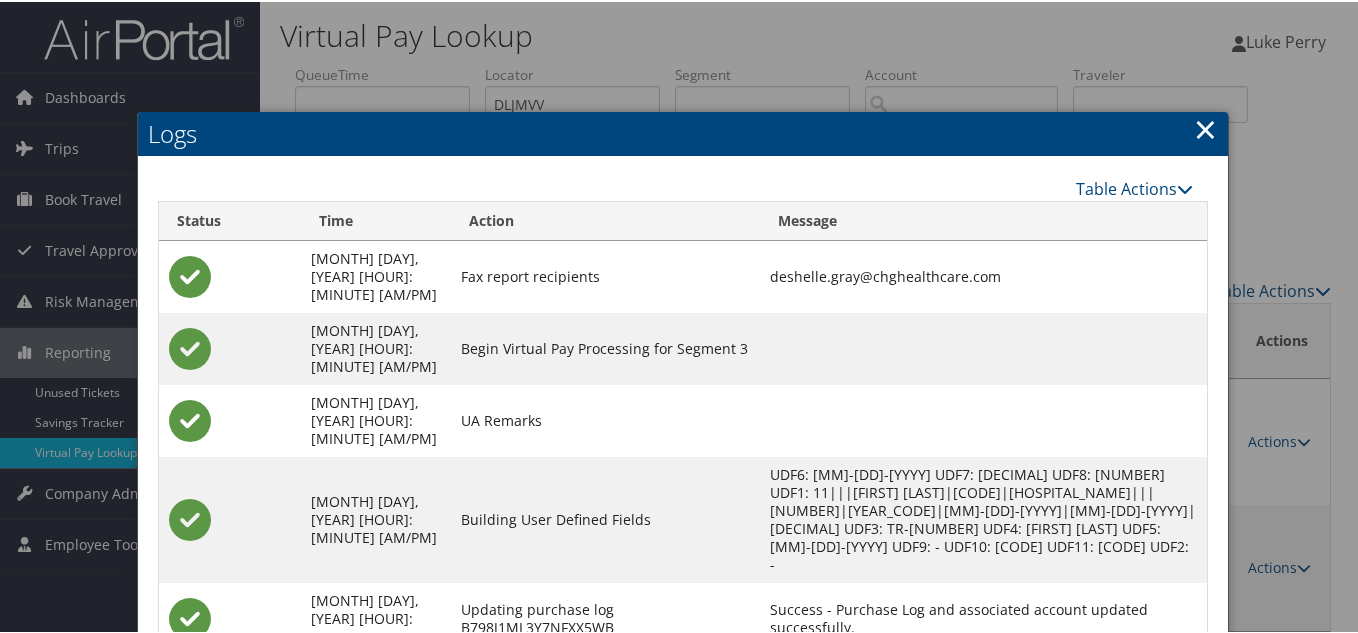 click on "×" at bounding box center [1205, 127] 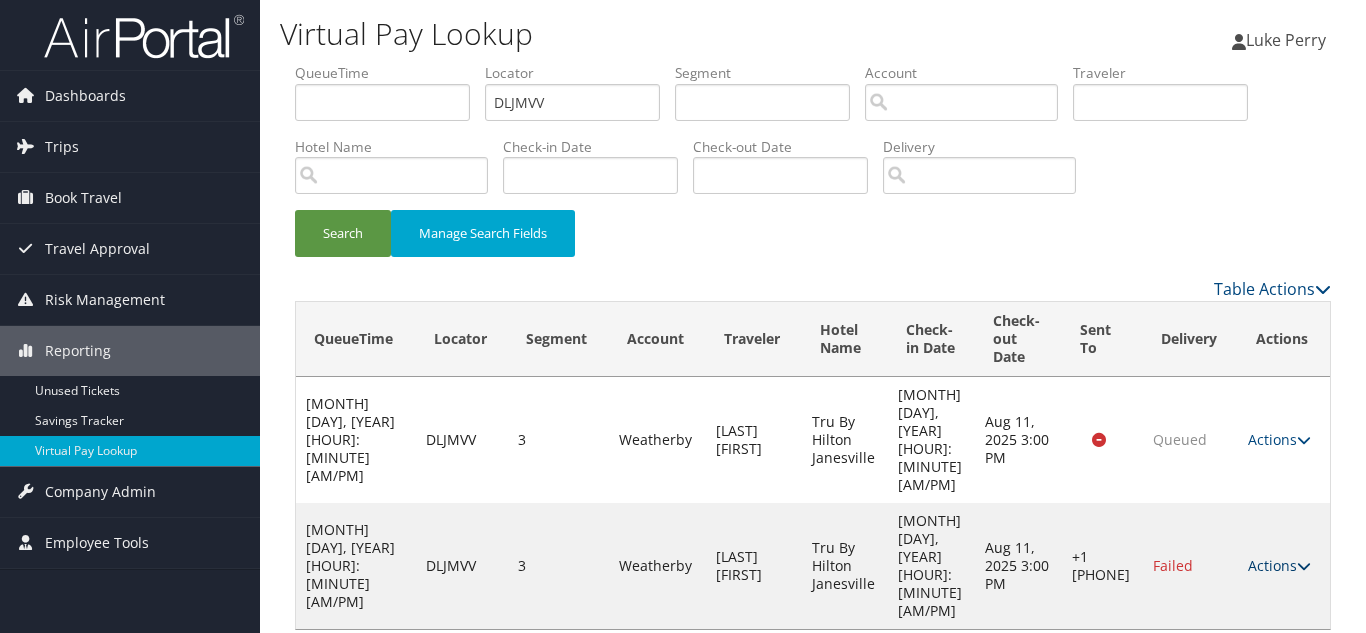 click at bounding box center (1304, 566) 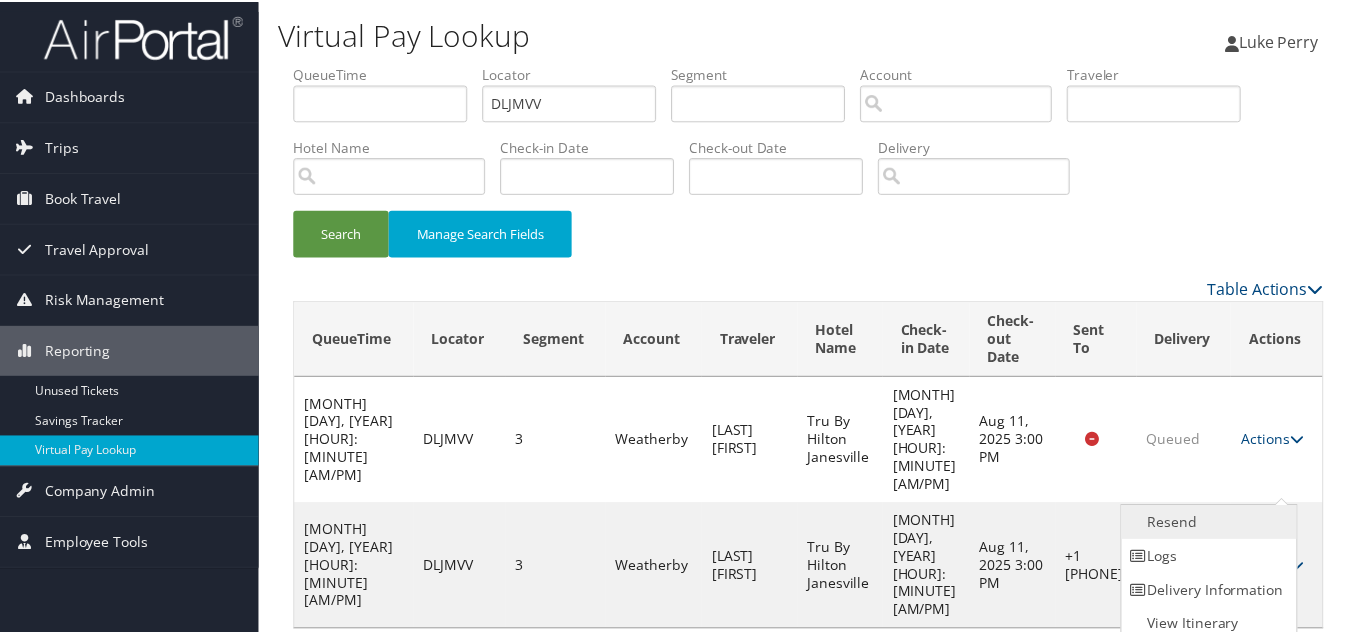 scroll, scrollTop: 10, scrollLeft: 0, axis: vertical 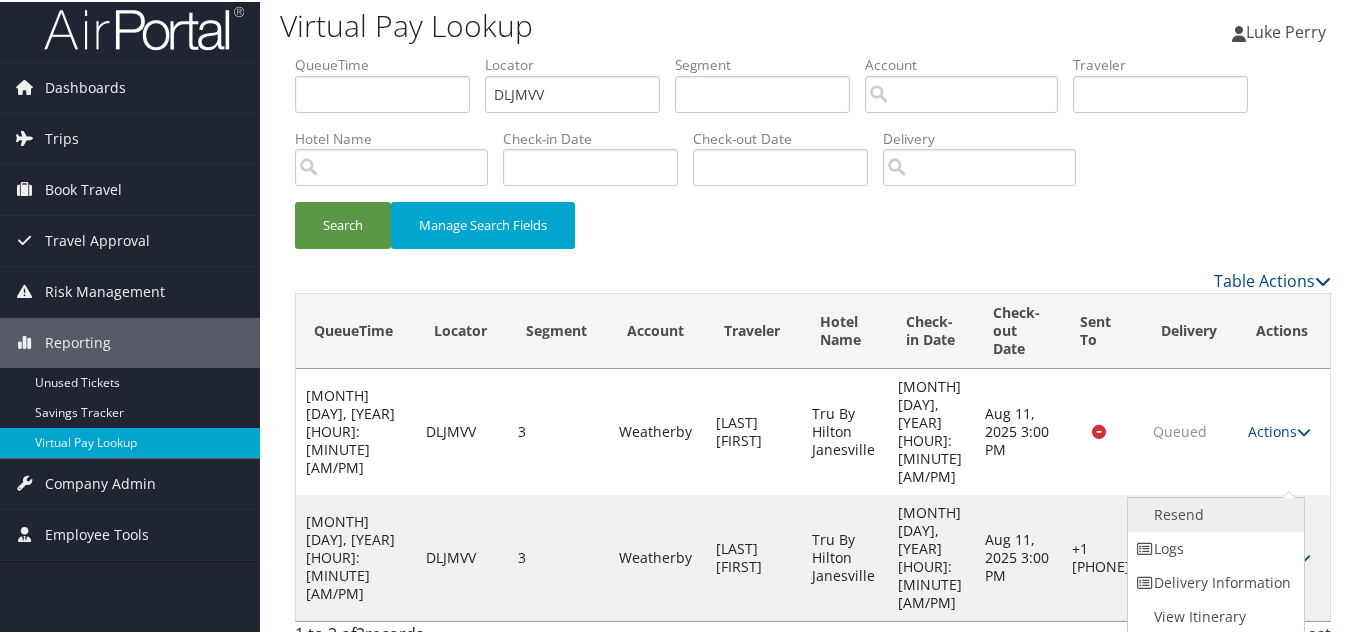 click on "Resend" at bounding box center [1213, 513] 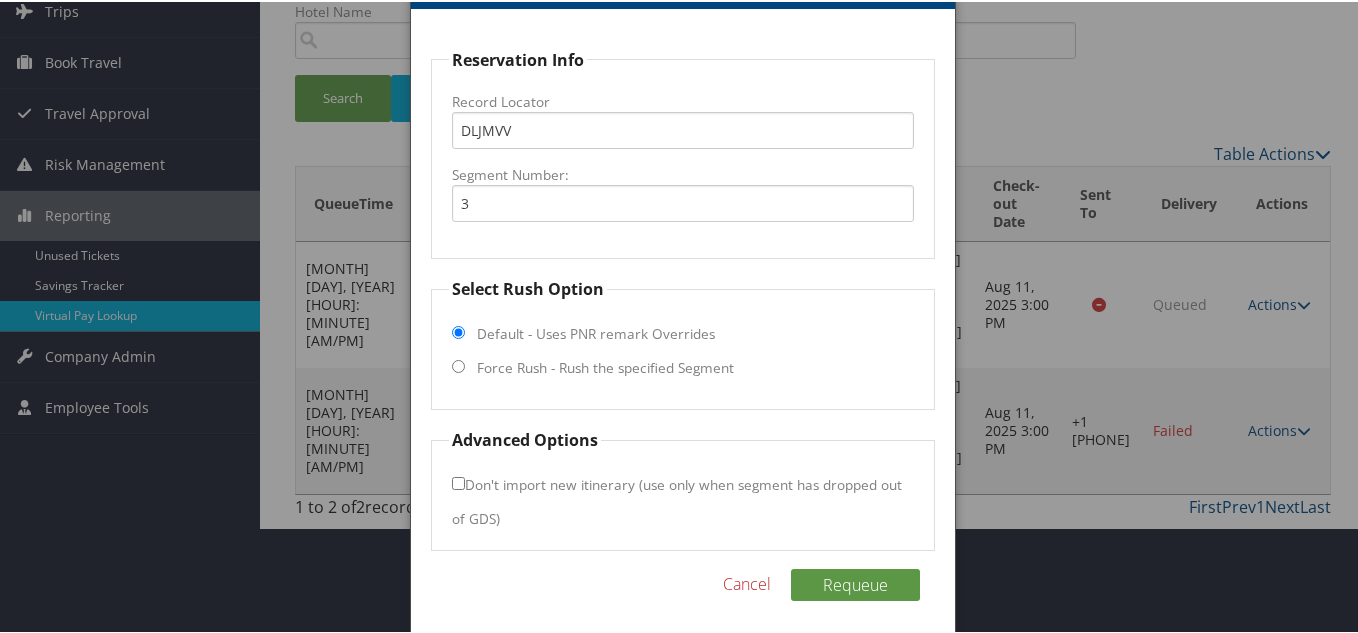 scroll, scrollTop: 144, scrollLeft: 0, axis: vertical 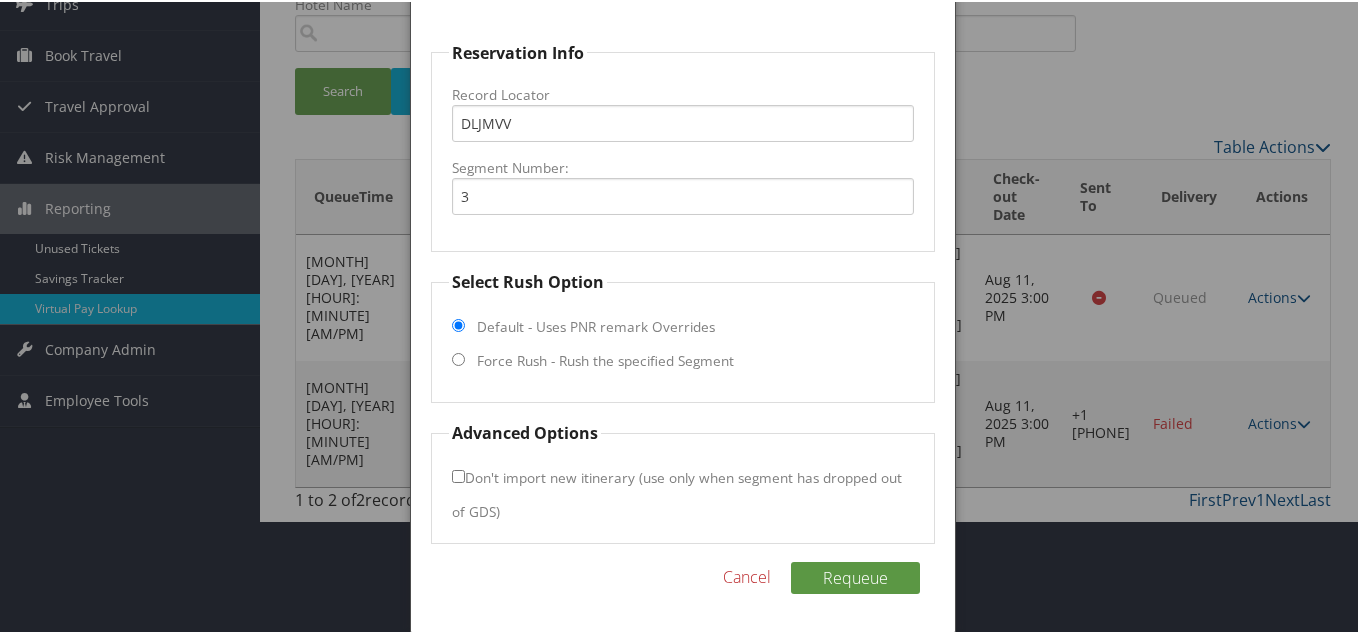 click on "Force Rush - Rush the specified Segment" at bounding box center [458, 357] 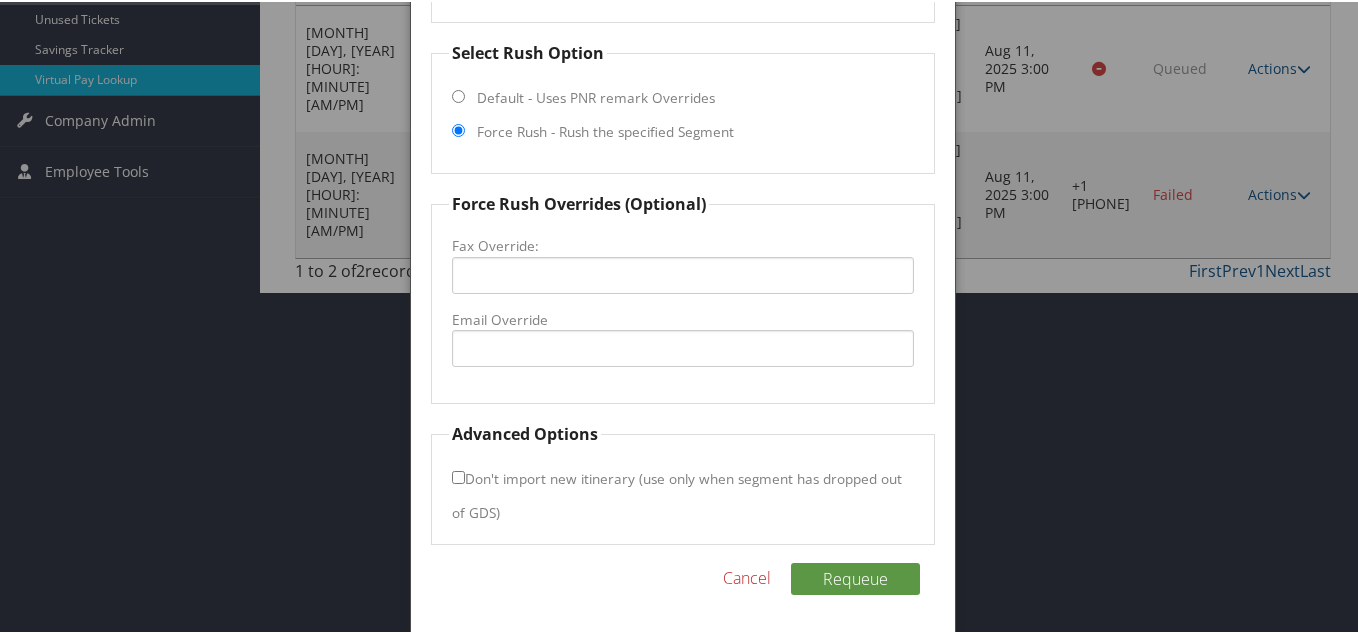 scroll, scrollTop: 374, scrollLeft: 0, axis: vertical 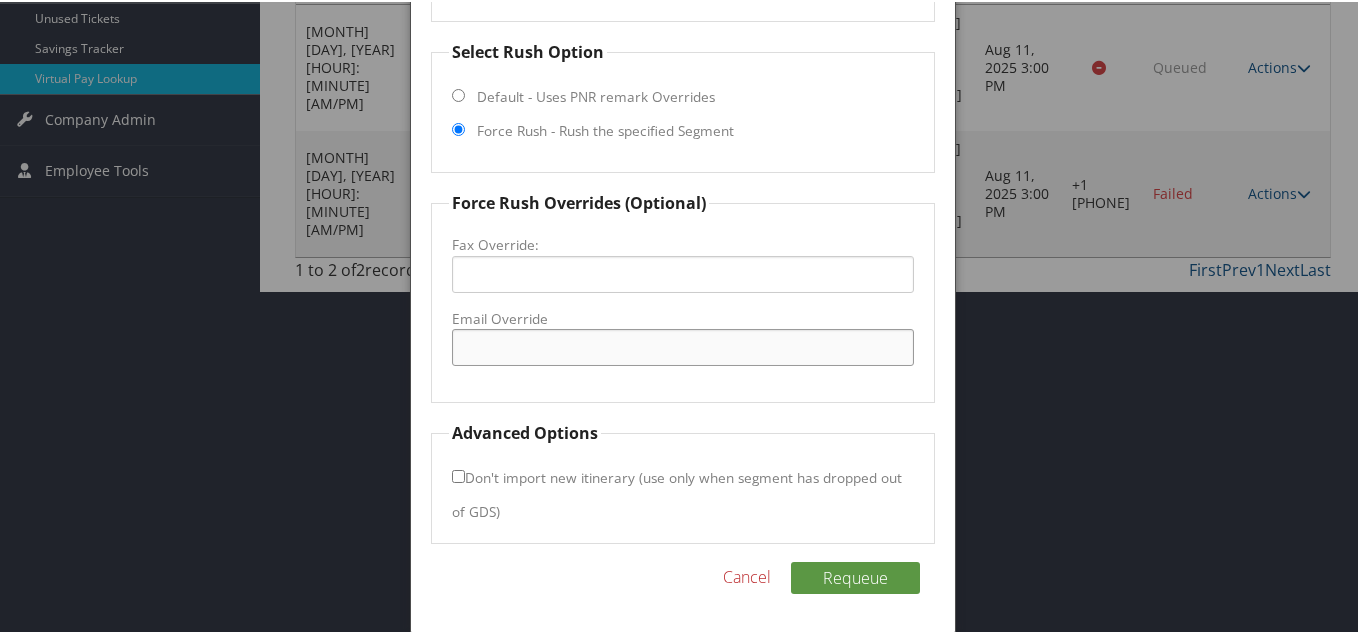 click on "Email Override" at bounding box center [683, 345] 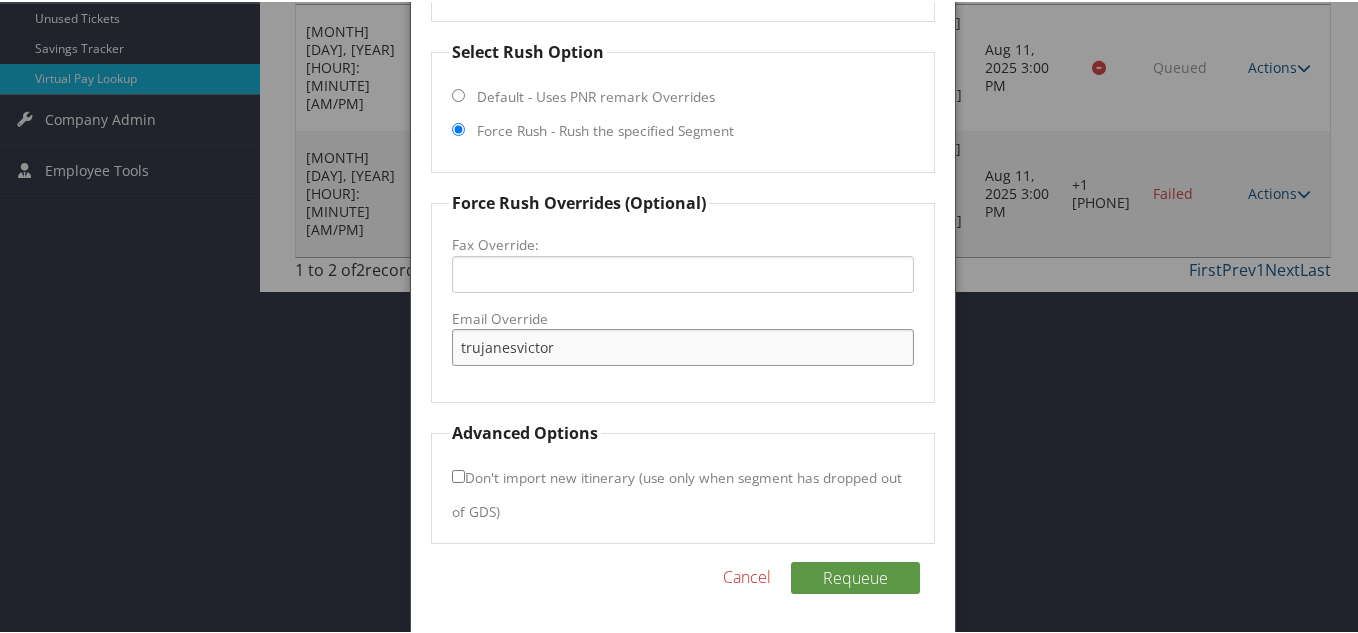 click on "trujanesvicto" at bounding box center [683, 345] 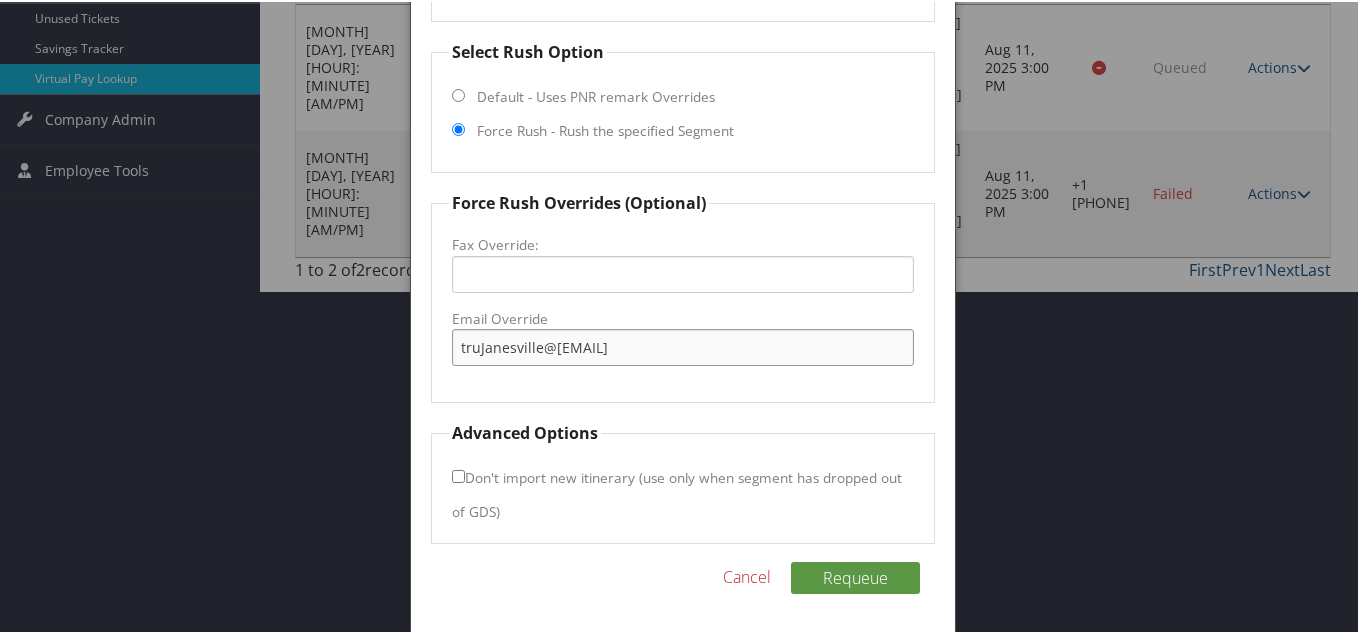 type on "truJanesville@gmail.com" 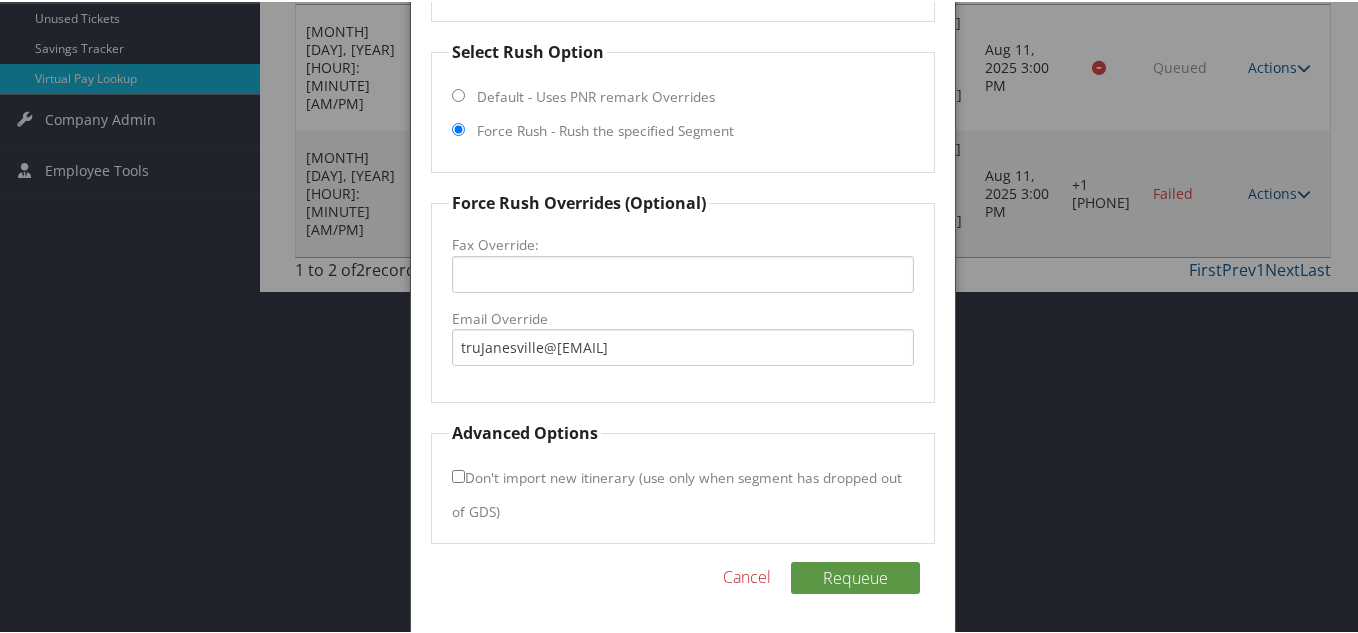 click on "Force Rush Overrides (Optional)
Fax Override:
Email Override
truJanesville@gmail.com" at bounding box center [683, 295] 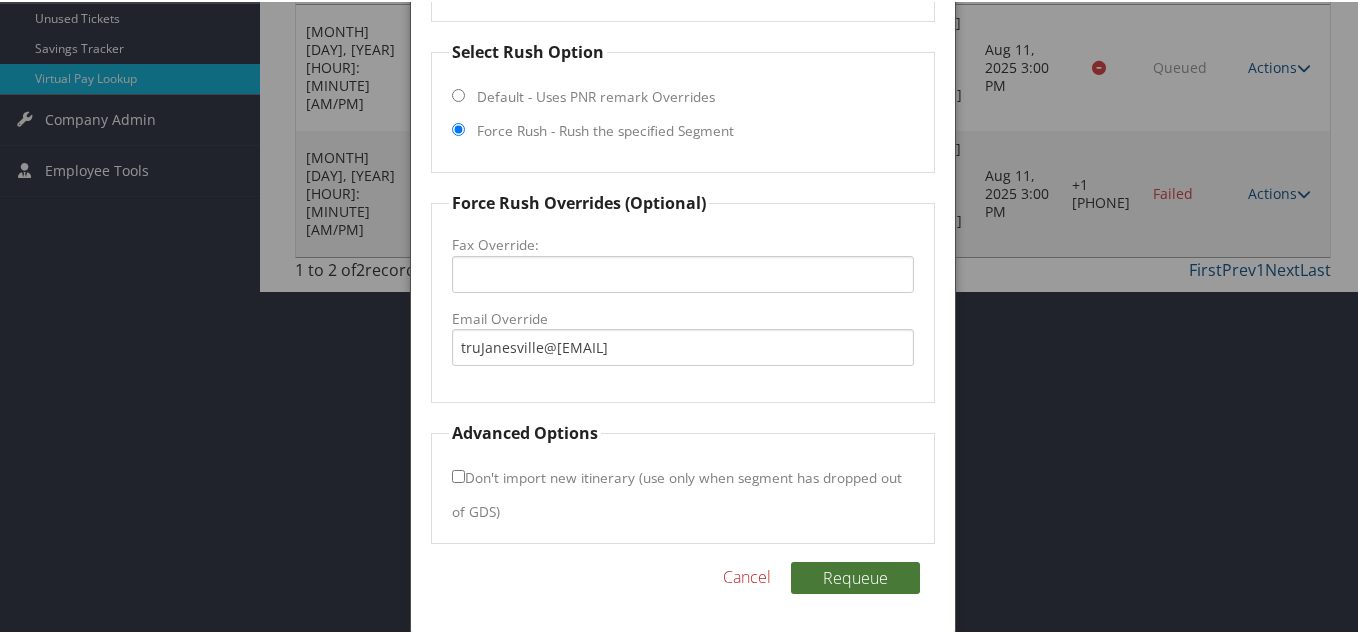 click on "Requeue" at bounding box center (855, 576) 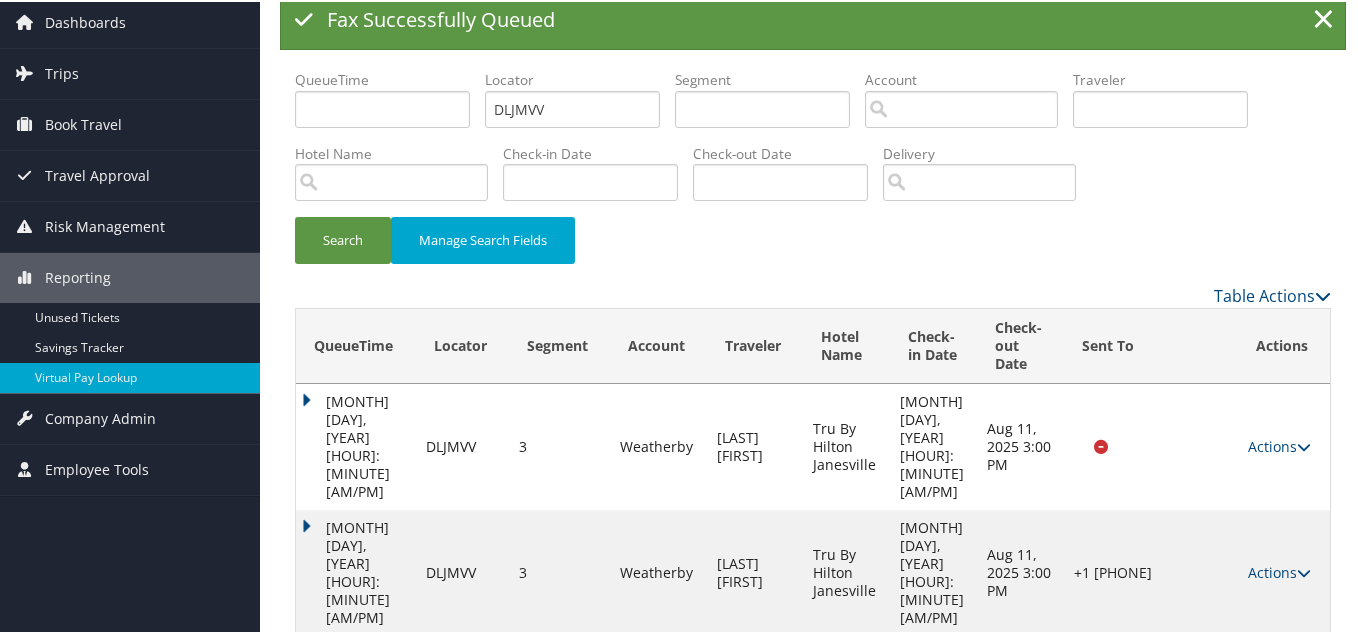 scroll, scrollTop: 0, scrollLeft: 0, axis: both 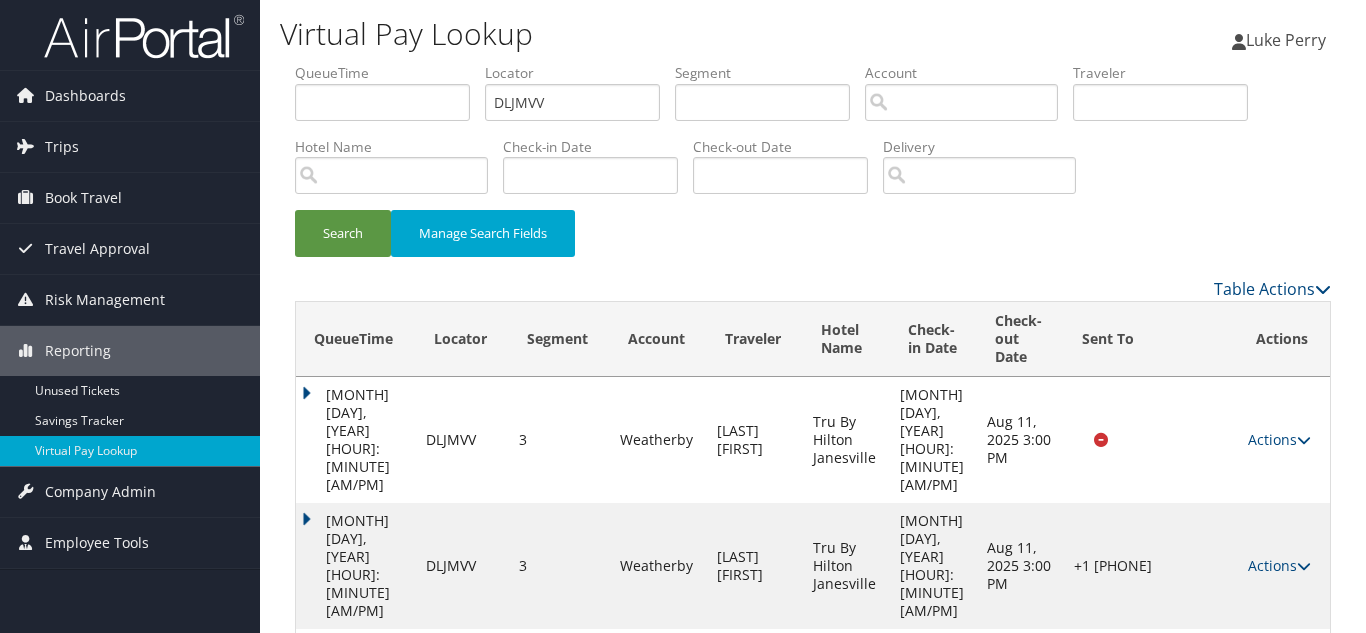 drag, startPoint x: 1065, startPoint y: 560, endPoint x: 1222, endPoint y: 552, distance: 157.20369 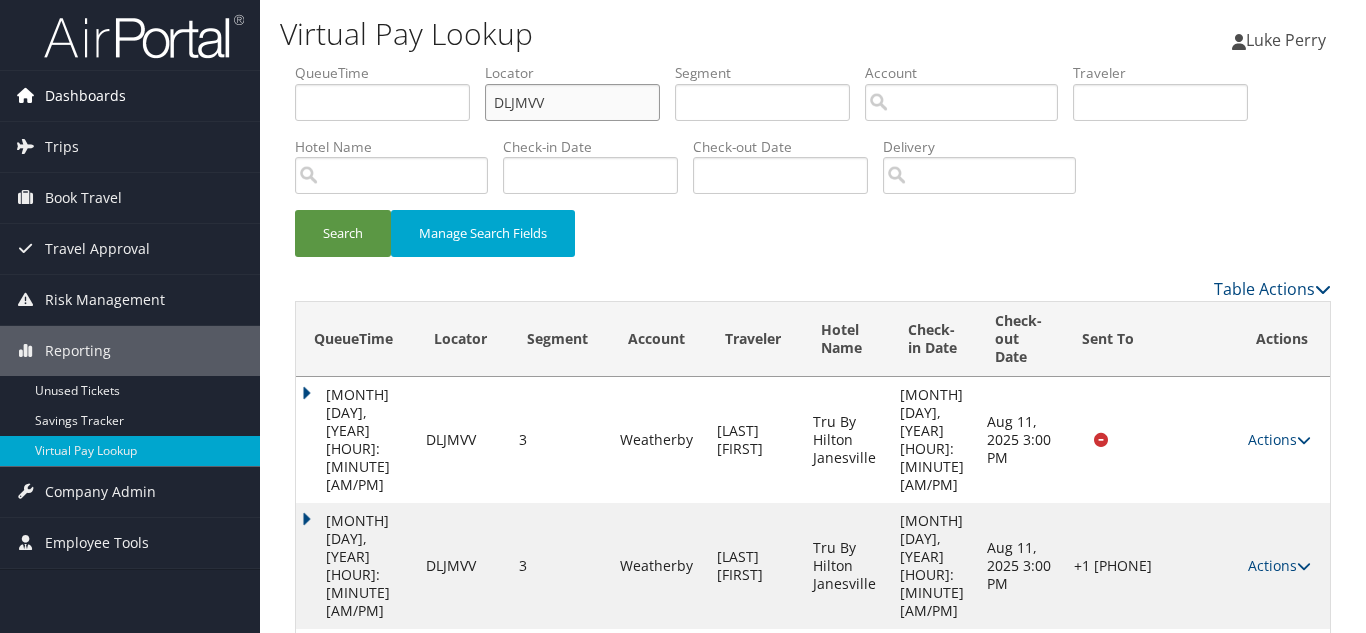 drag, startPoint x: 537, startPoint y: 100, endPoint x: 222, endPoint y: 100, distance: 315 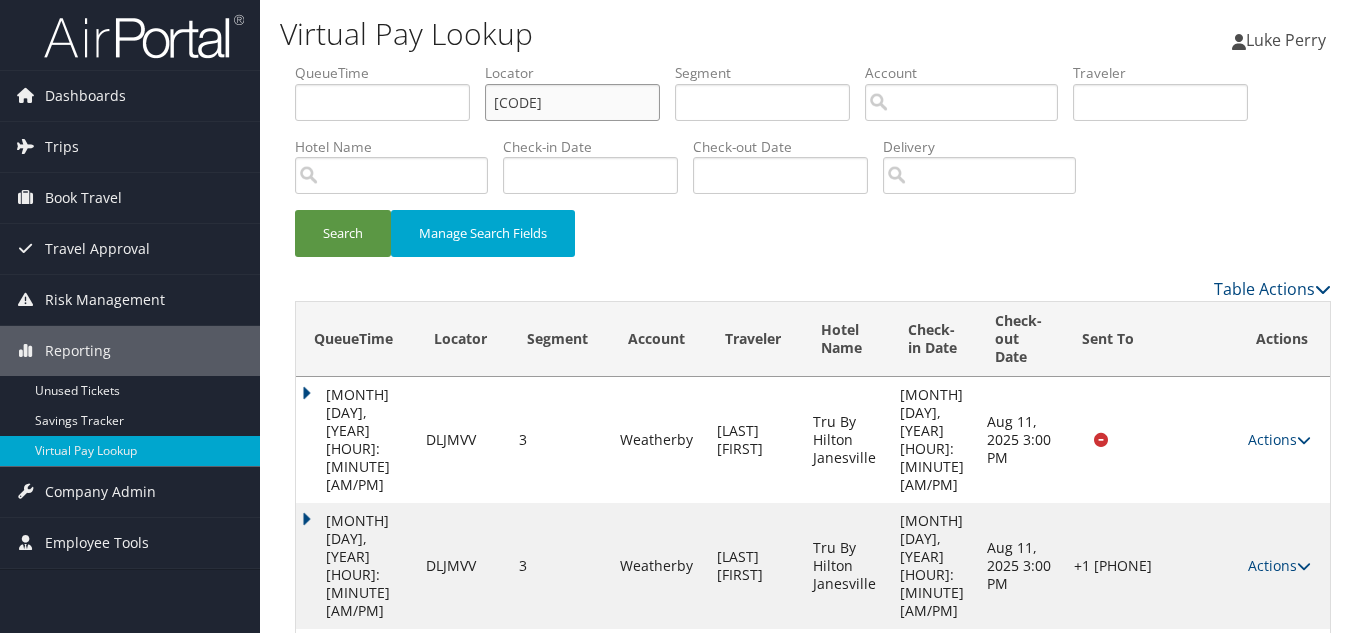 click on "Search" at bounding box center (343, 233) 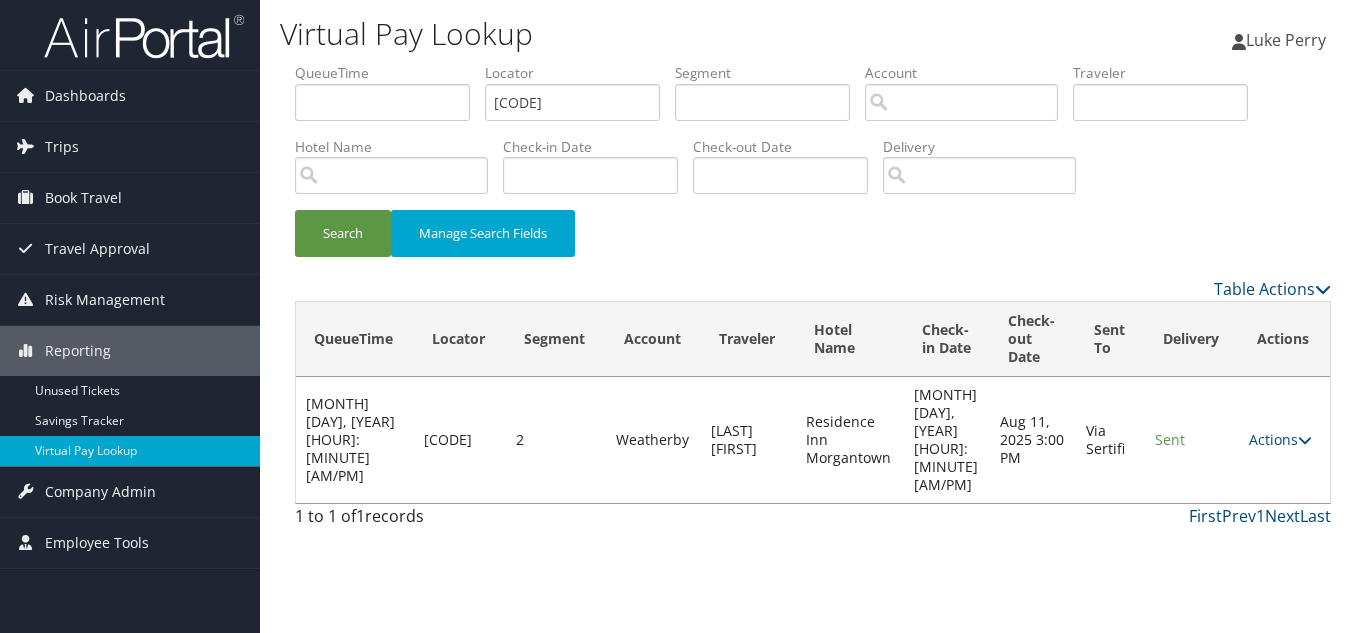 click on "Actions" at bounding box center [1280, 439] 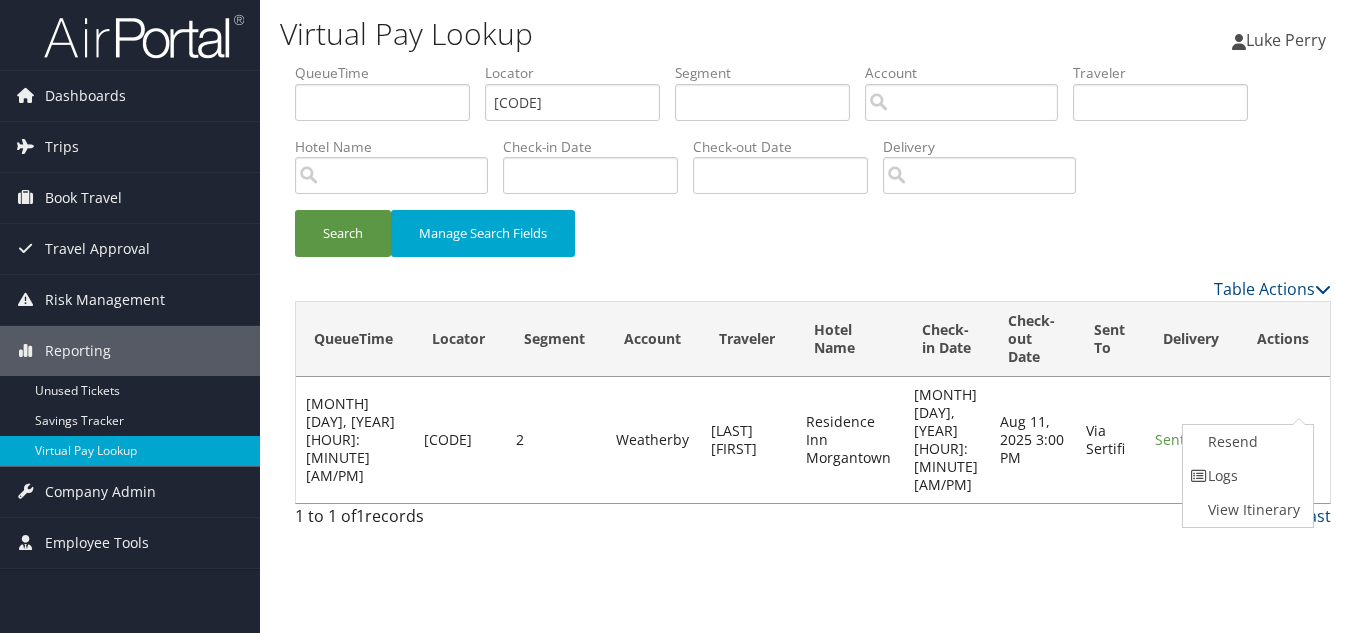 click on "Logs" at bounding box center (1246, 476) 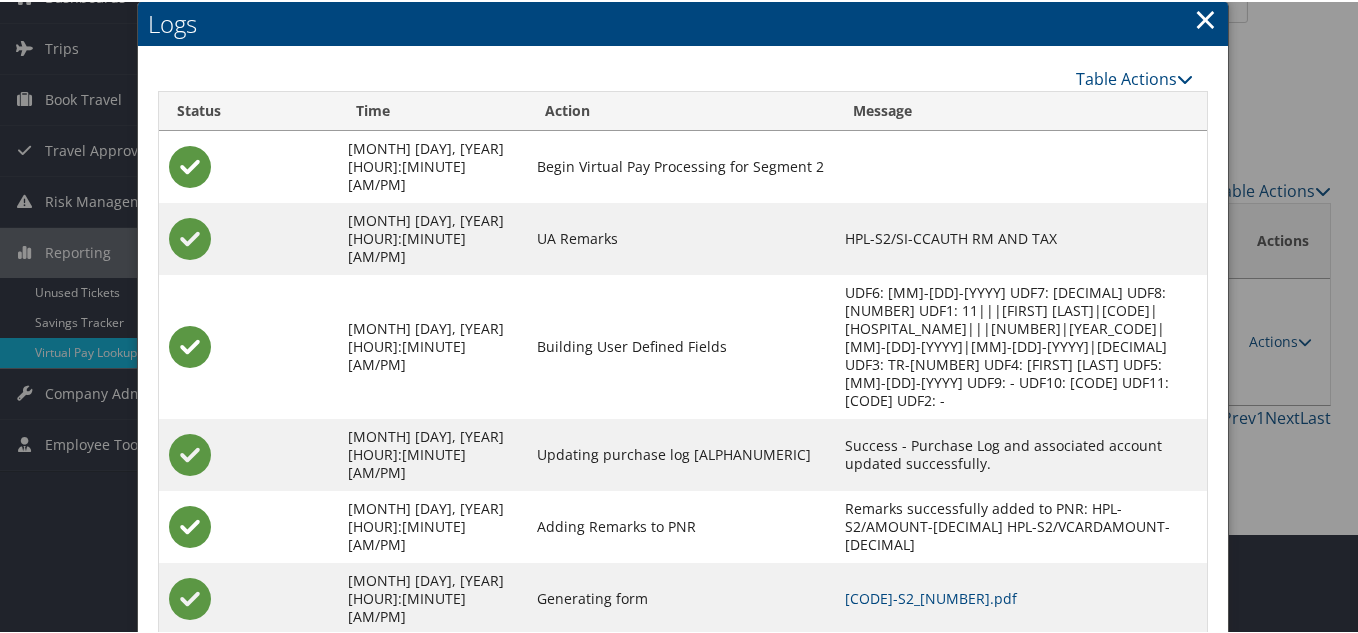 scroll, scrollTop: 180, scrollLeft: 0, axis: vertical 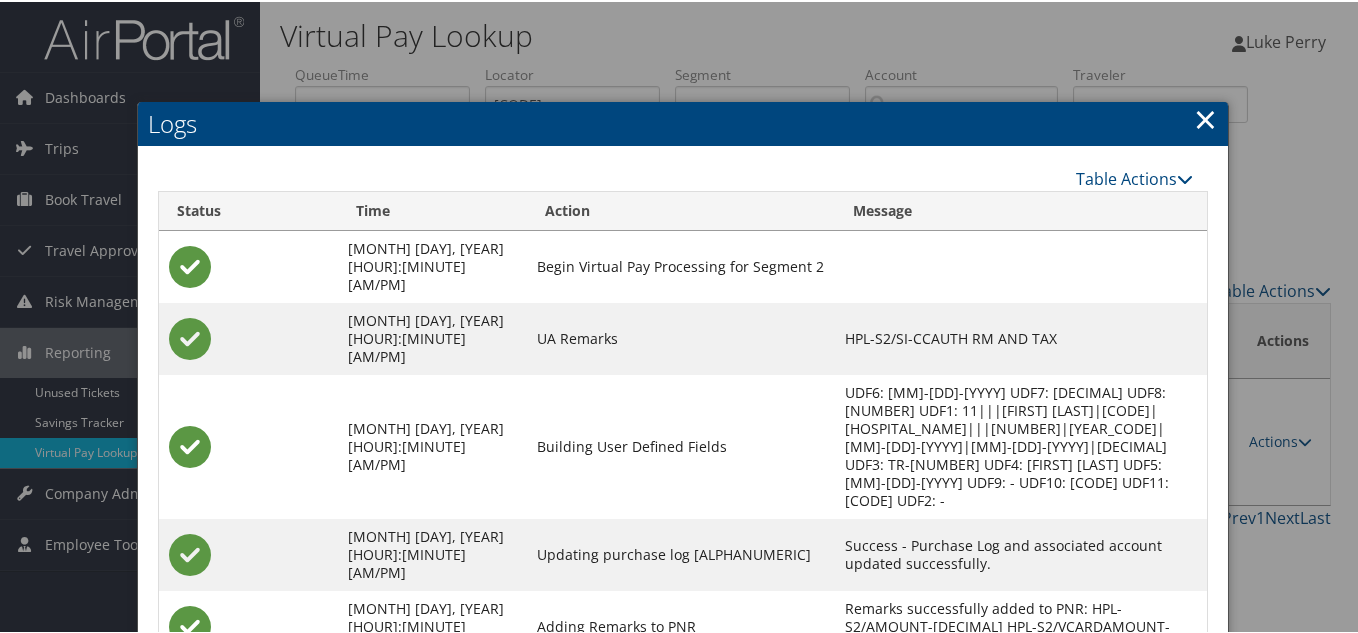 click on "×" at bounding box center [1205, 117] 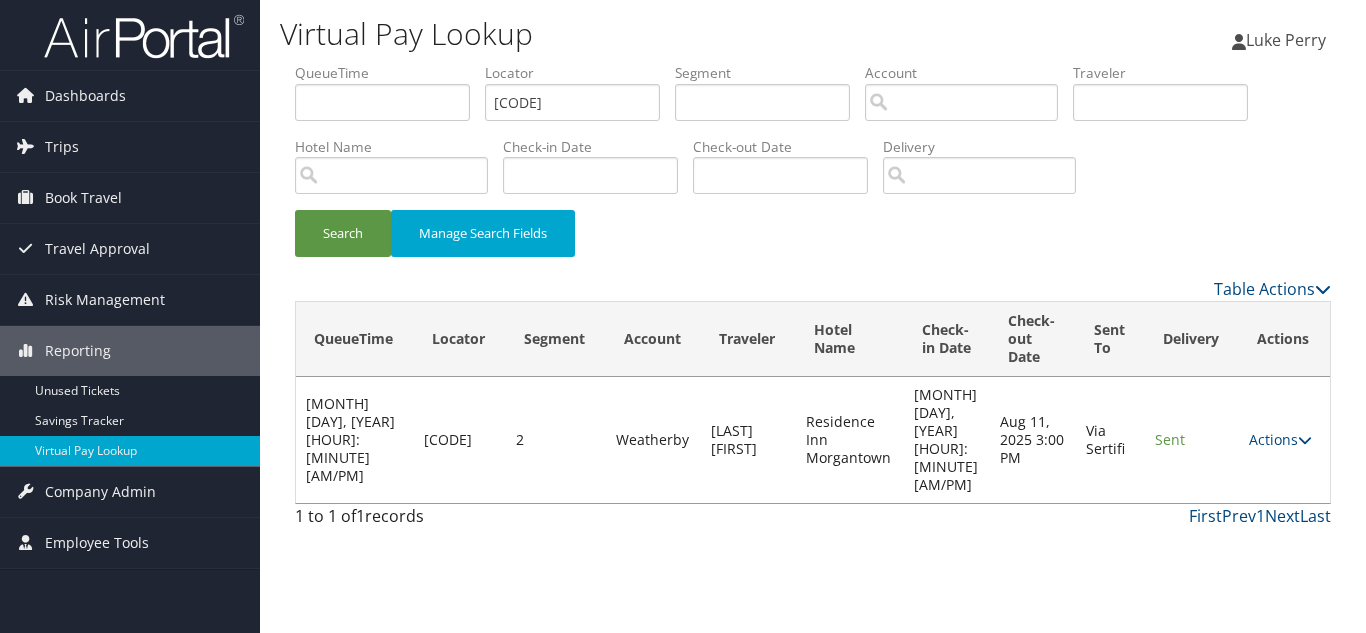 click on "Search Manage Search Fields" at bounding box center [813, 243] 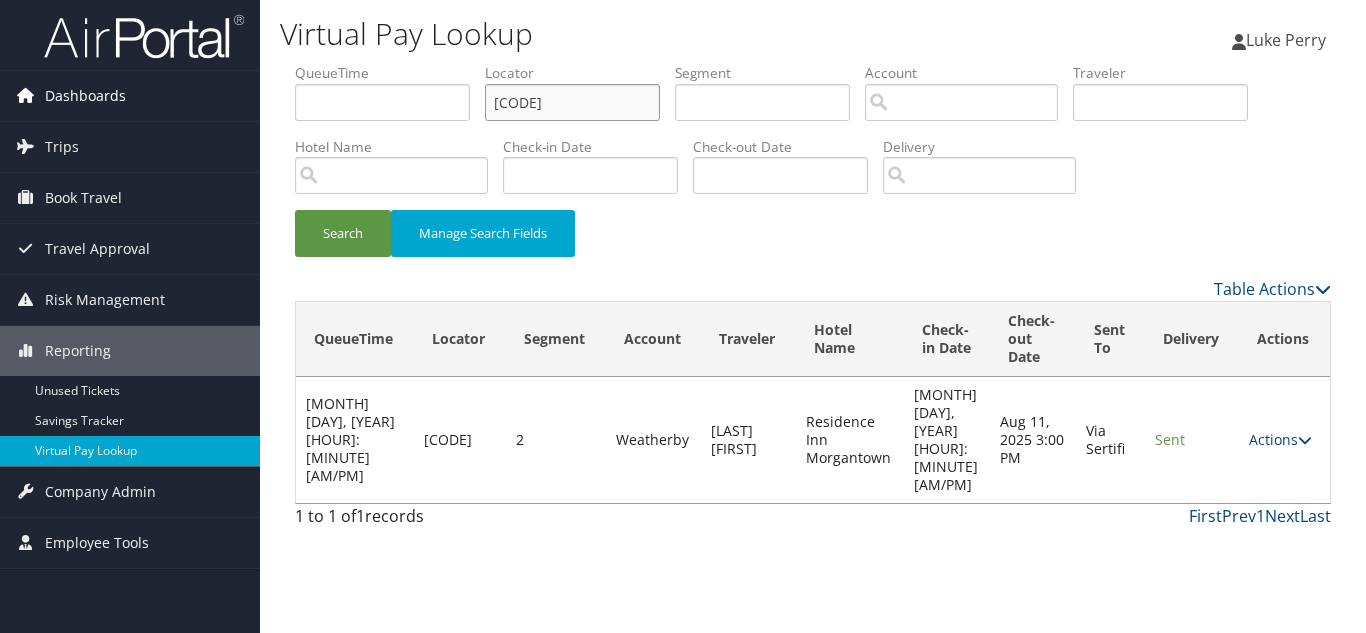 drag, startPoint x: 431, startPoint y: 94, endPoint x: 196, endPoint y: 82, distance: 235.30618 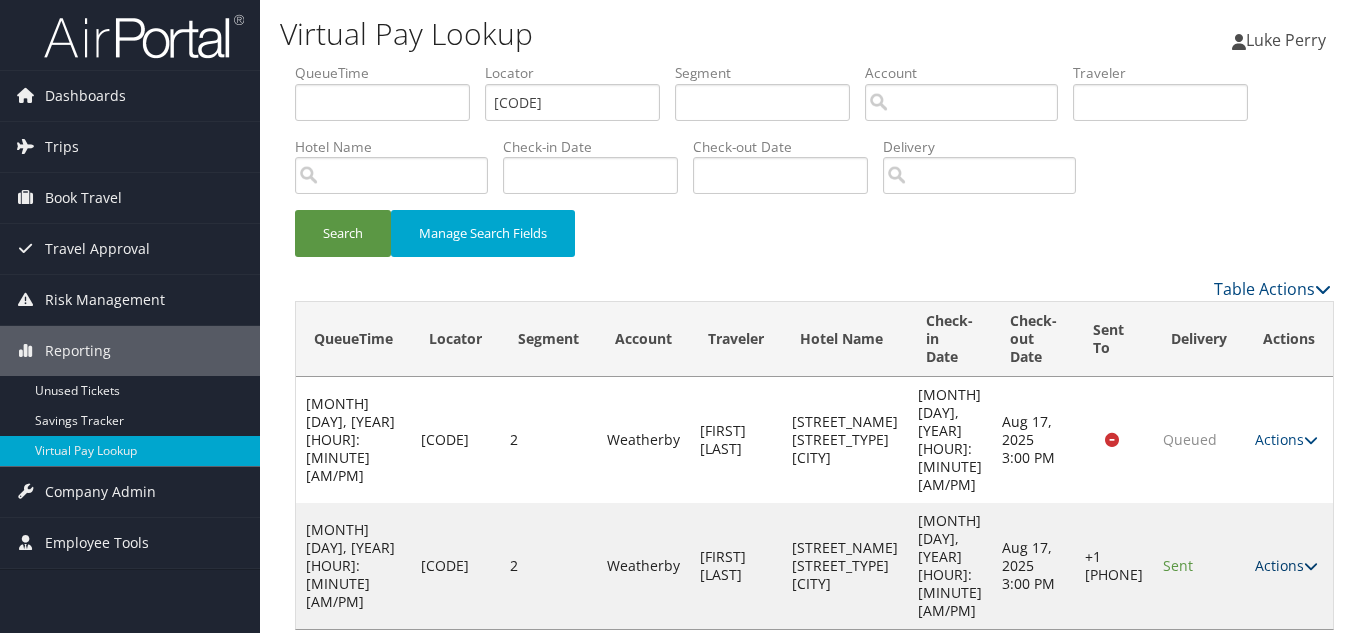 click on "Actions" at bounding box center [1286, 565] 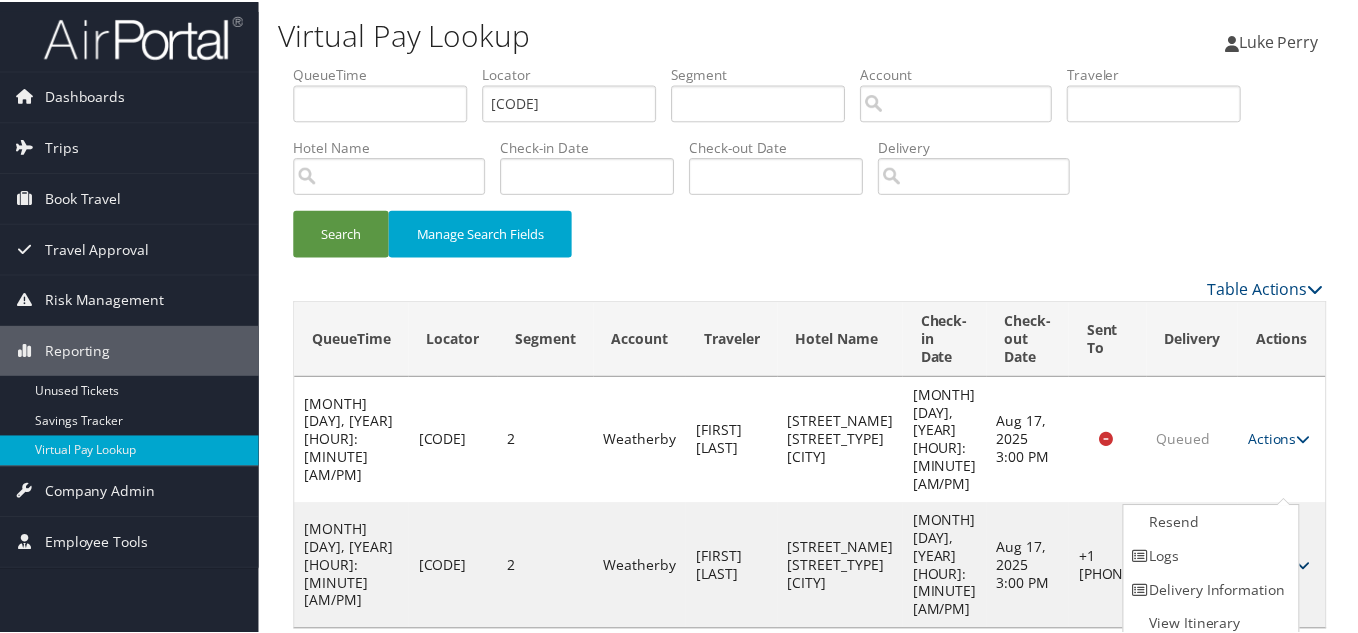 scroll, scrollTop: 10, scrollLeft: 0, axis: vertical 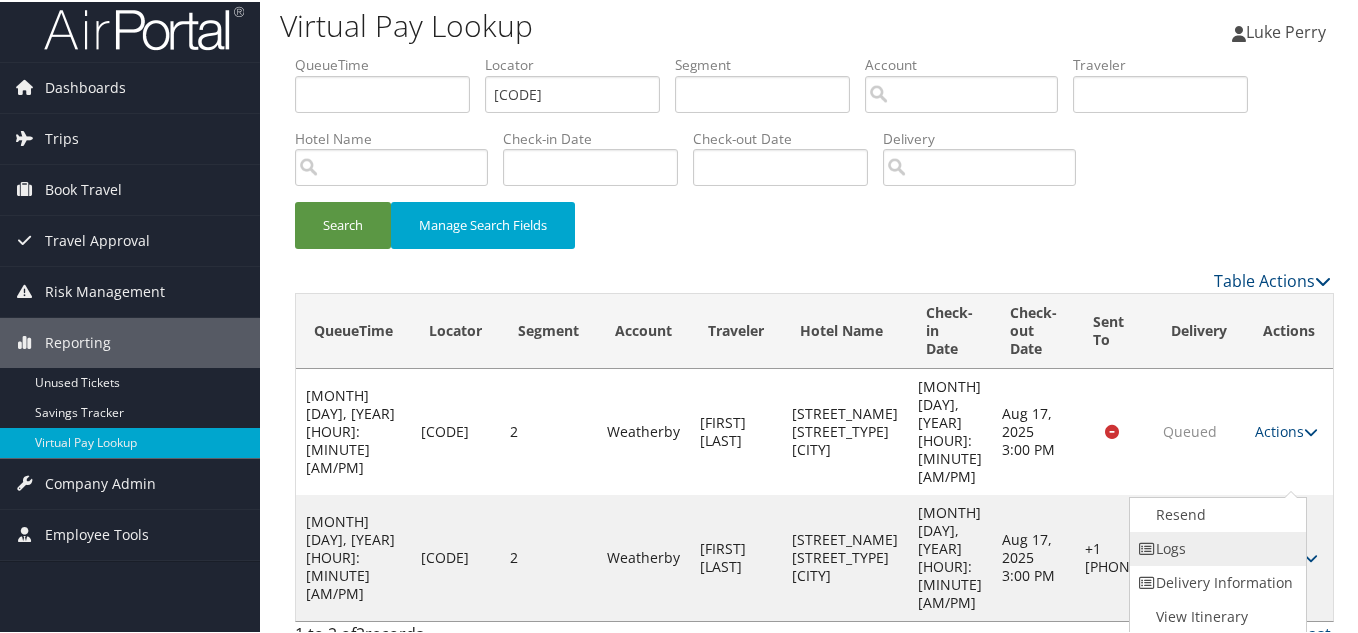 click on "Logs" at bounding box center (1215, 547) 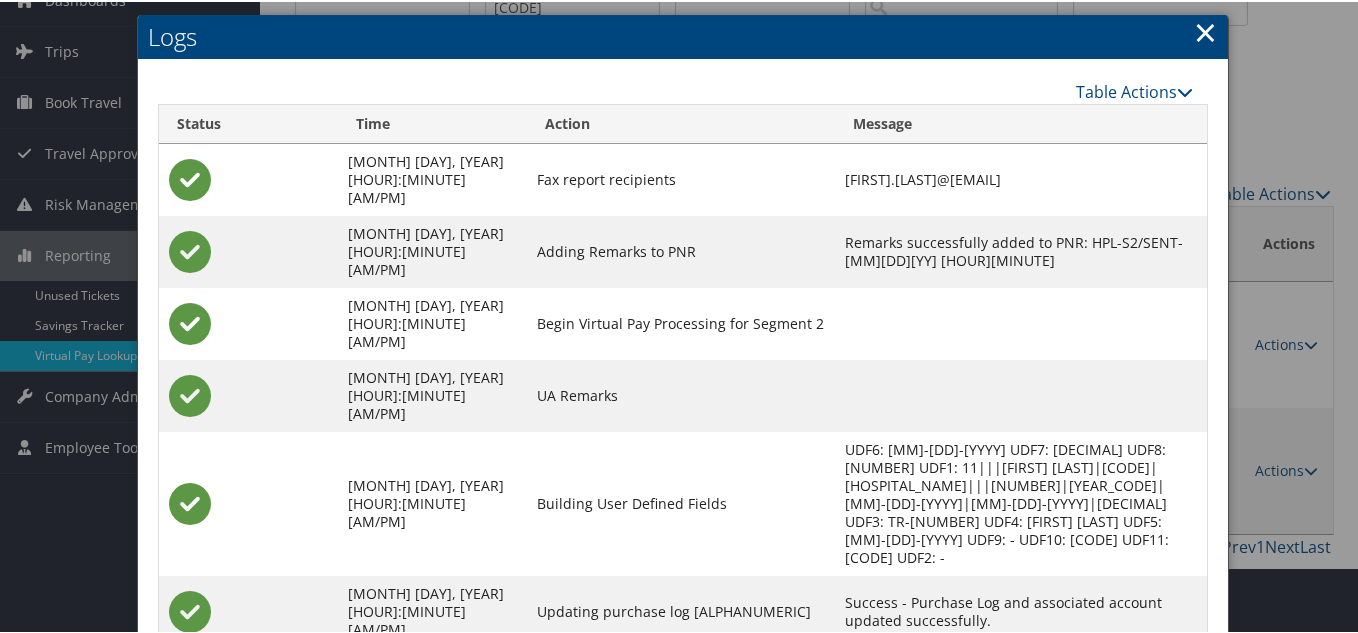 scroll, scrollTop: 190, scrollLeft: 0, axis: vertical 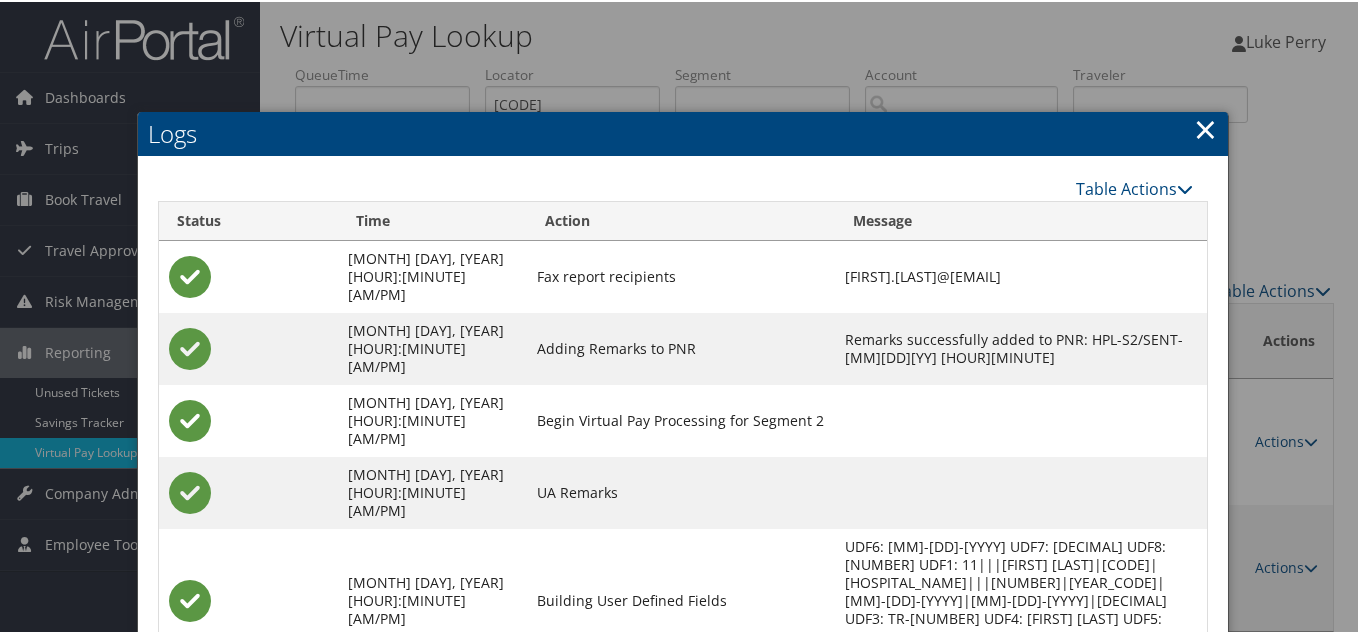 click on "×" at bounding box center [1205, 127] 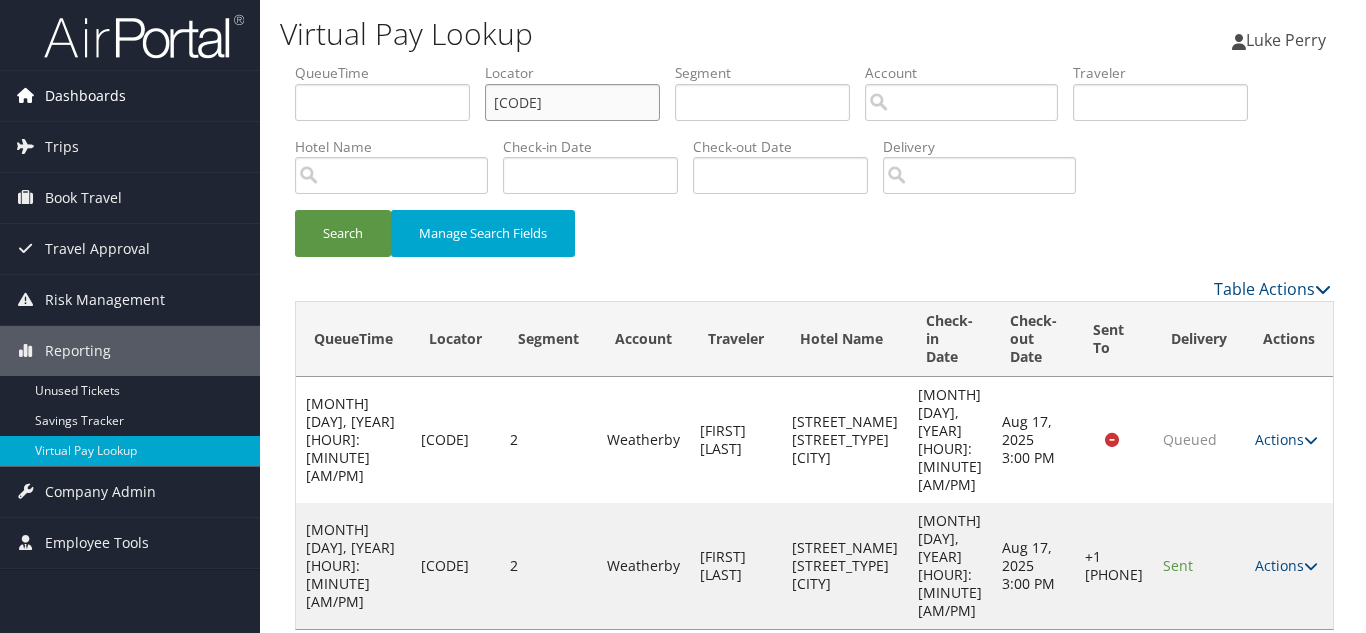 drag, startPoint x: 469, startPoint y: 106, endPoint x: 108, endPoint y: 93, distance: 361.234 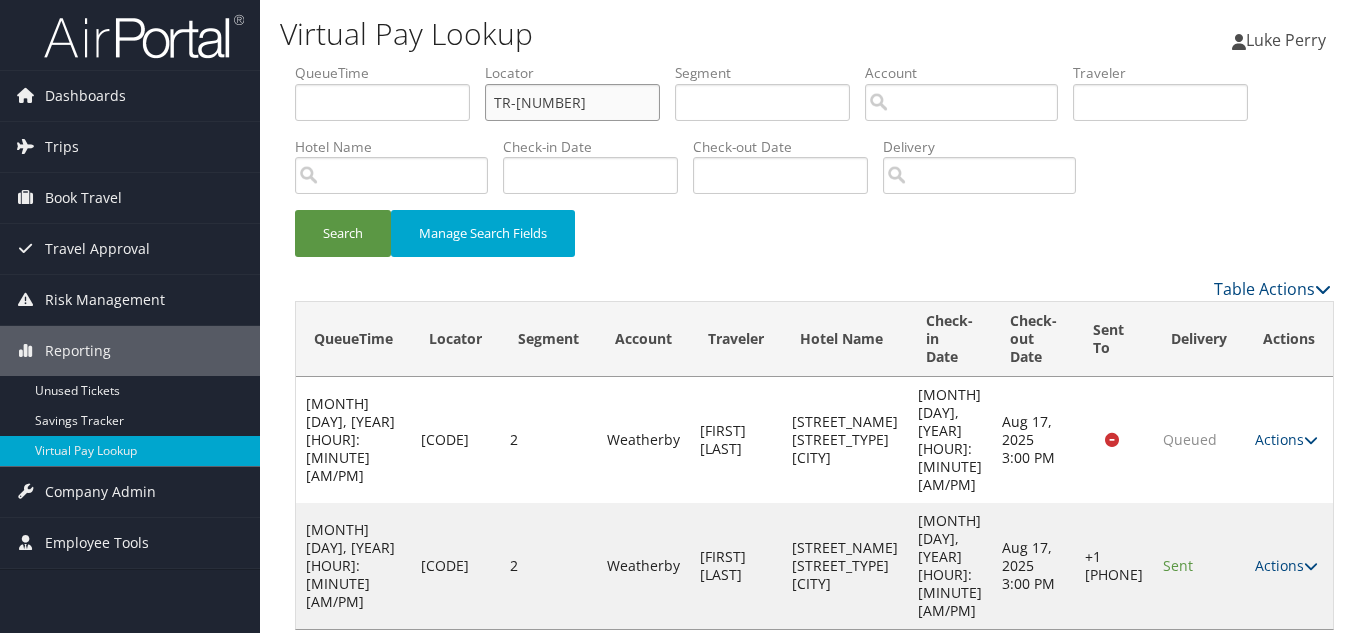 type on "WKOXMX" 